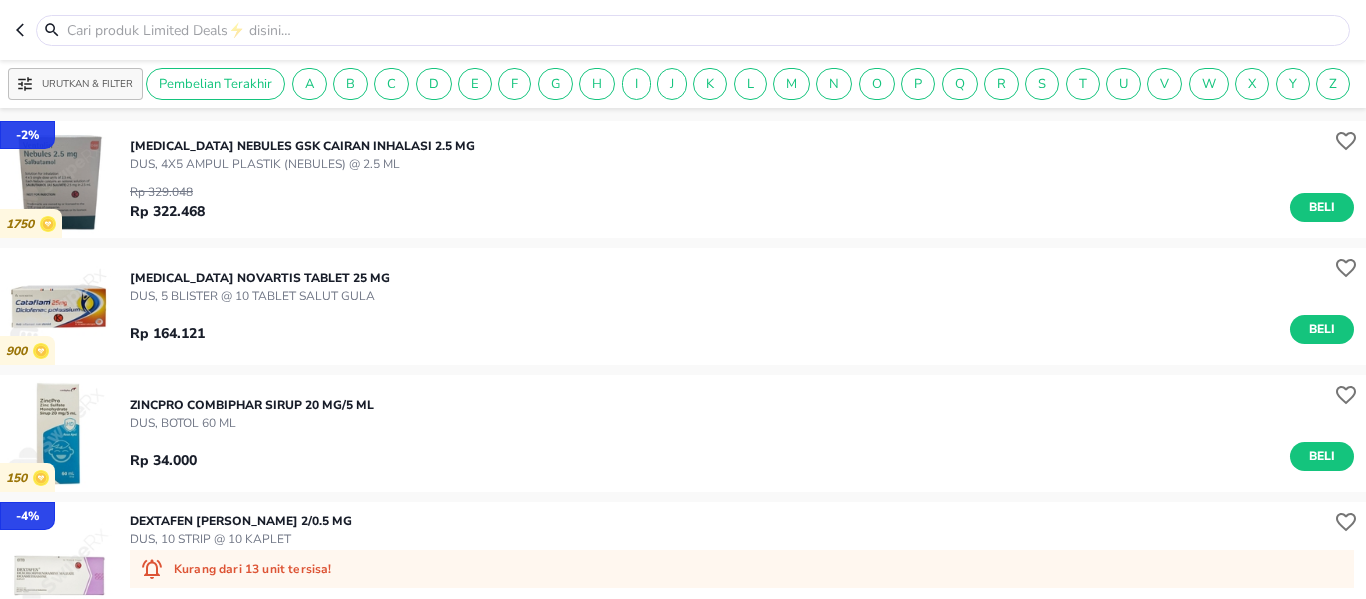 scroll, scrollTop: 0, scrollLeft: 0, axis: both 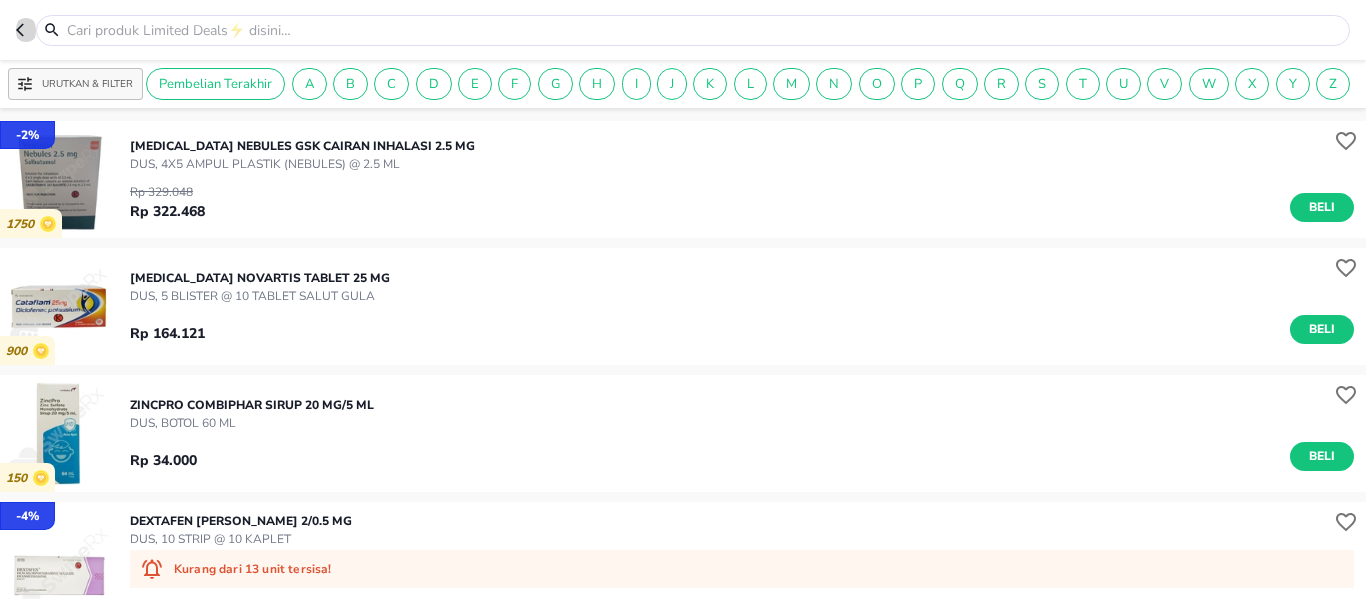 click 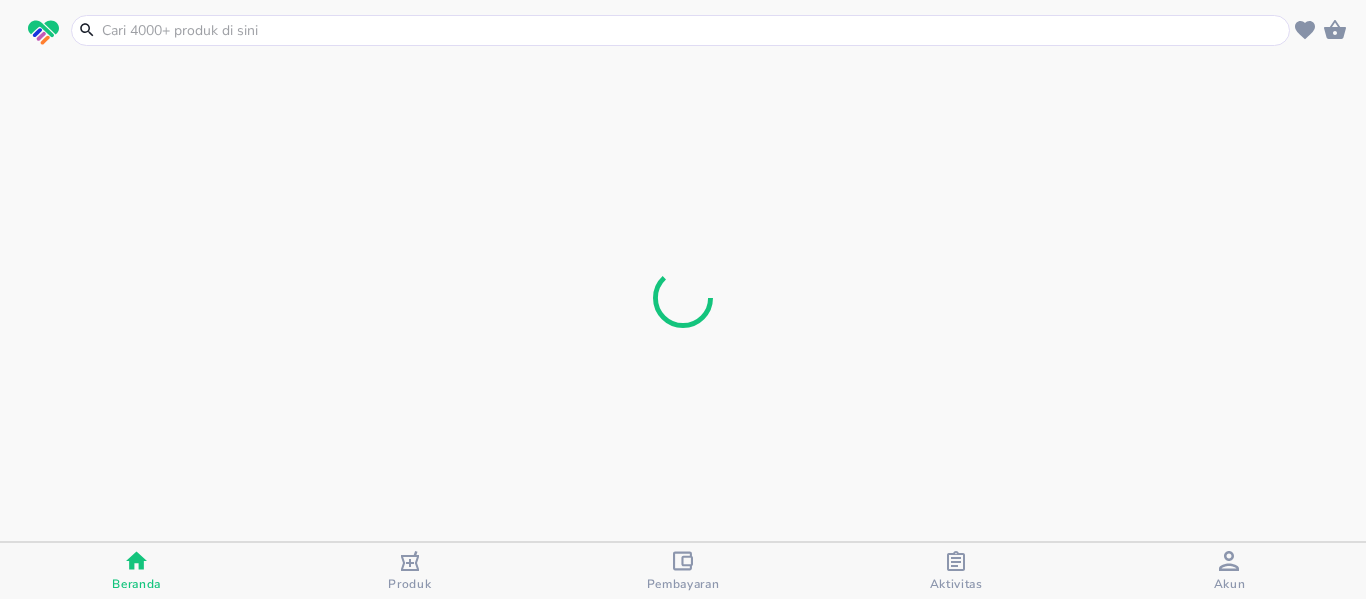 click at bounding box center [692, 30] 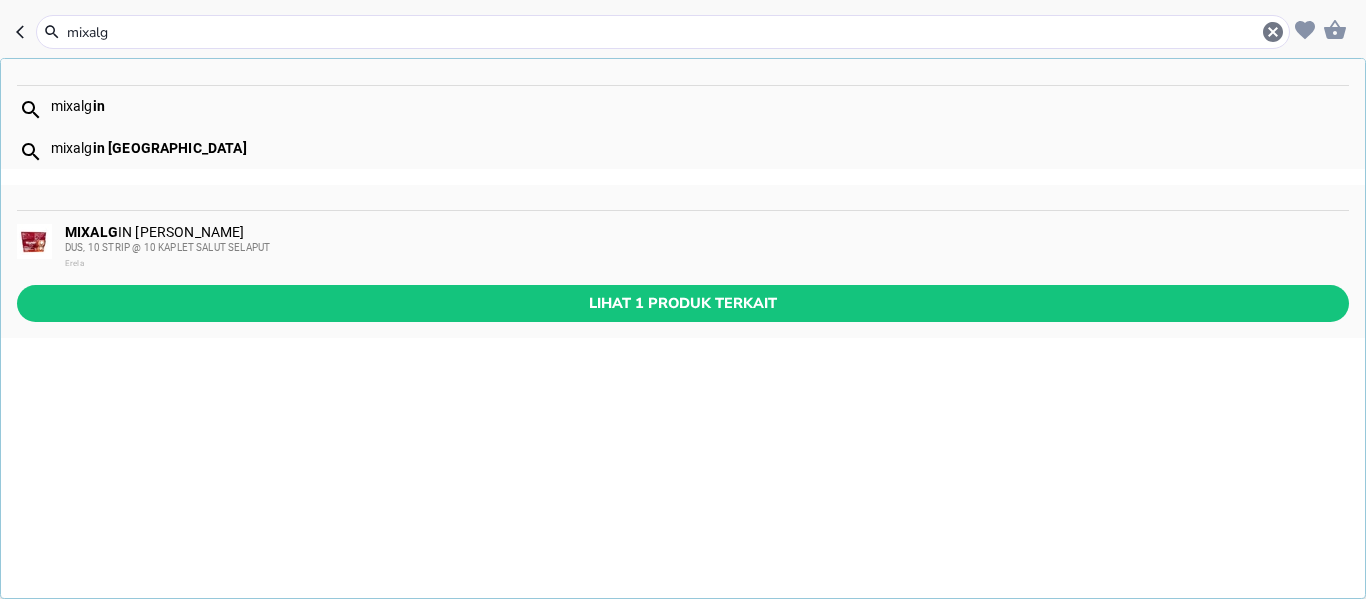 type on "mixalg" 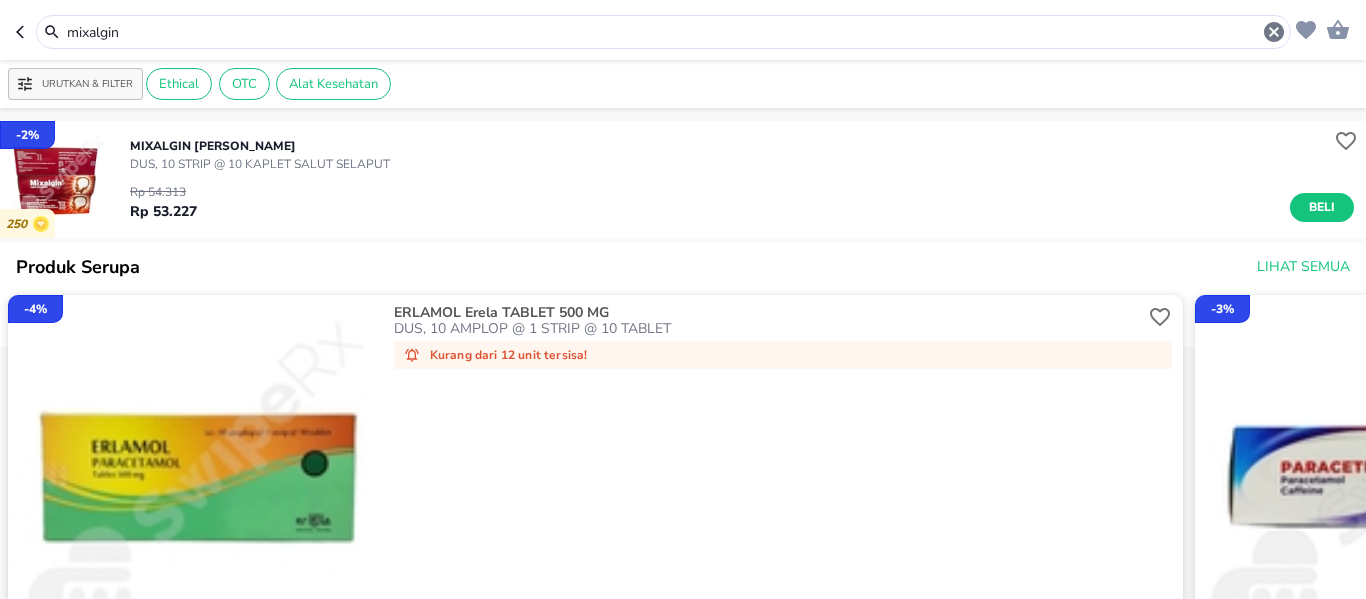scroll, scrollTop: 32, scrollLeft: 0, axis: vertical 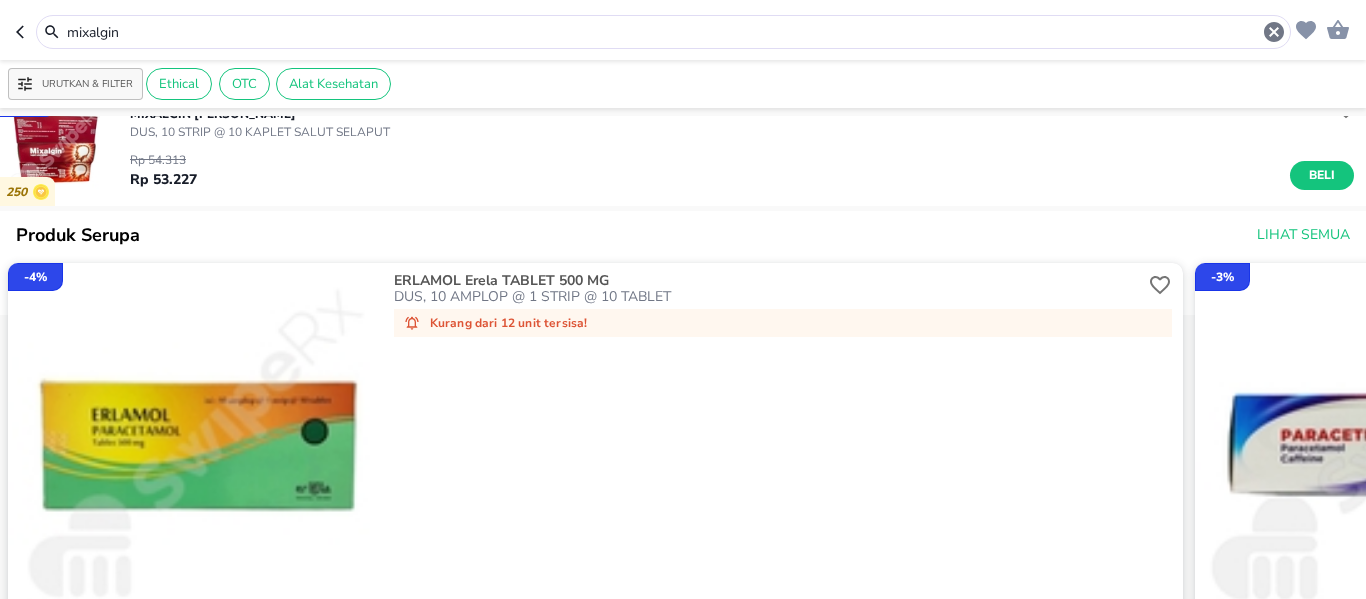 click on "mixalgin" at bounding box center [663, 32] 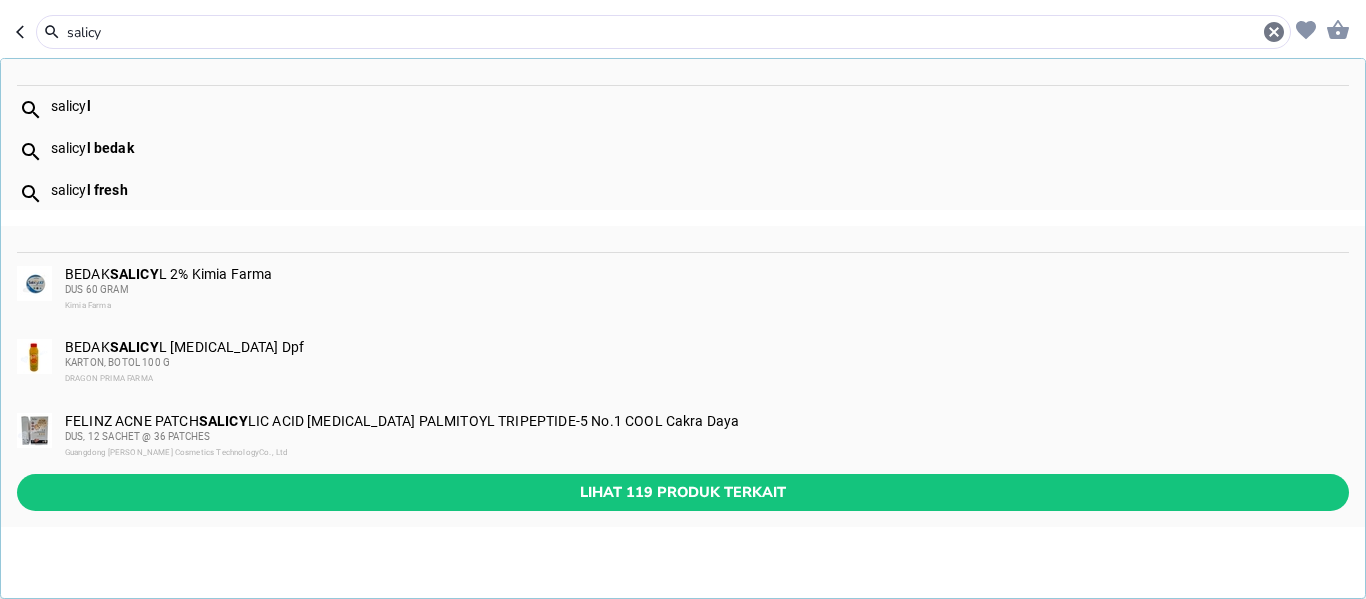 click on "salicy l bedak" at bounding box center [699, 148] 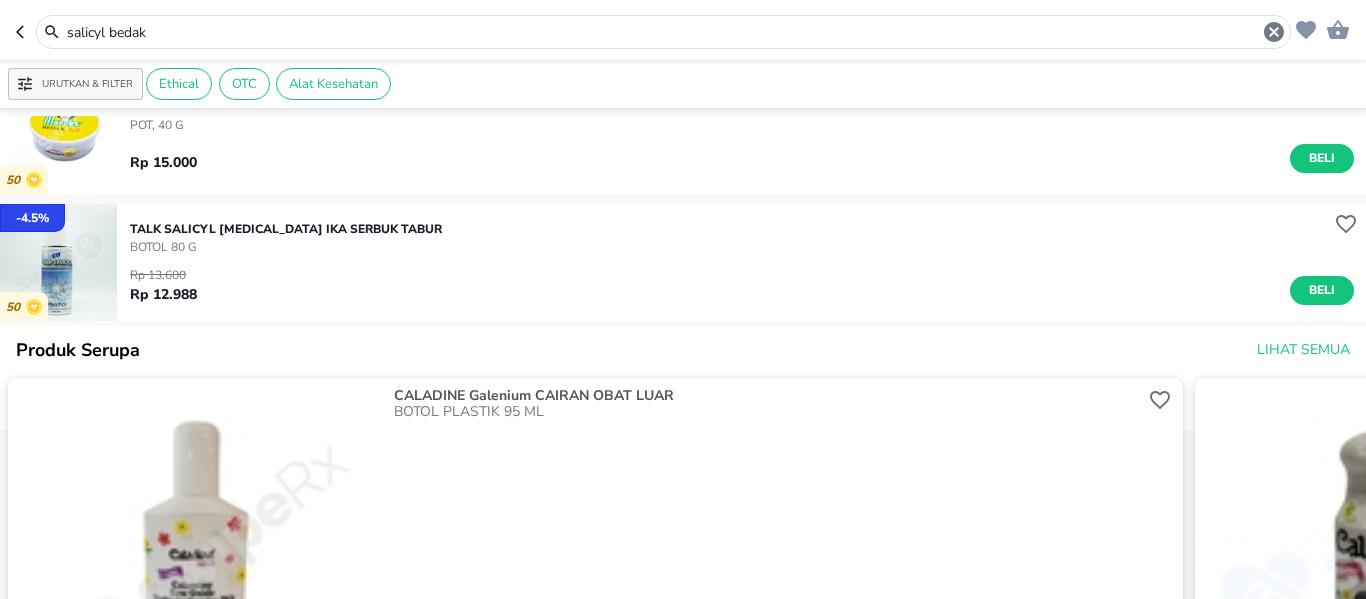 scroll, scrollTop: 0, scrollLeft: 0, axis: both 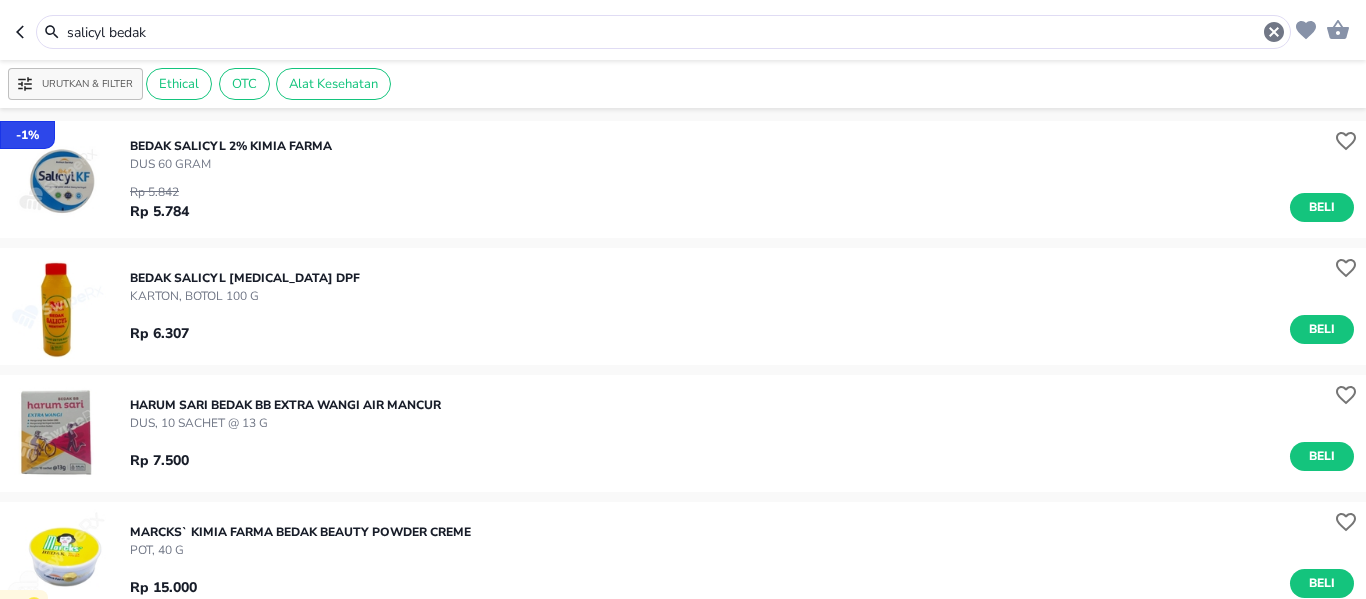 click on "salicyl bedak" at bounding box center [663, 32] 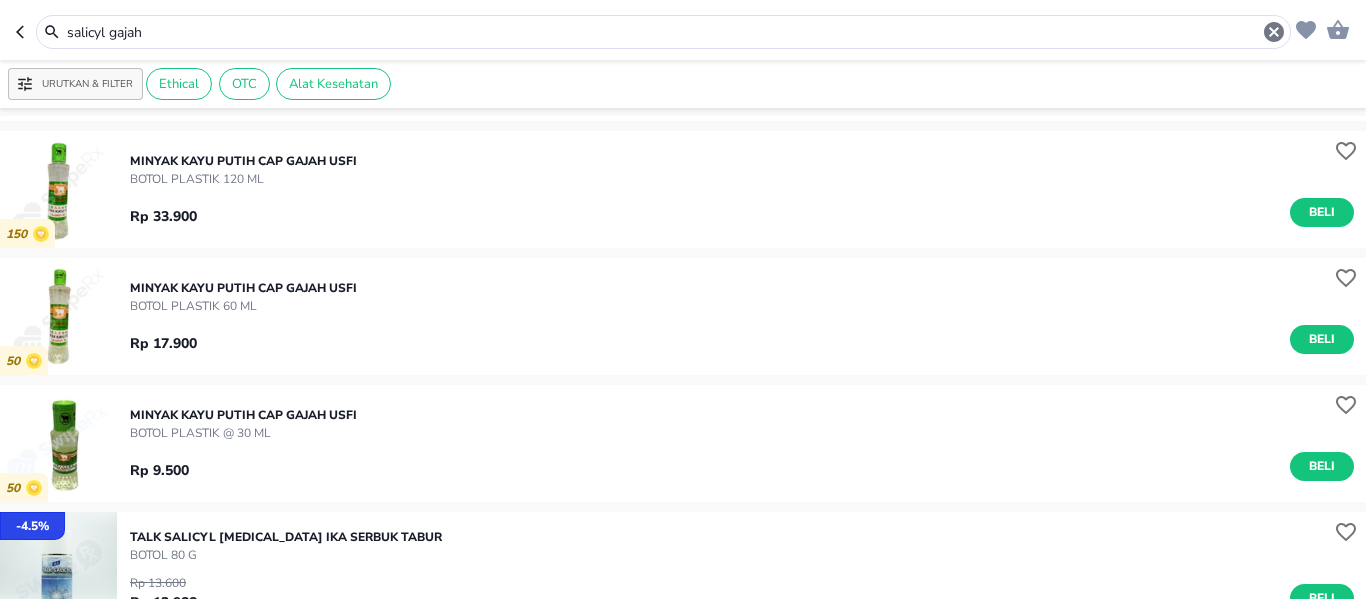 scroll, scrollTop: 0, scrollLeft: 0, axis: both 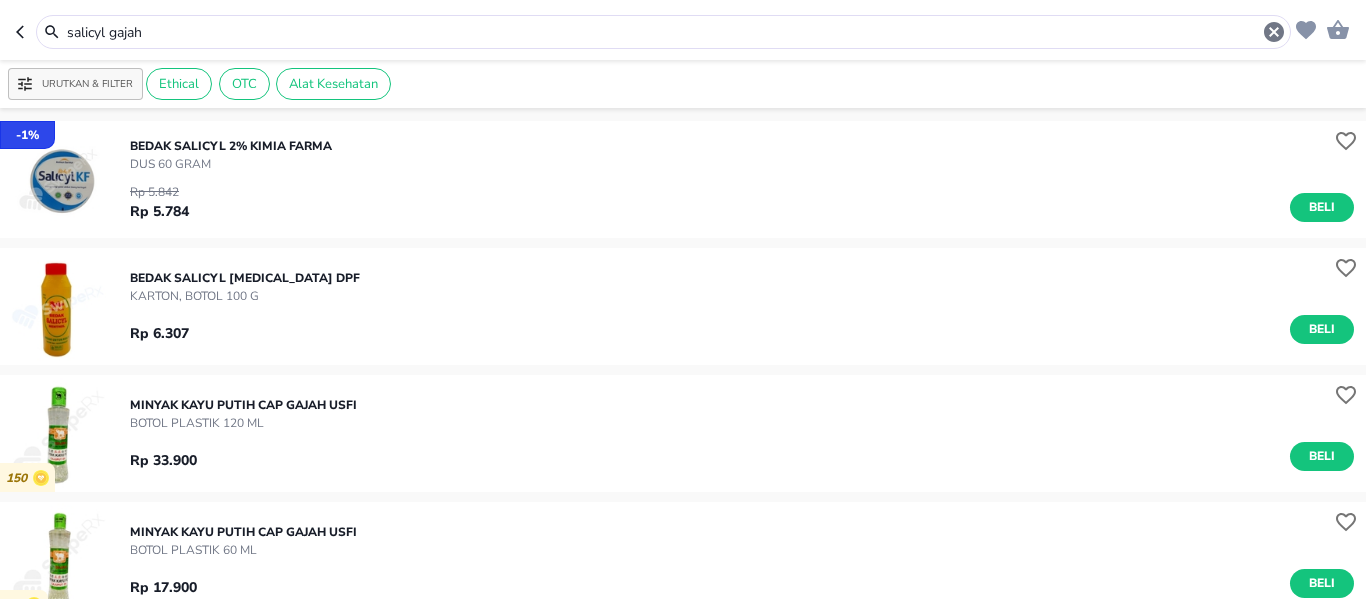 click on "salicyl gajah" at bounding box center (663, 32) 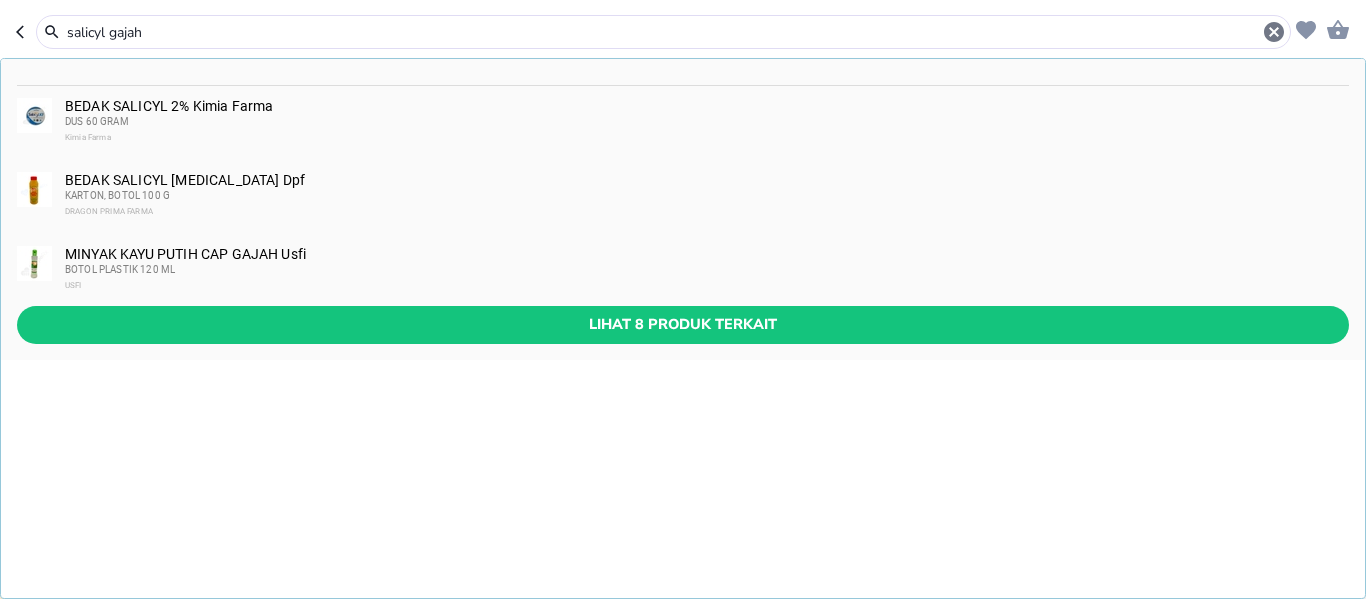 click on "salicyl gajah" at bounding box center (663, 32) 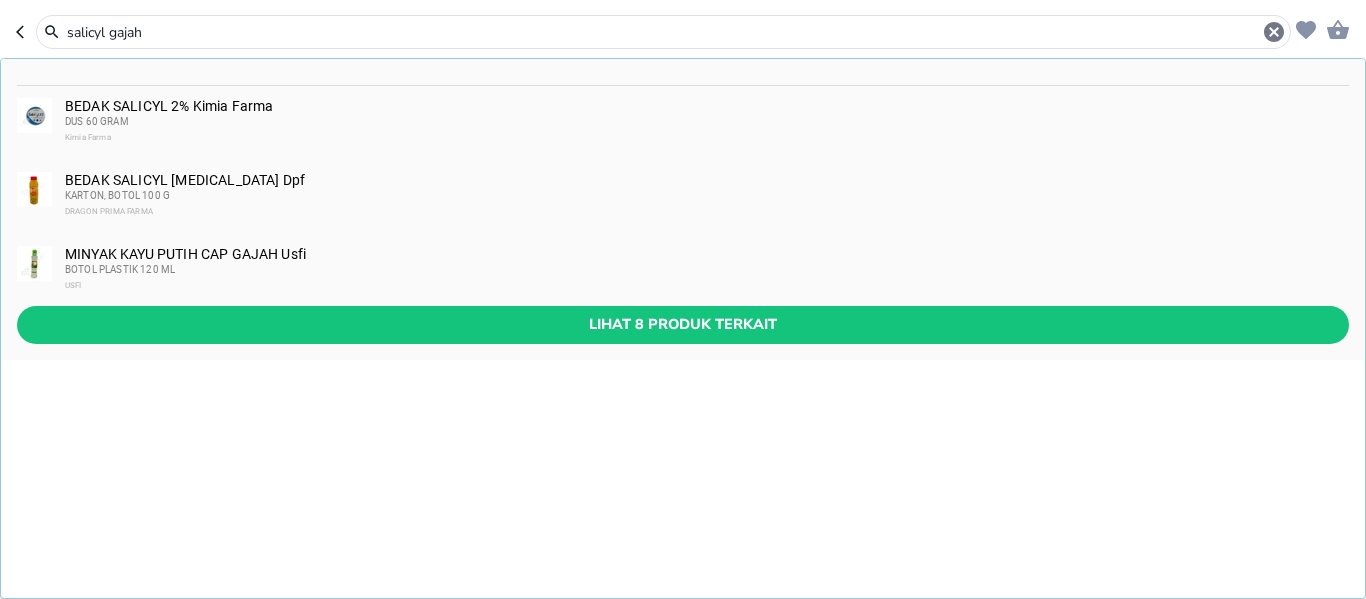 click on "salicyl gajah" at bounding box center (663, 32) 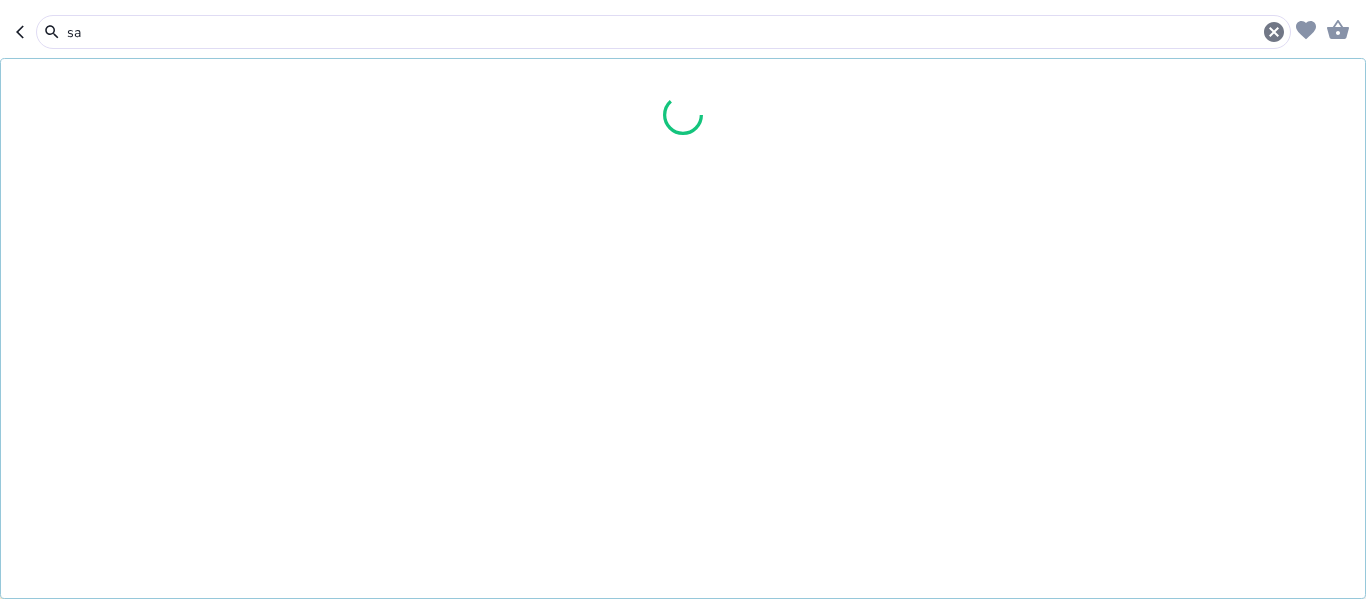 type on "s" 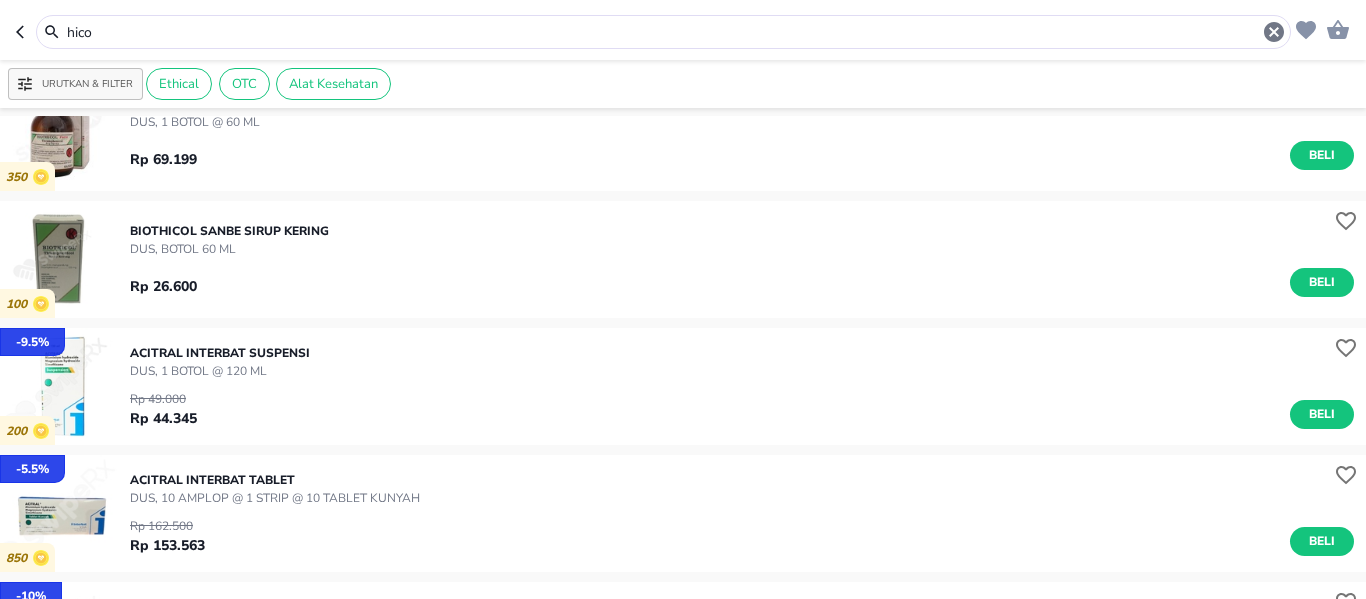 scroll, scrollTop: 0, scrollLeft: 0, axis: both 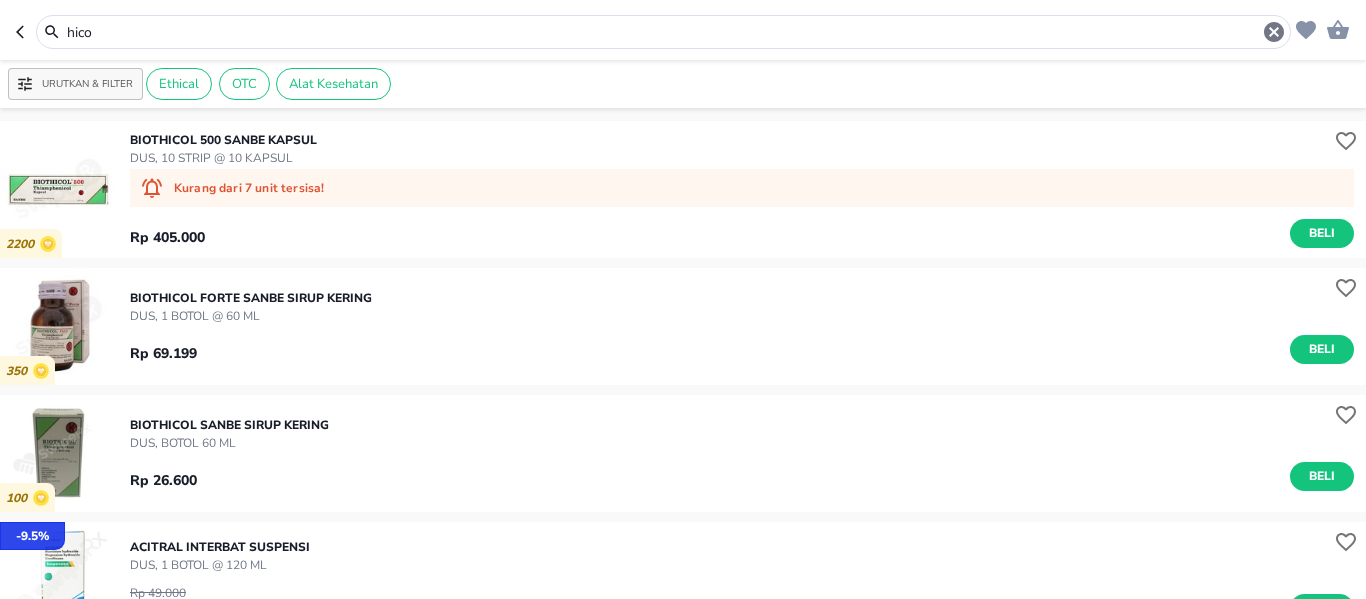 click on "hico" at bounding box center [663, 32] 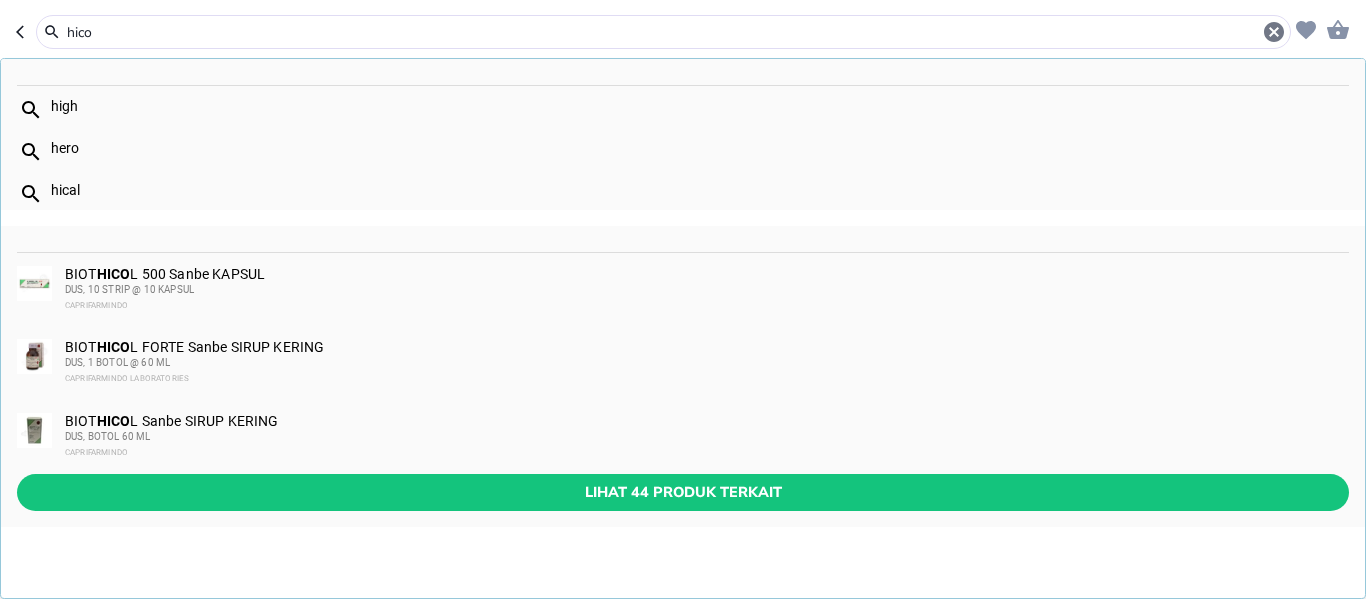 click on "hico" at bounding box center (663, 32) 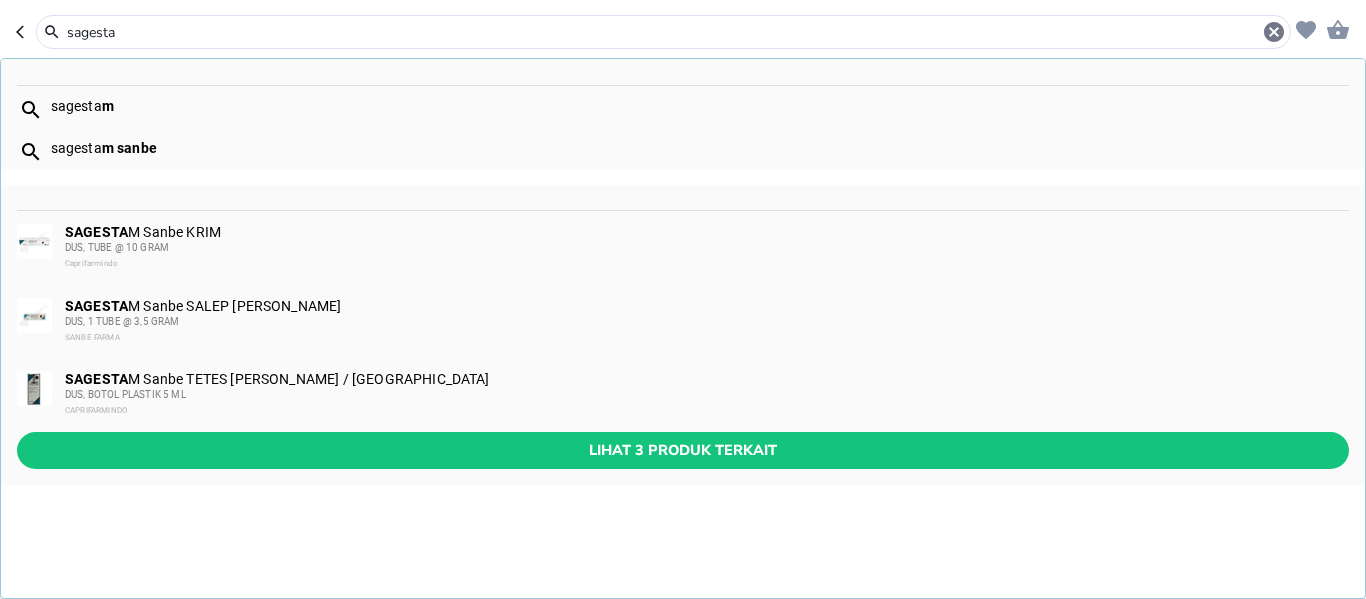 type on "sagesta" 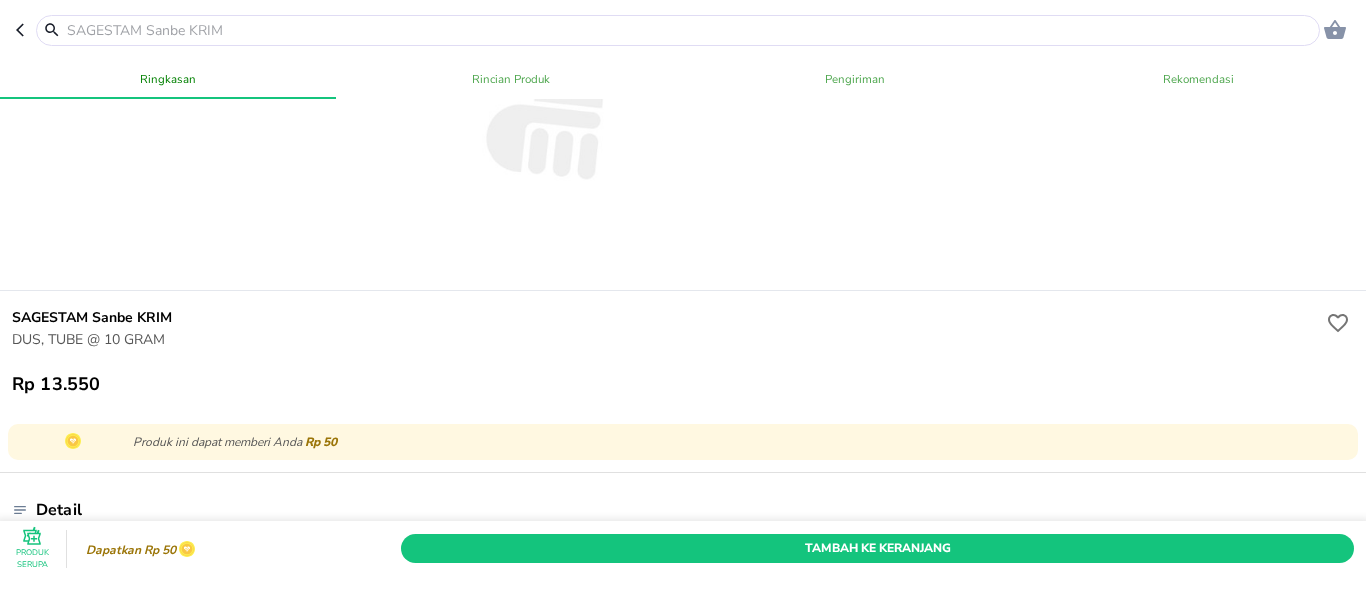 scroll, scrollTop: 351, scrollLeft: 0, axis: vertical 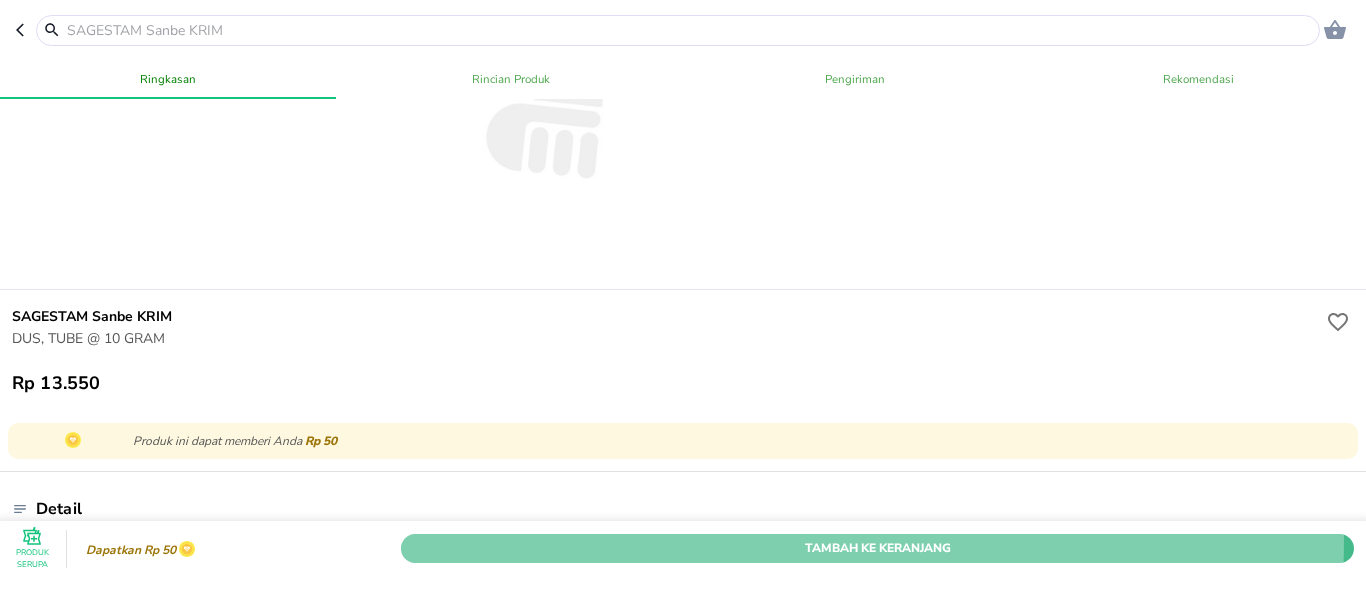 click on "Tambah Ke Keranjang" at bounding box center (877, 548) 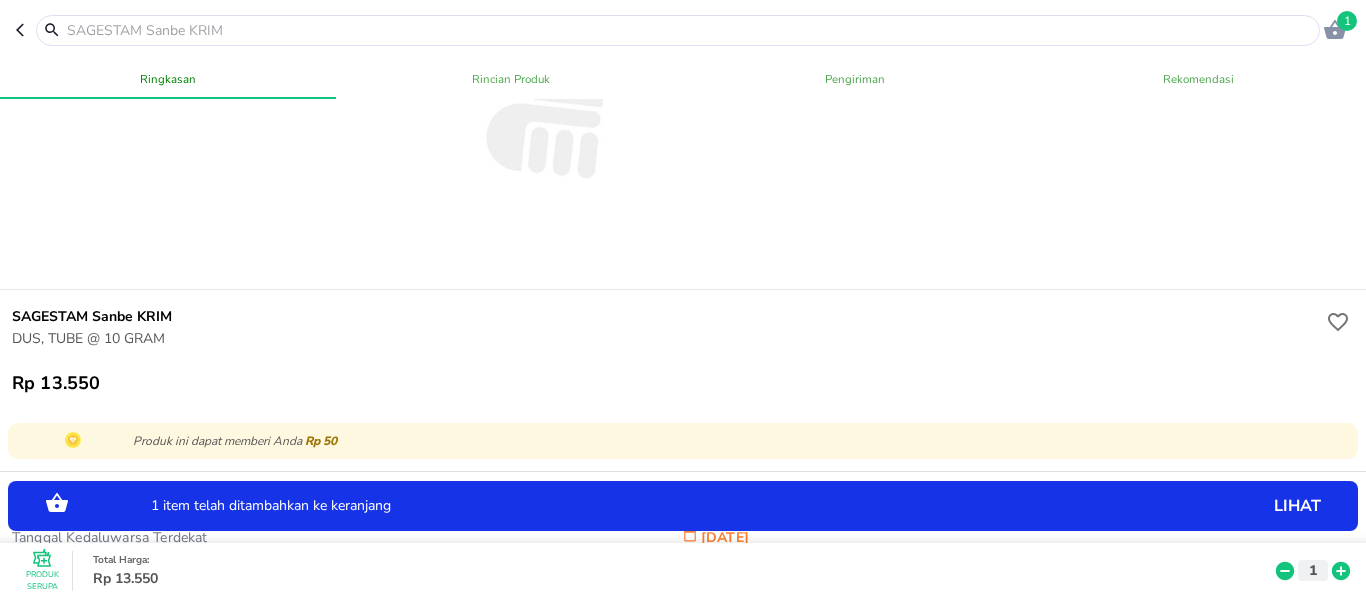 click at bounding box center [690, 30] 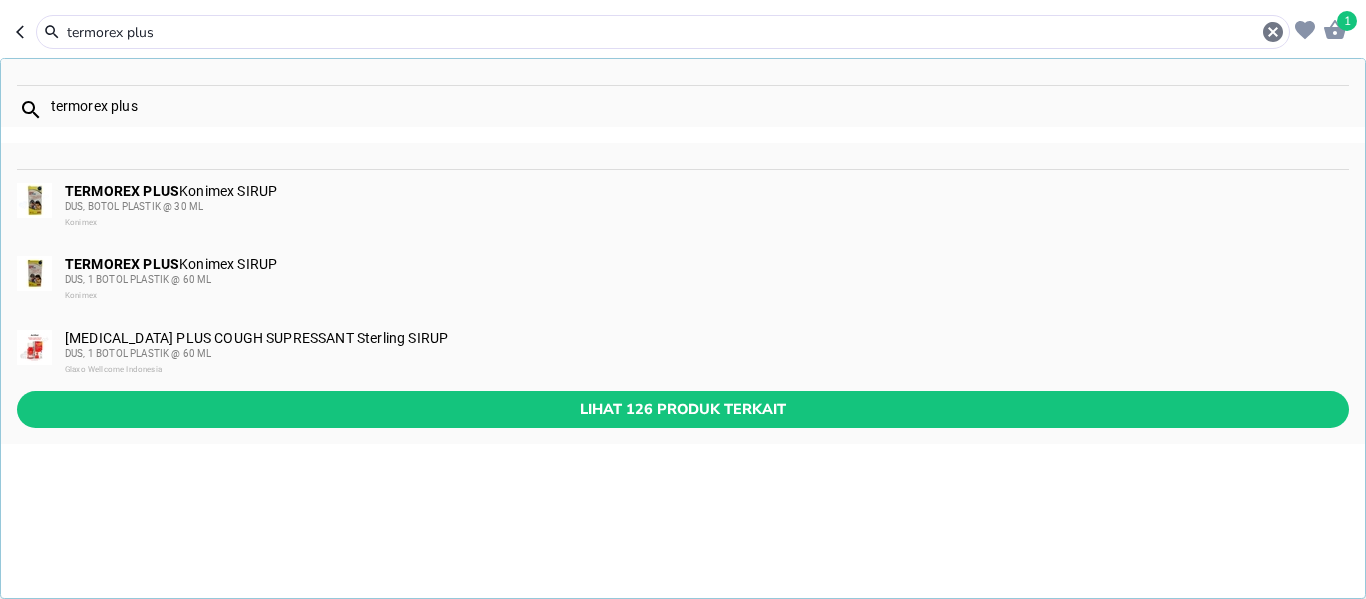 type on "termorex plus" 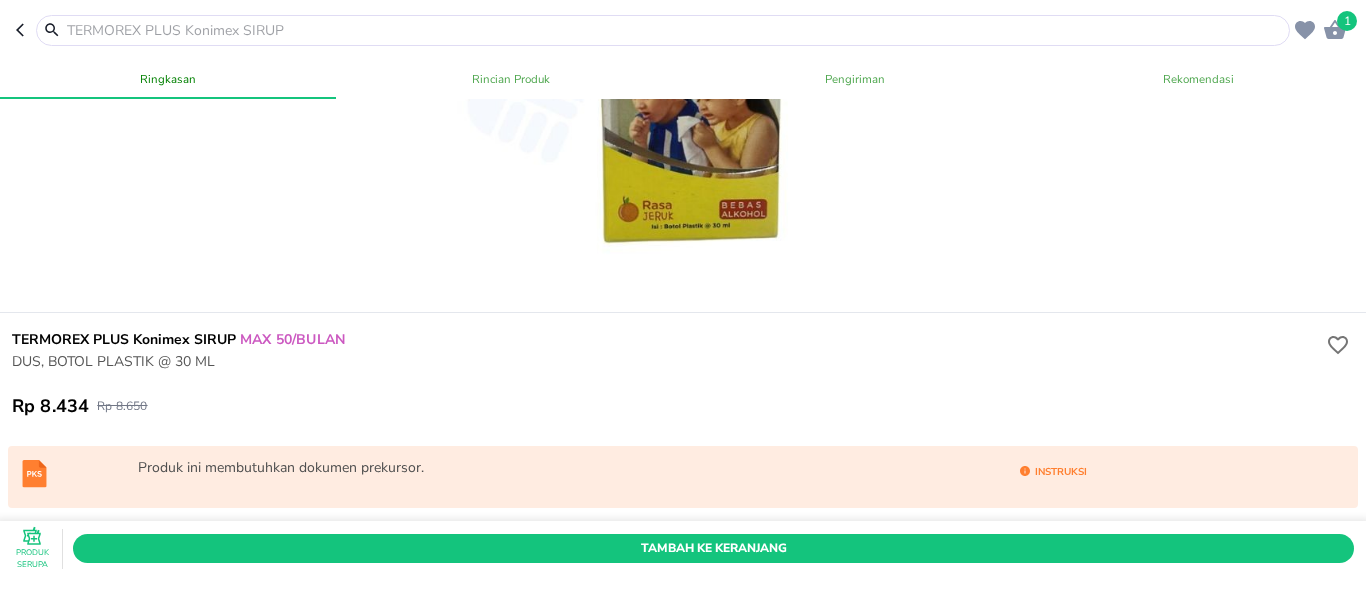scroll, scrollTop: 329, scrollLeft: 0, axis: vertical 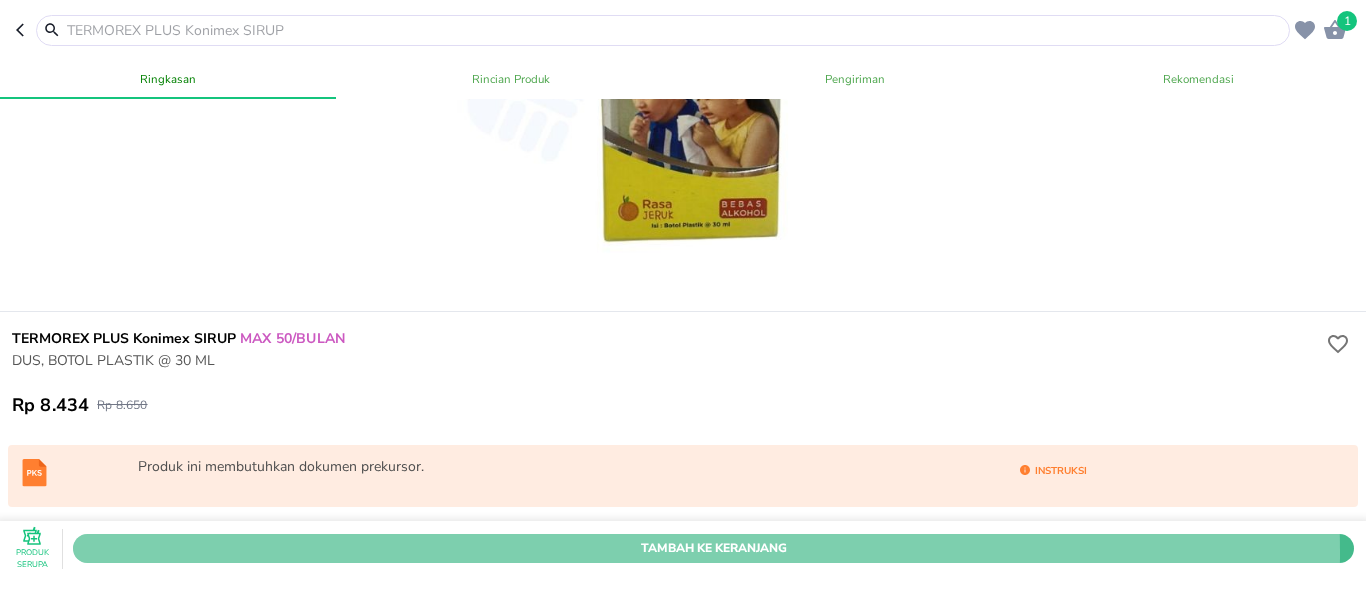 click on "Tambah Ke Keranjang" at bounding box center [713, 548] 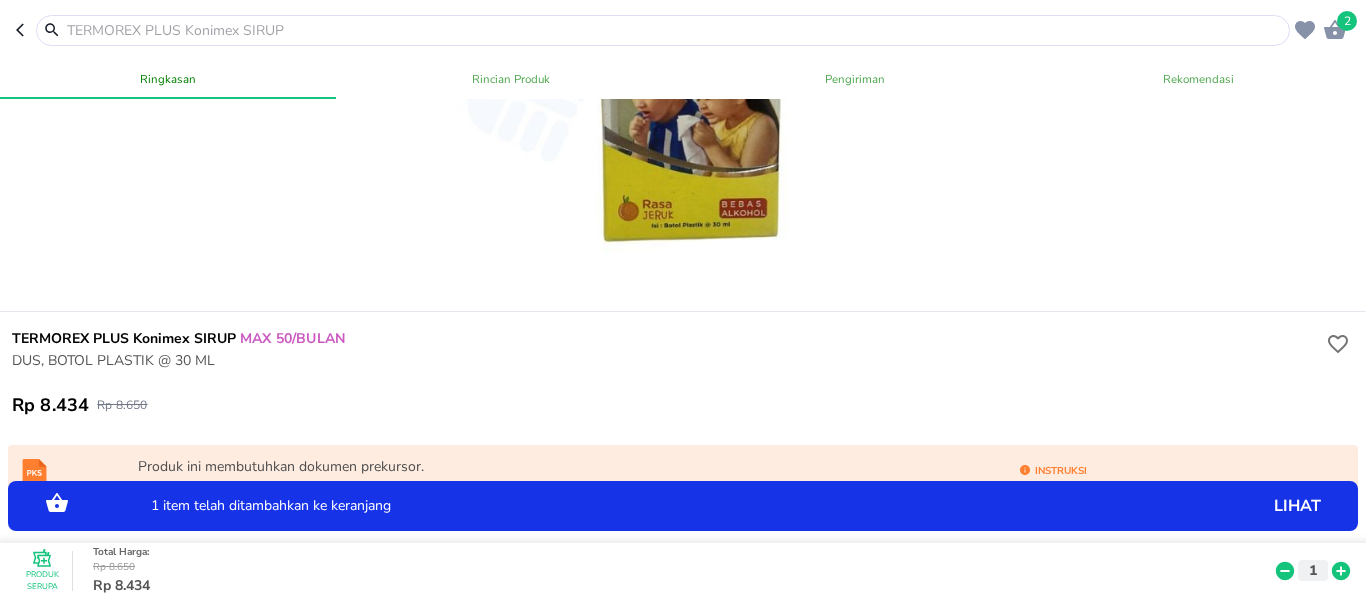 click 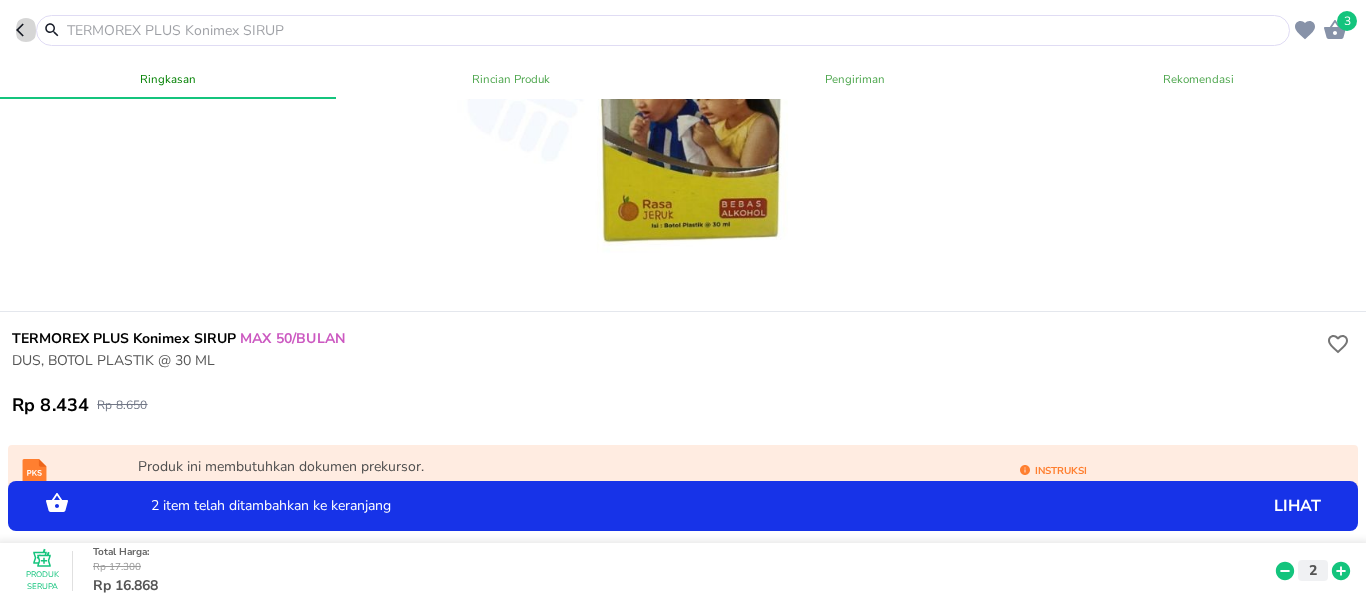 click 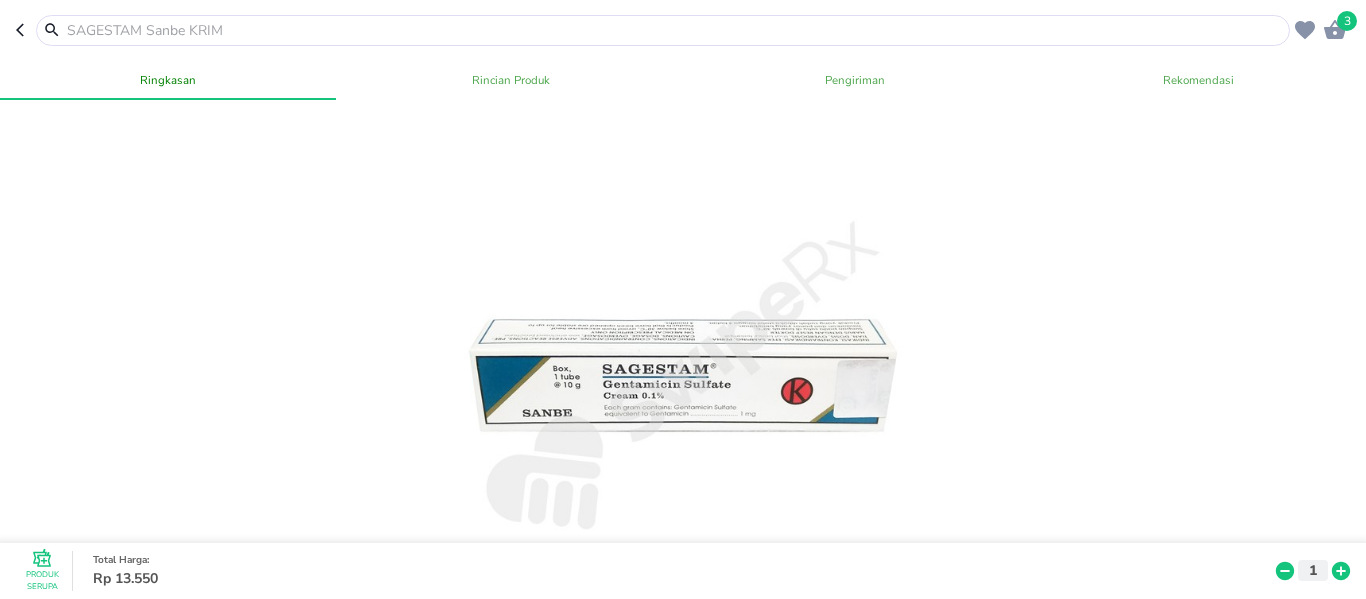 click at bounding box center [675, 30] 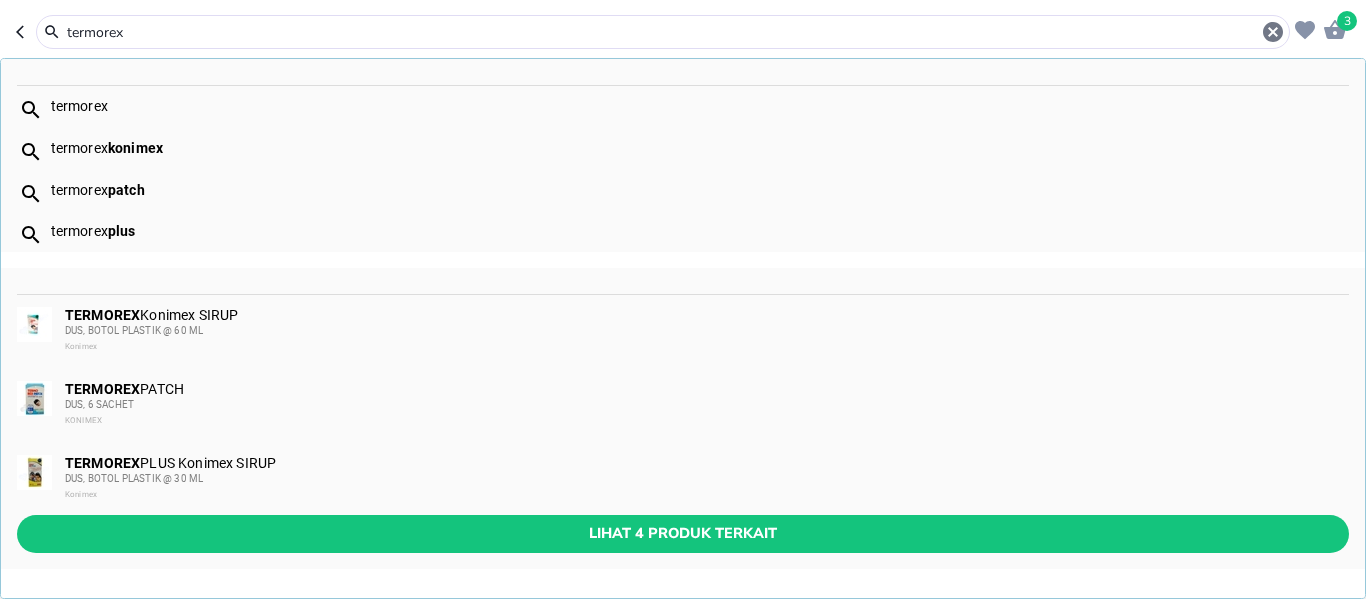 type on "termorex" 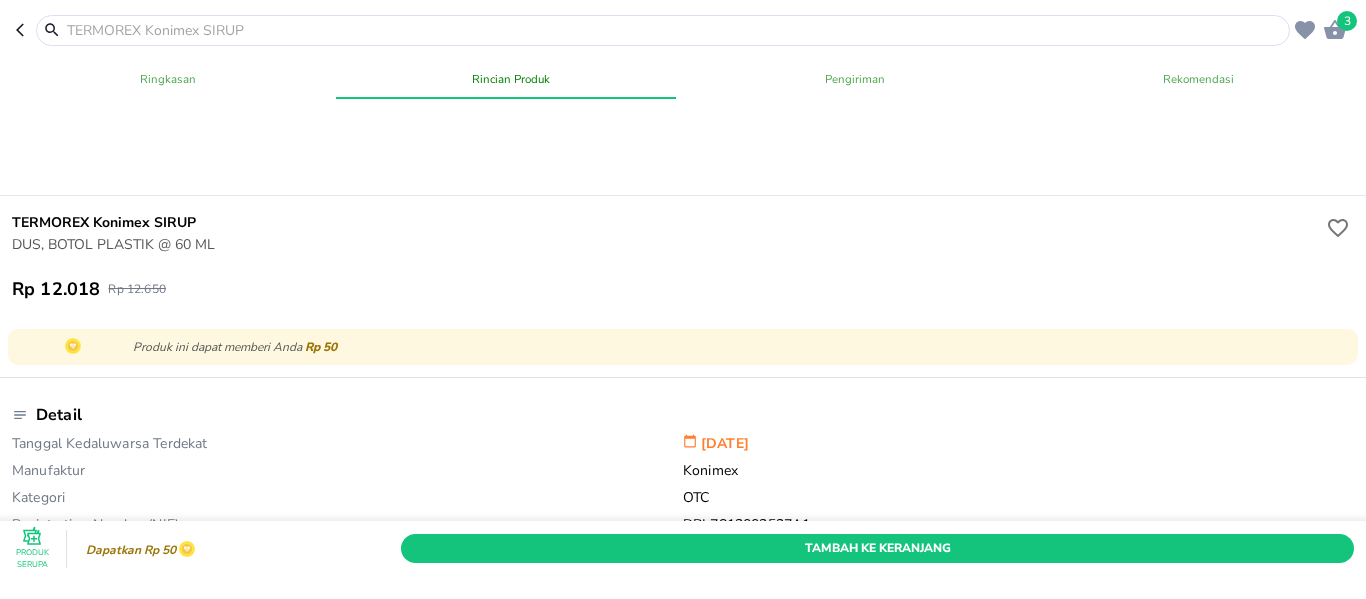 scroll, scrollTop: 446, scrollLeft: 0, axis: vertical 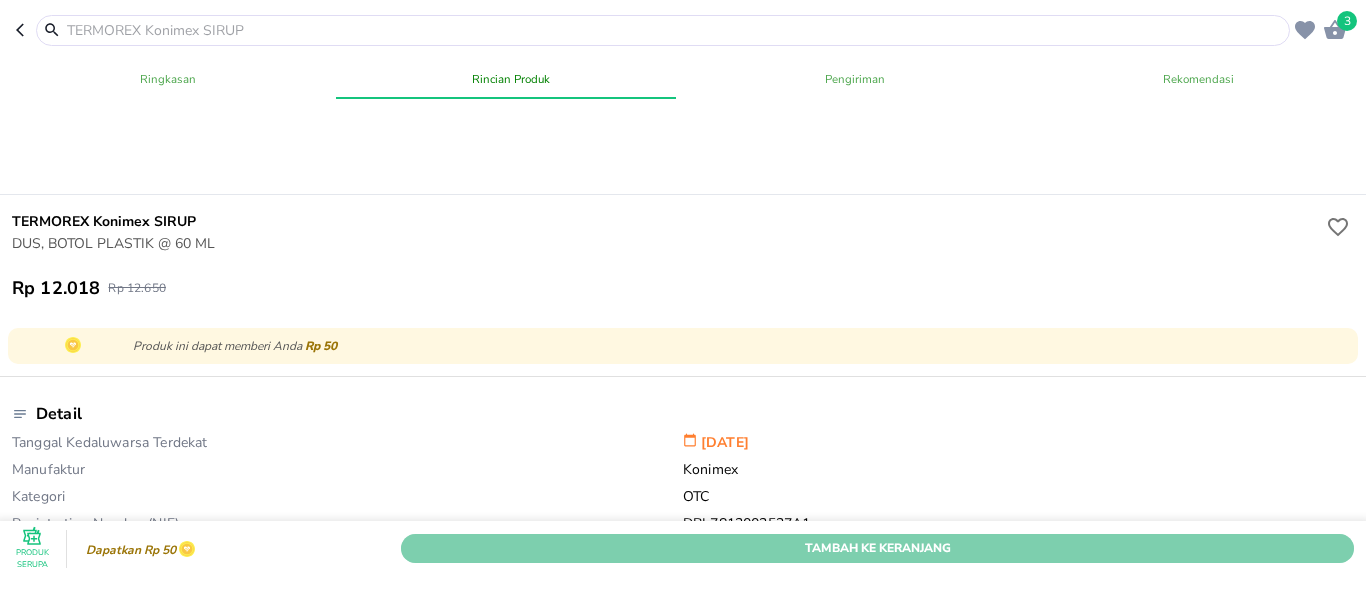 click on "Tambah Ke Keranjang" at bounding box center (877, 548) 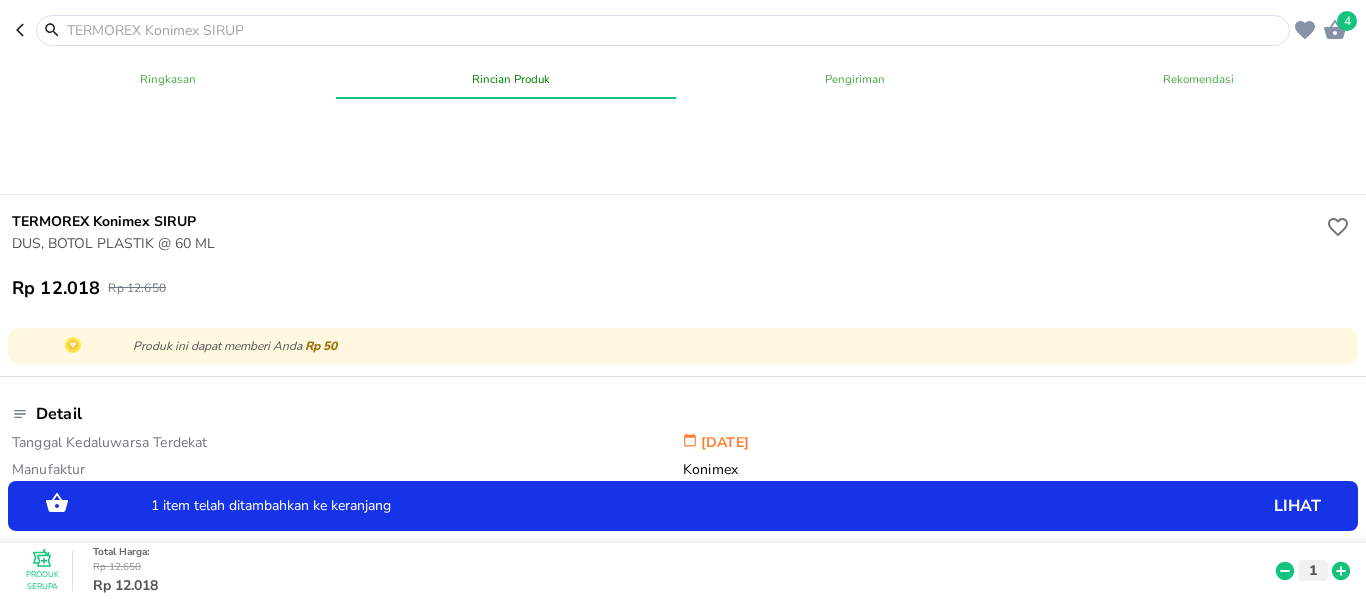 click 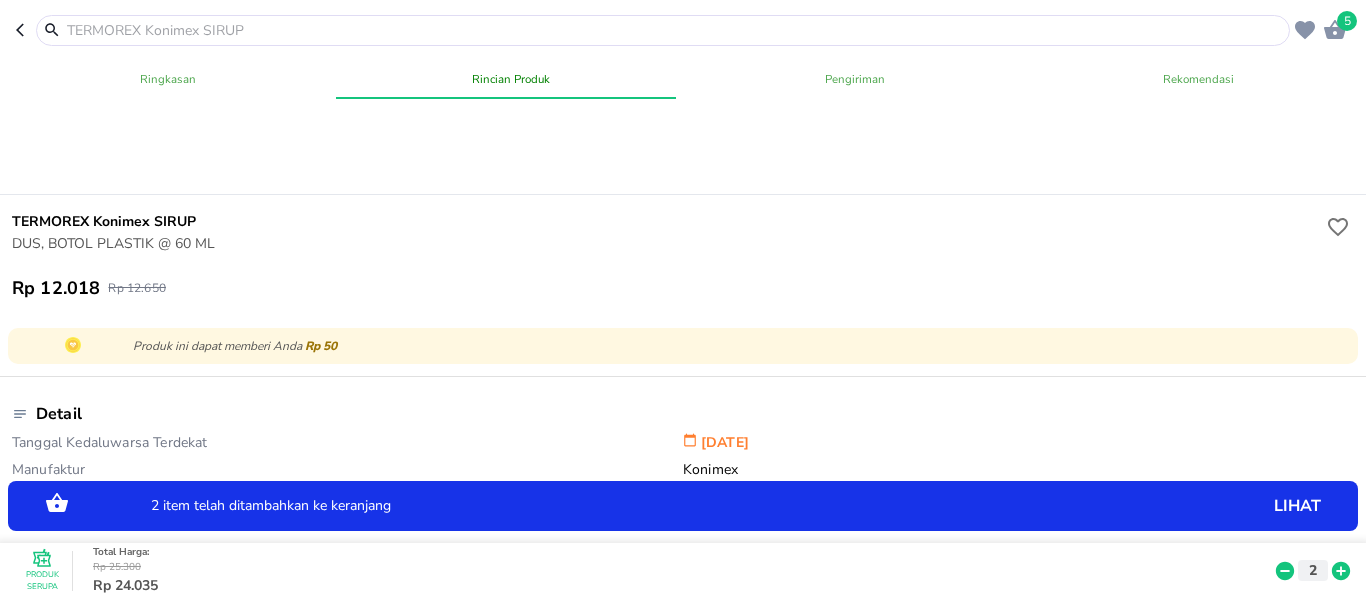 click 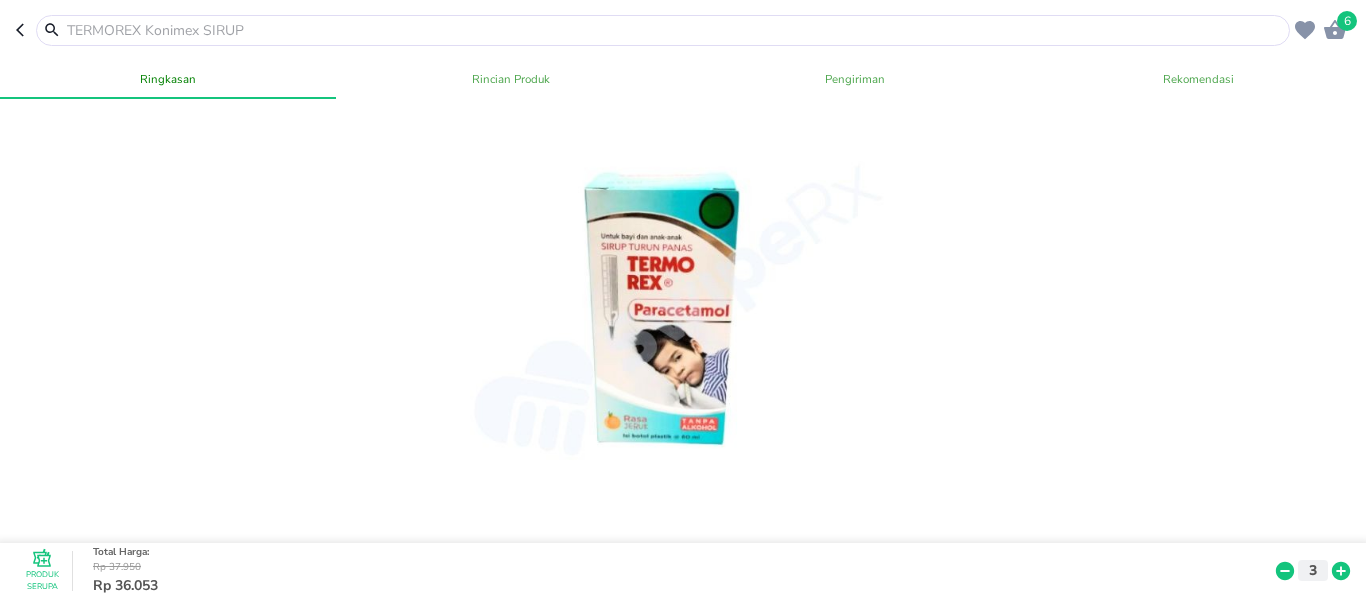 scroll, scrollTop: 0, scrollLeft: 0, axis: both 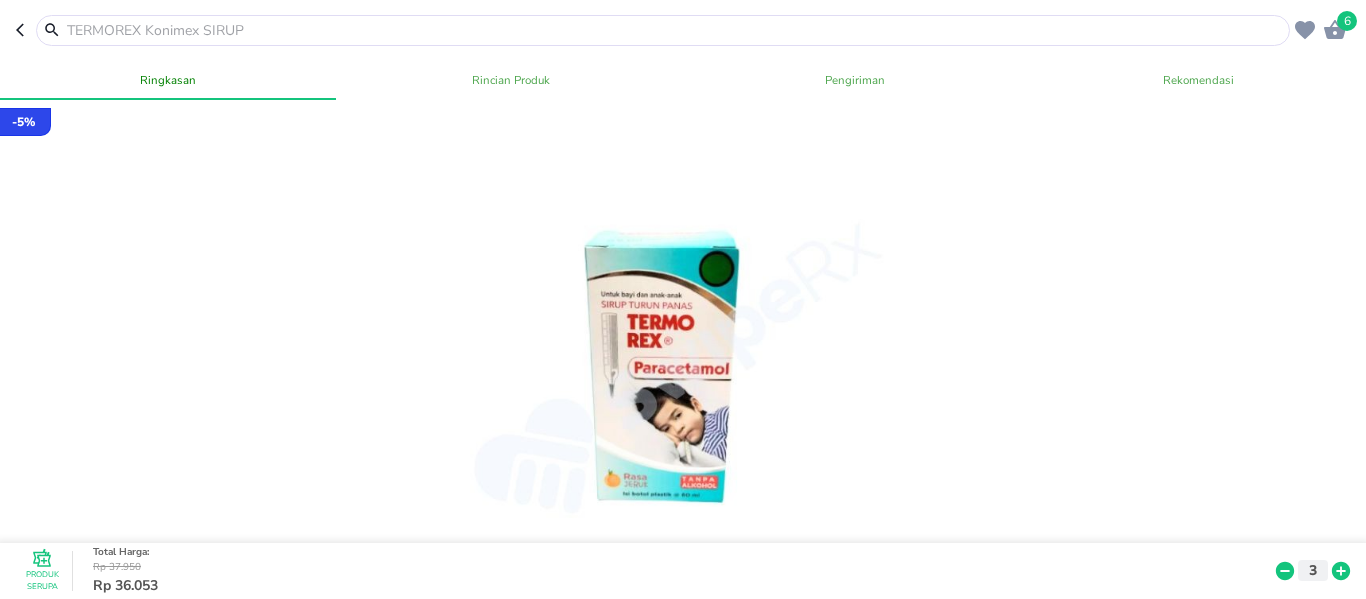 click at bounding box center (675, 30) 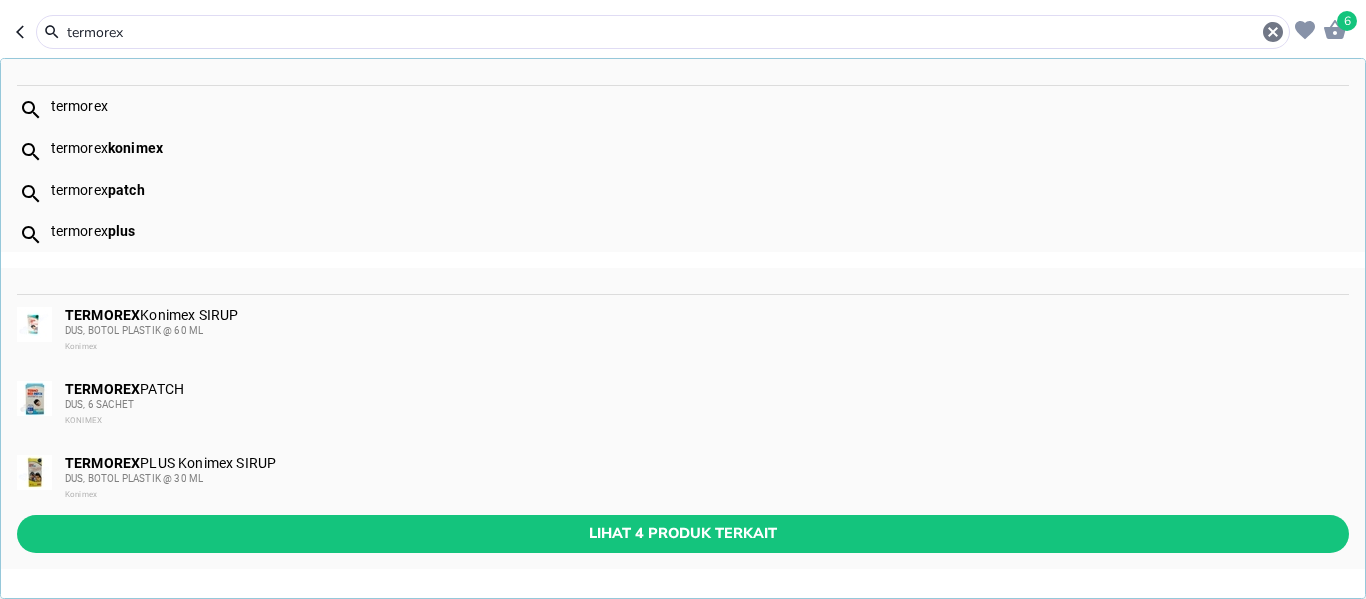 type on "termorex" 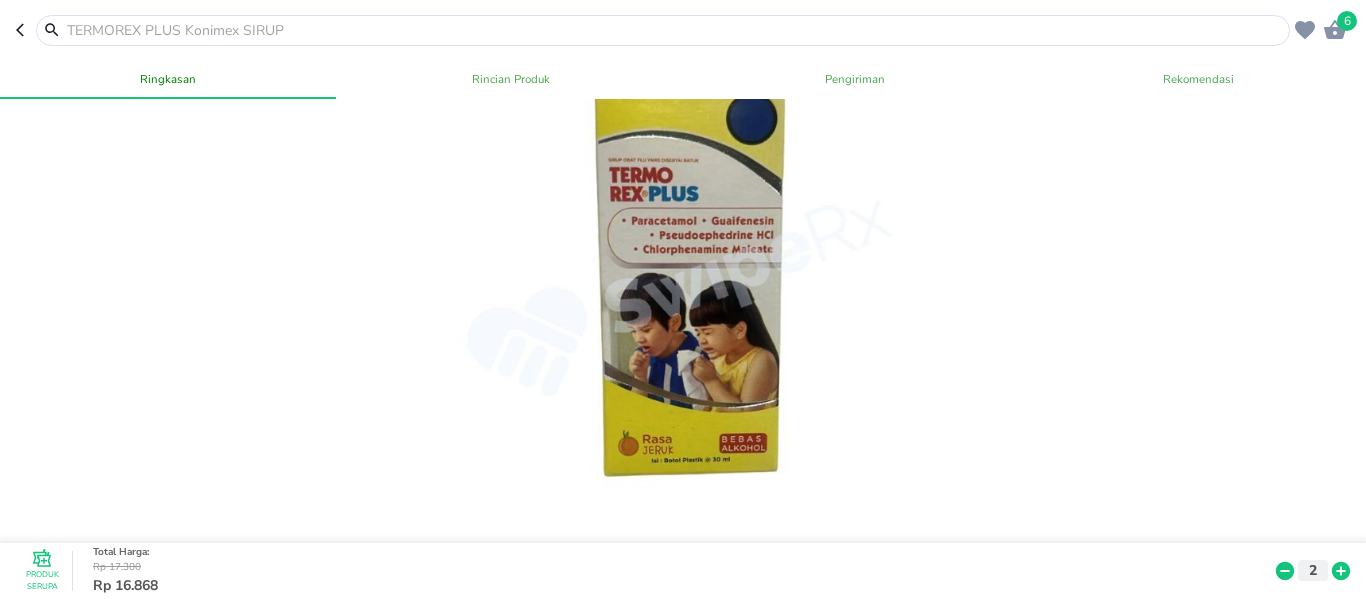 scroll, scrollTop: 88, scrollLeft: 0, axis: vertical 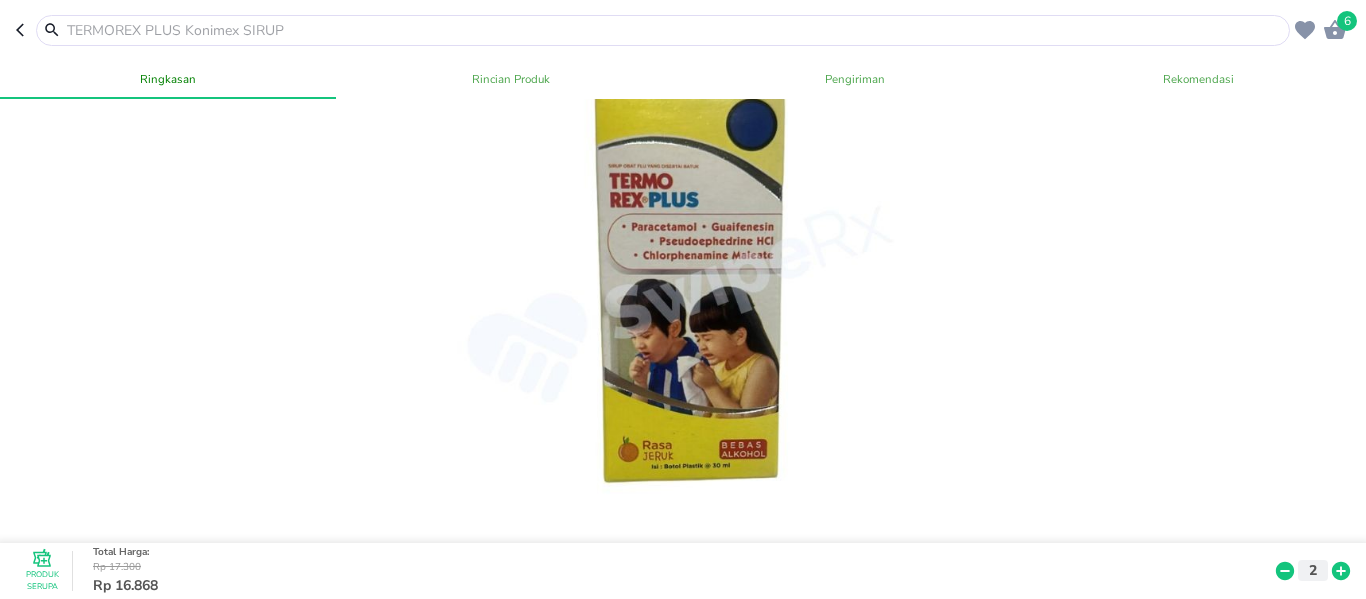 click 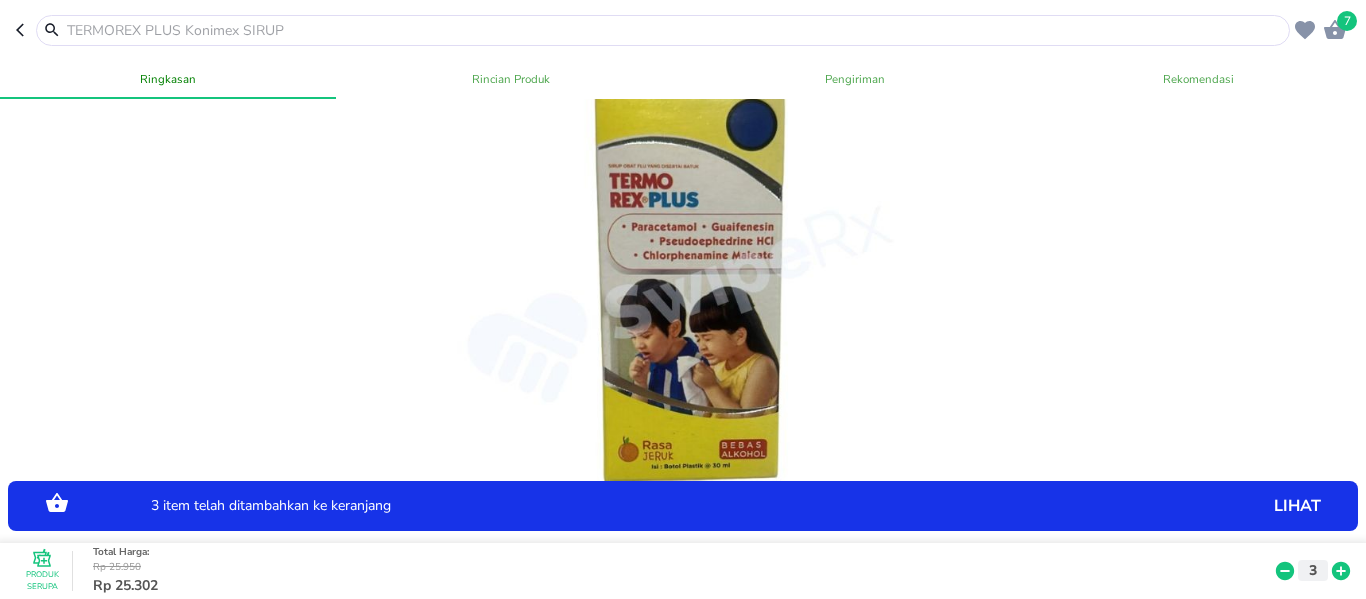 click at bounding box center (675, 30) 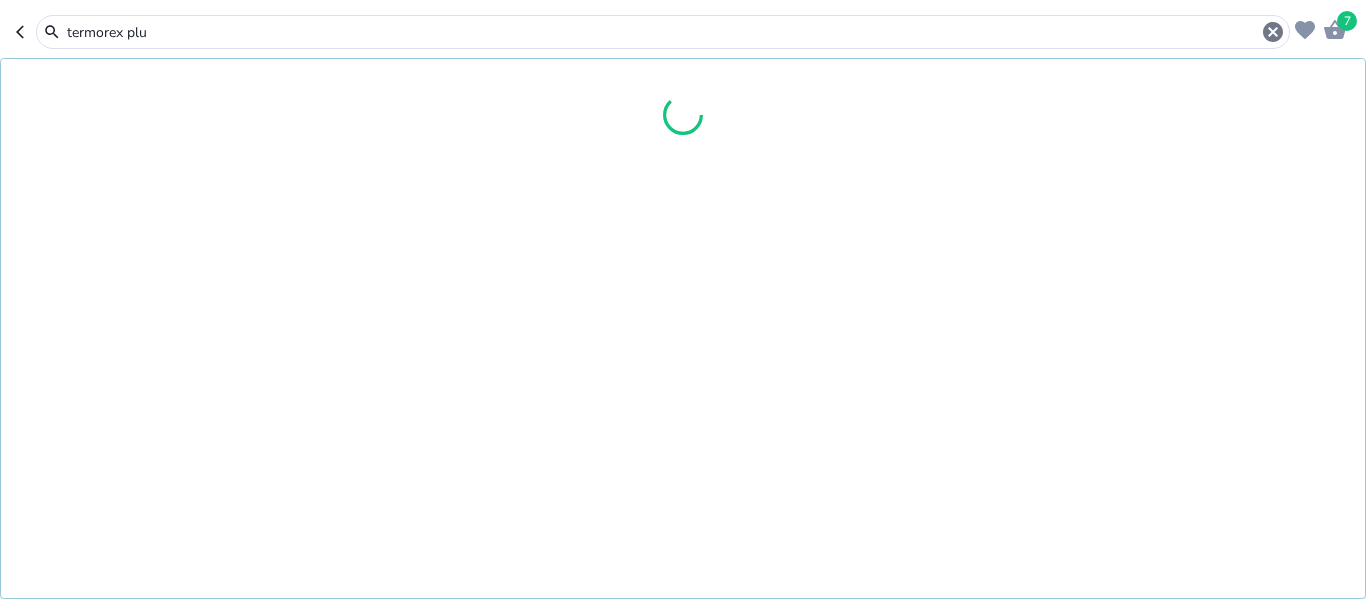 type on "termorex plus" 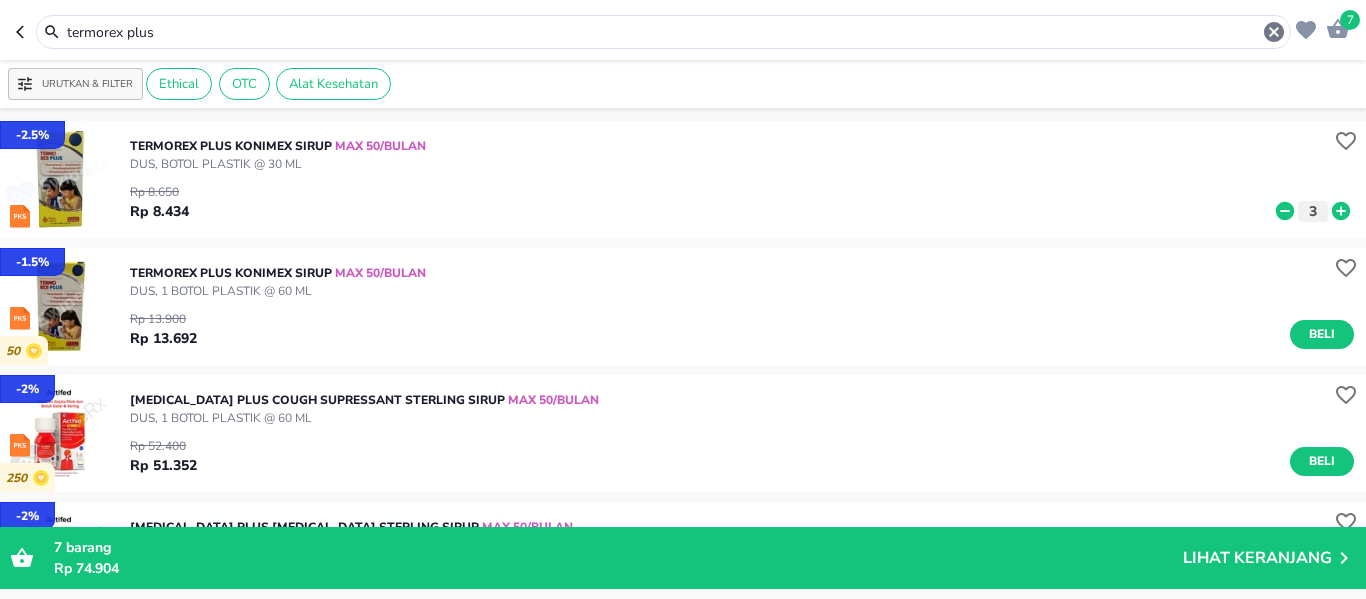 click 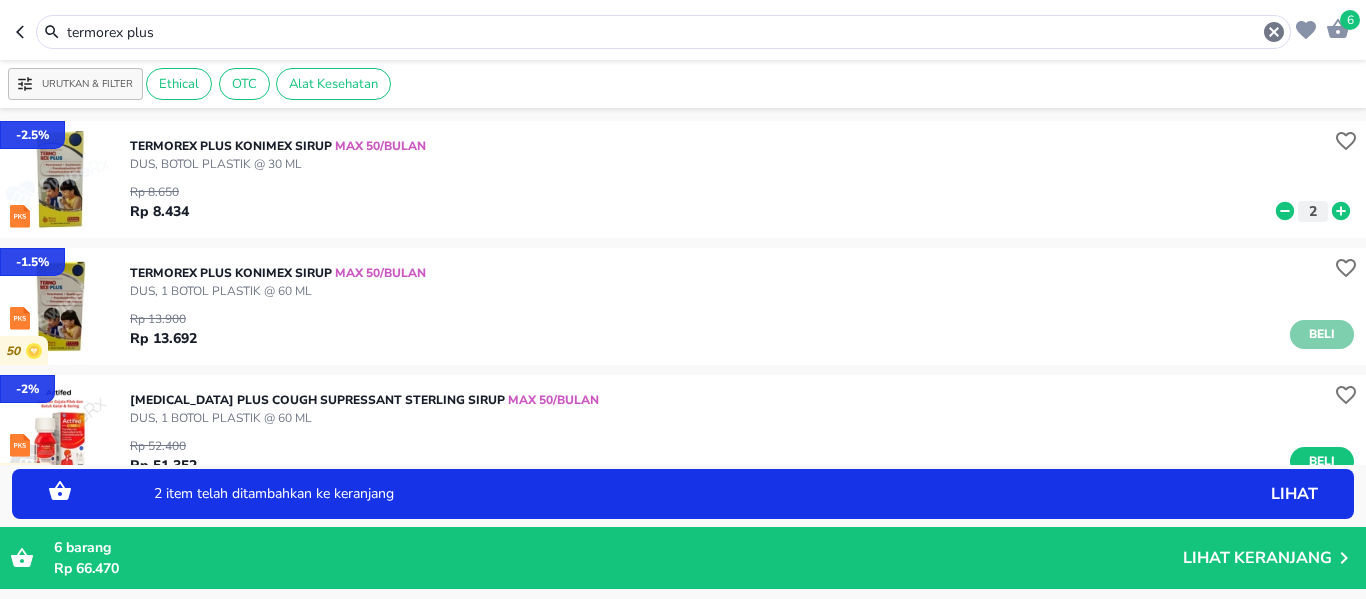 click on "Beli" at bounding box center [1322, 334] 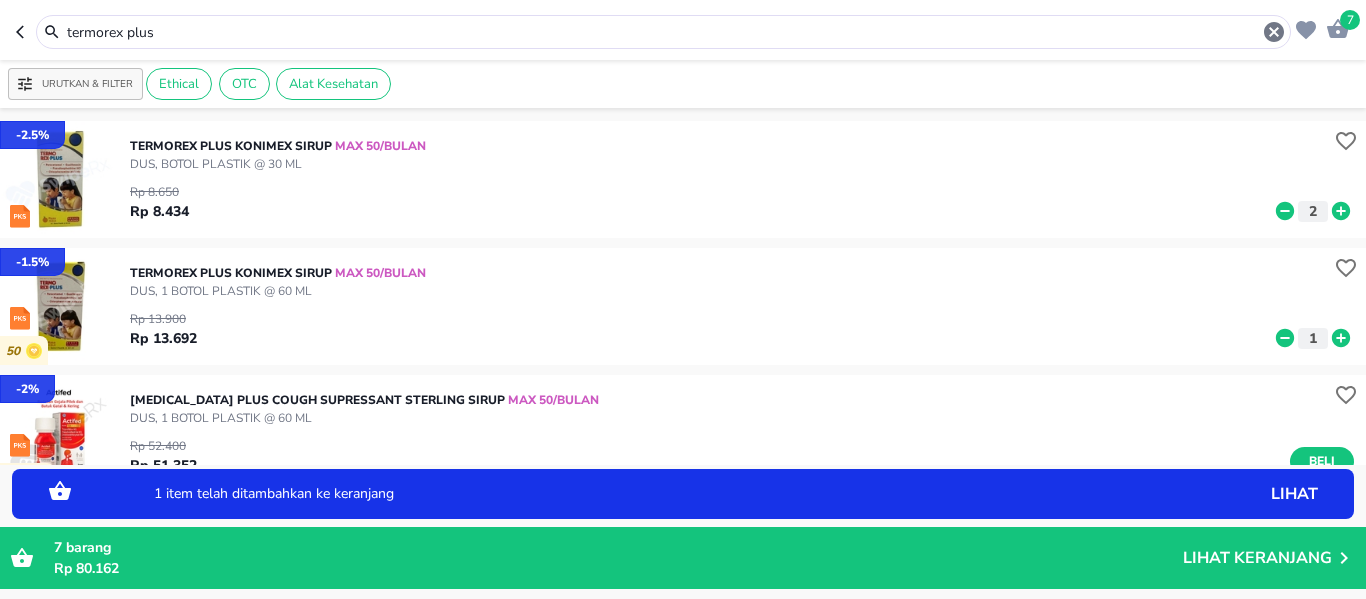 click 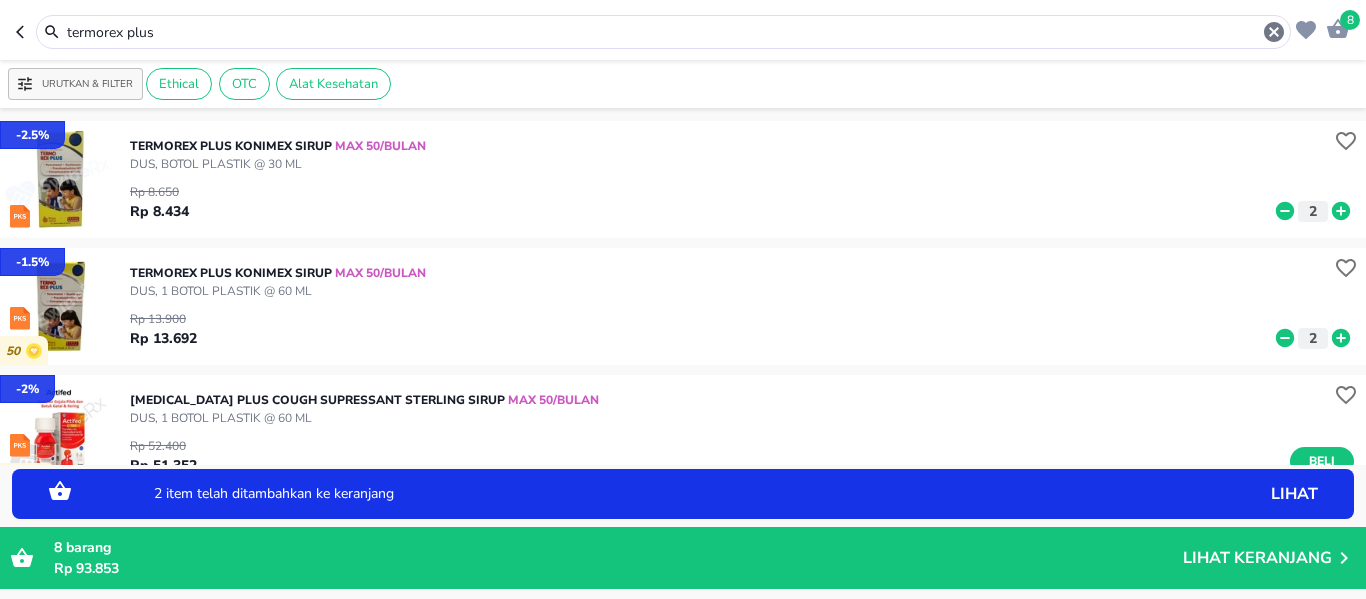 click 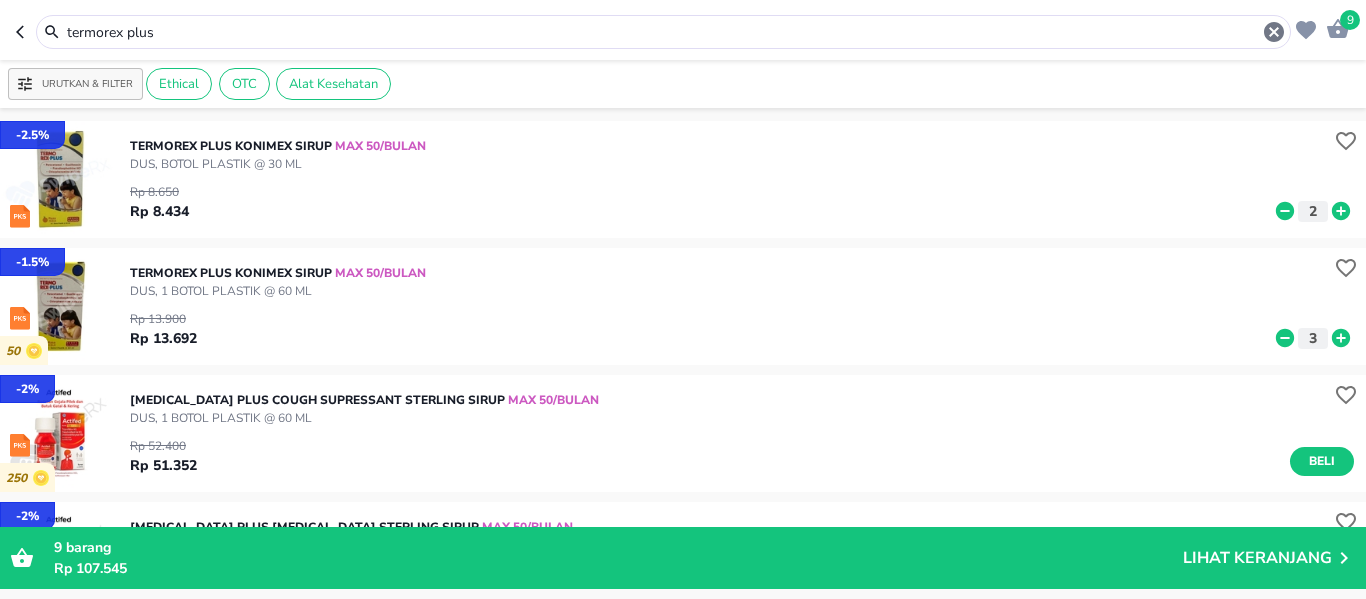 click on "termorex plus" at bounding box center [663, 32] 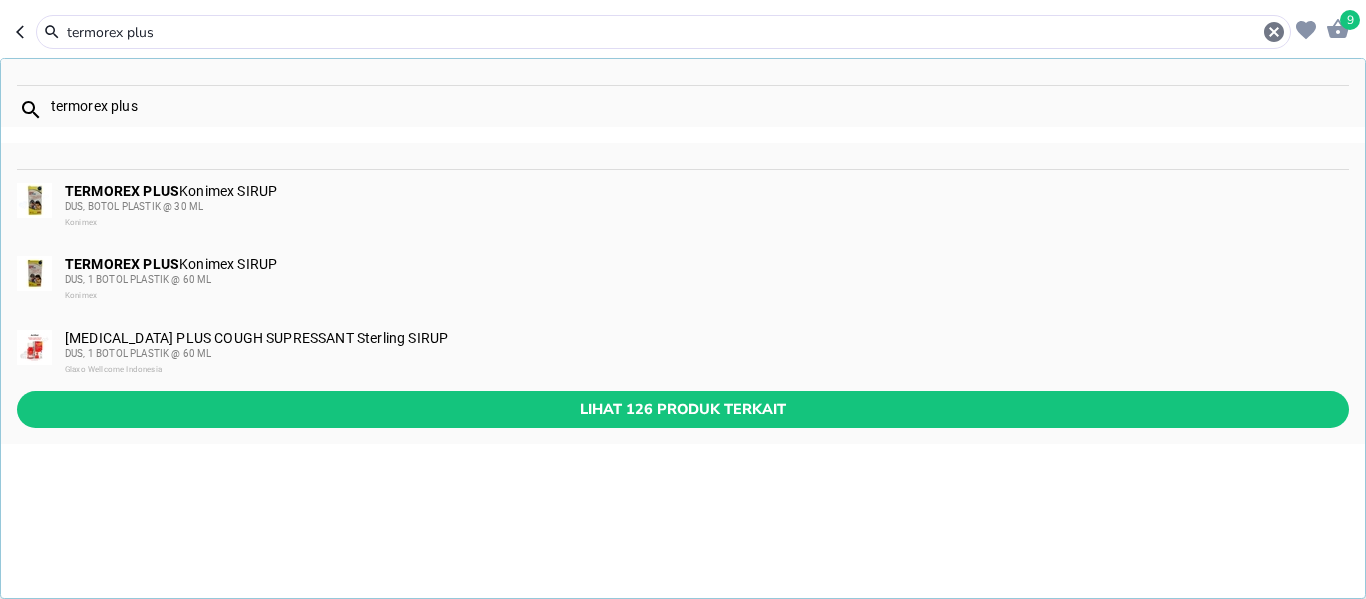 click on "termorex plus" at bounding box center (663, 32) 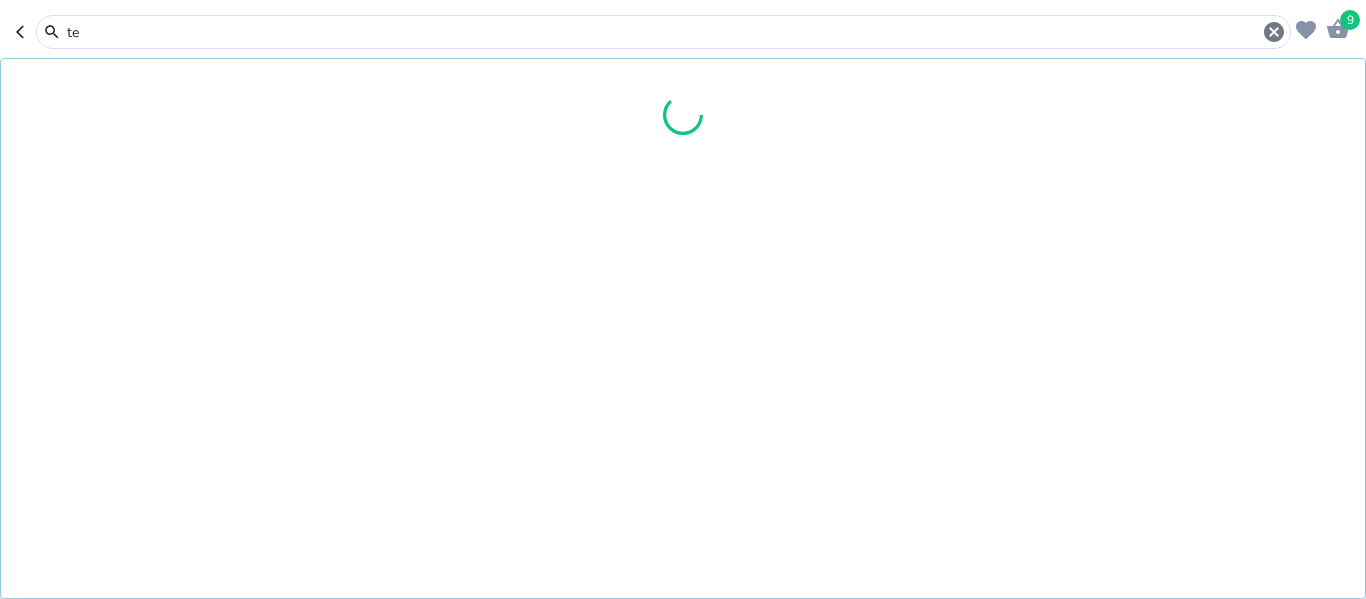 type on "t" 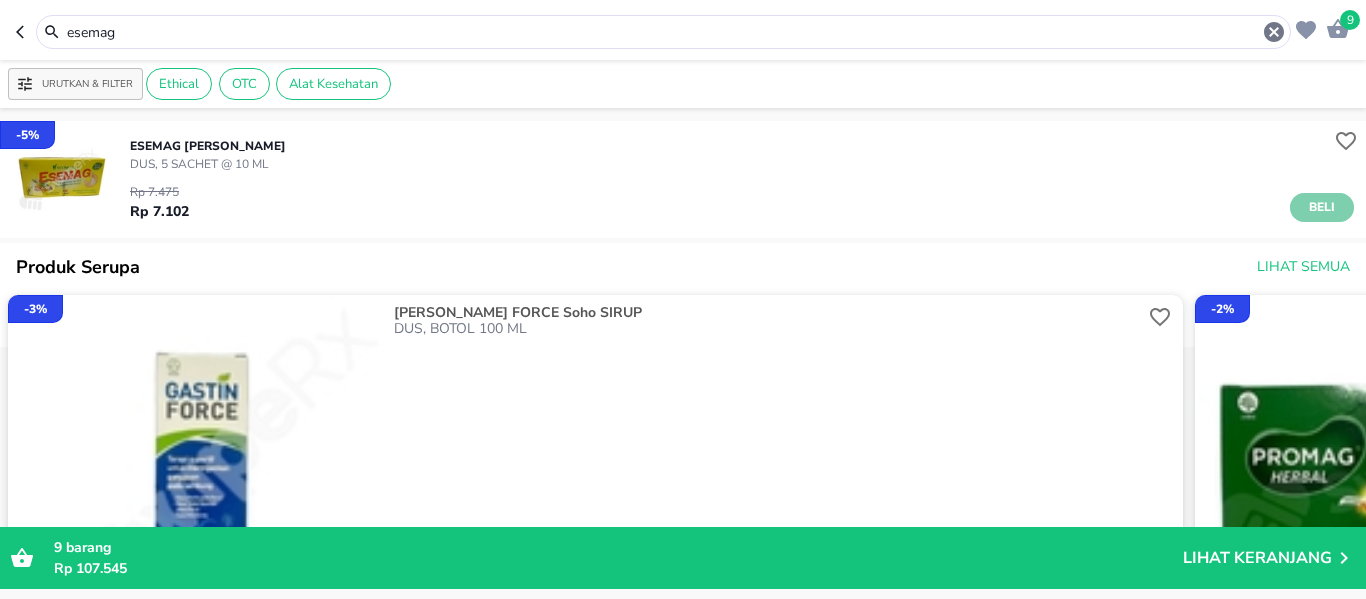 click on "Beli" at bounding box center (1322, 207) 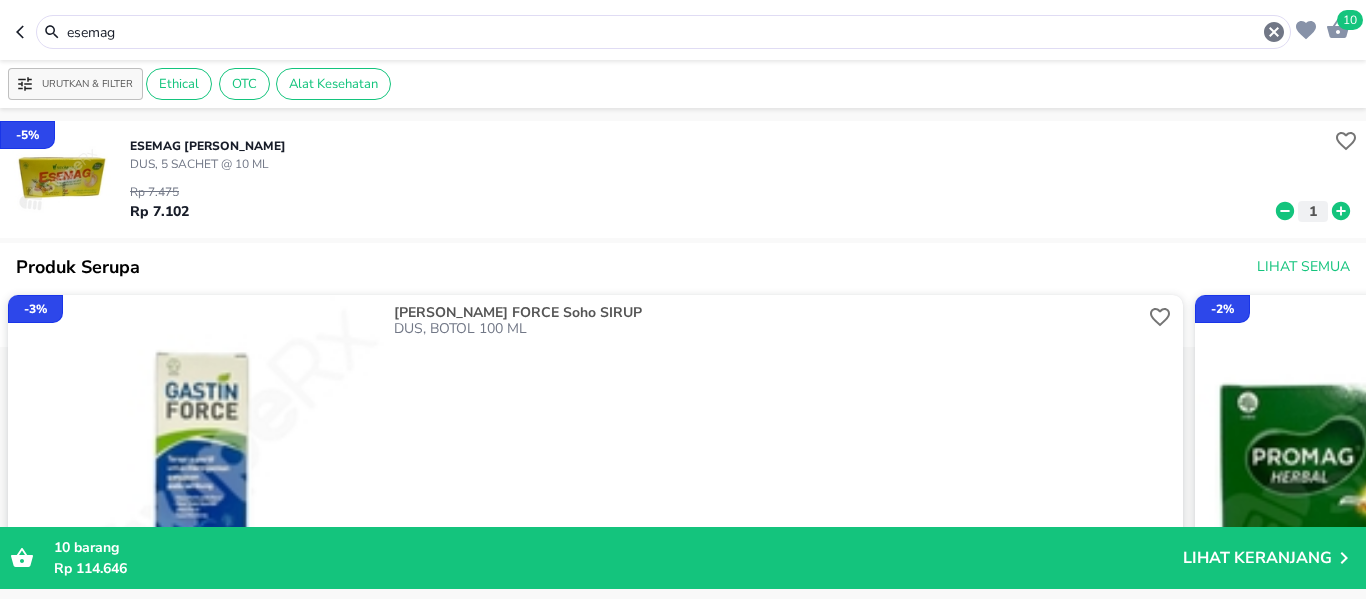 click on "esemag" at bounding box center [663, 32] 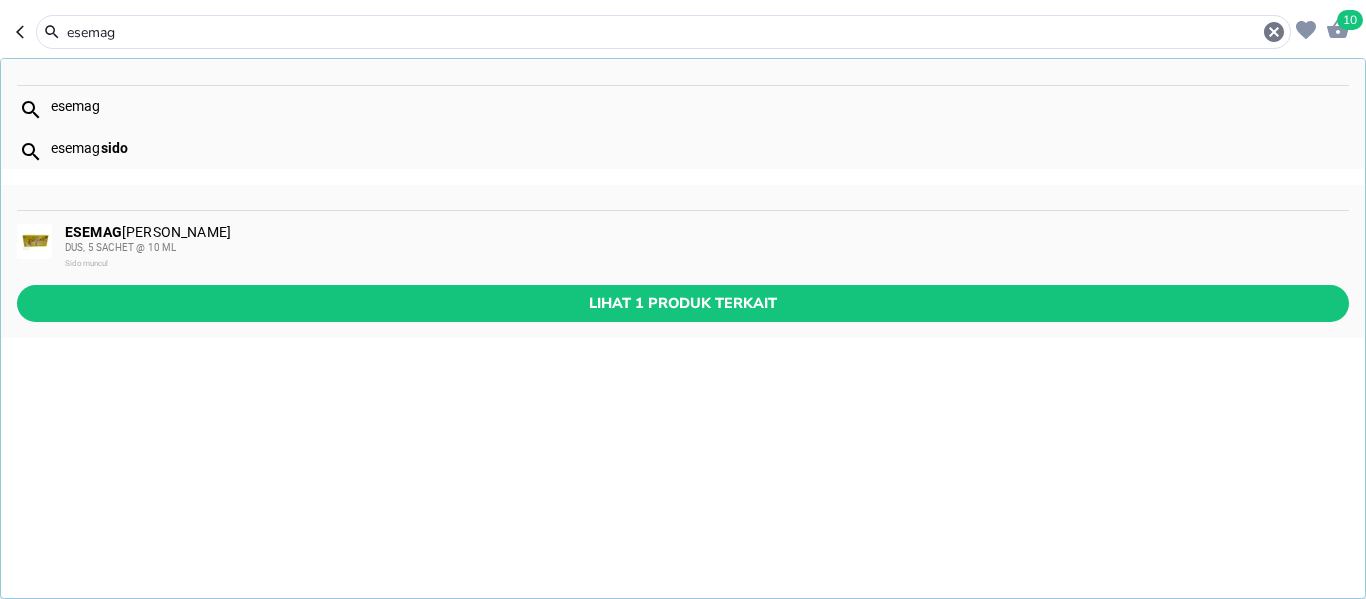 click on "esemag" at bounding box center (663, 32) 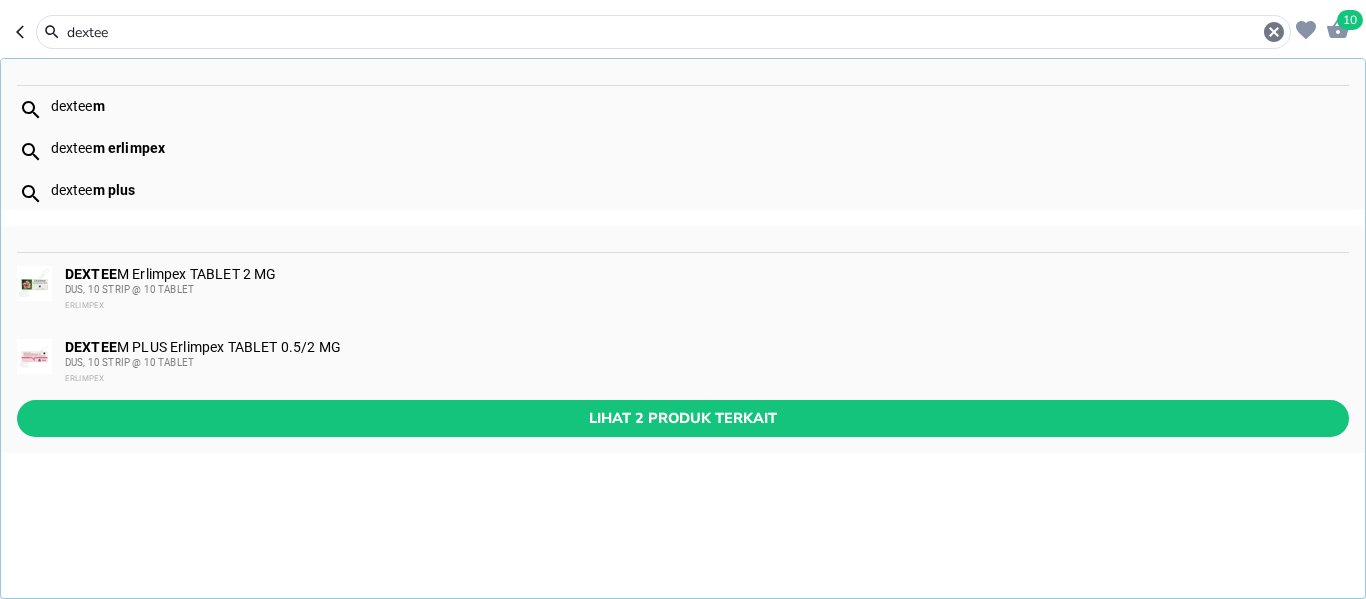 type on "dextee" 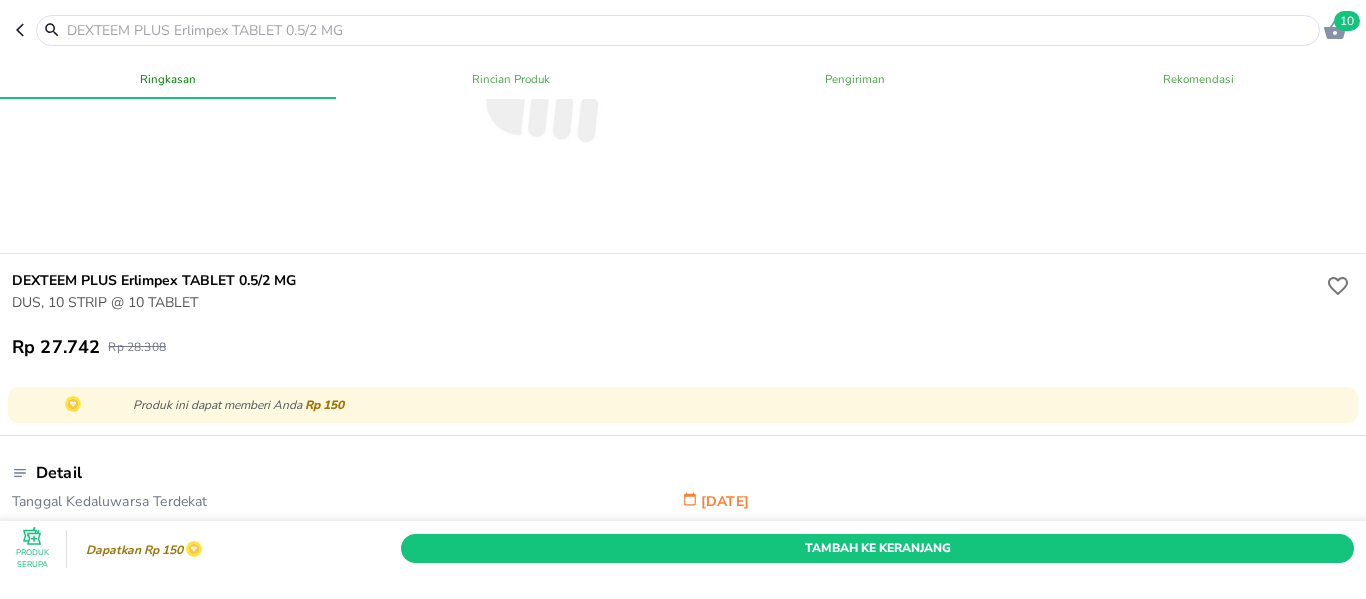 scroll, scrollTop: 388, scrollLeft: 0, axis: vertical 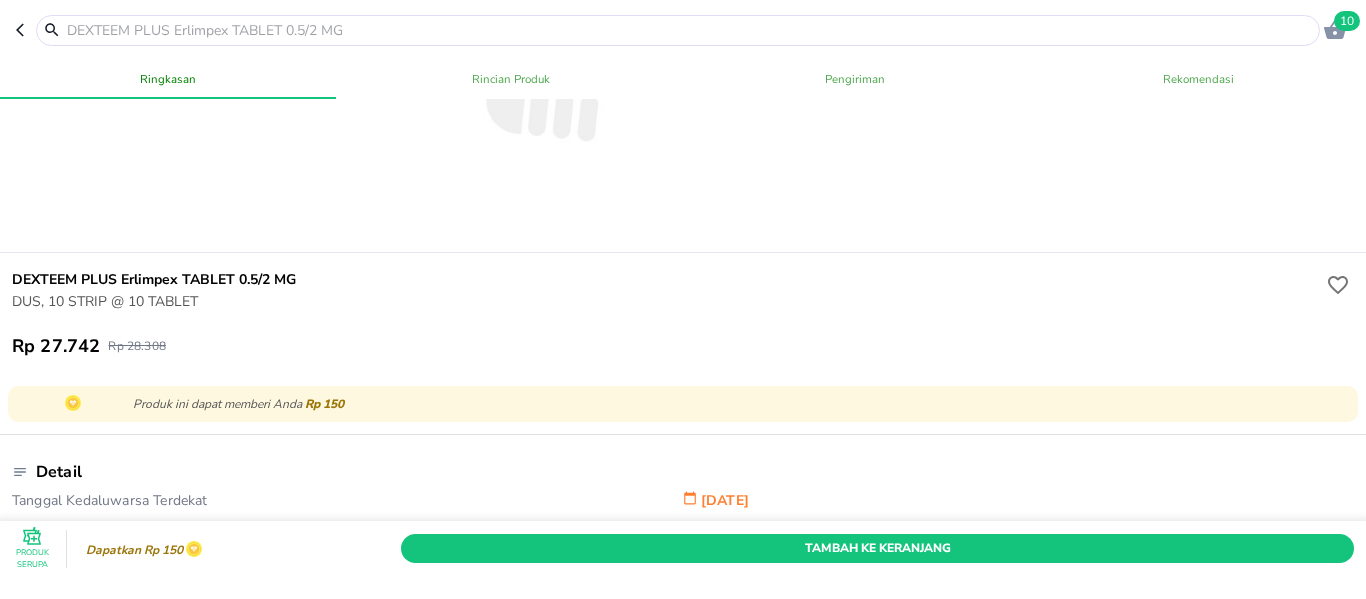 click at bounding box center [690, 30] 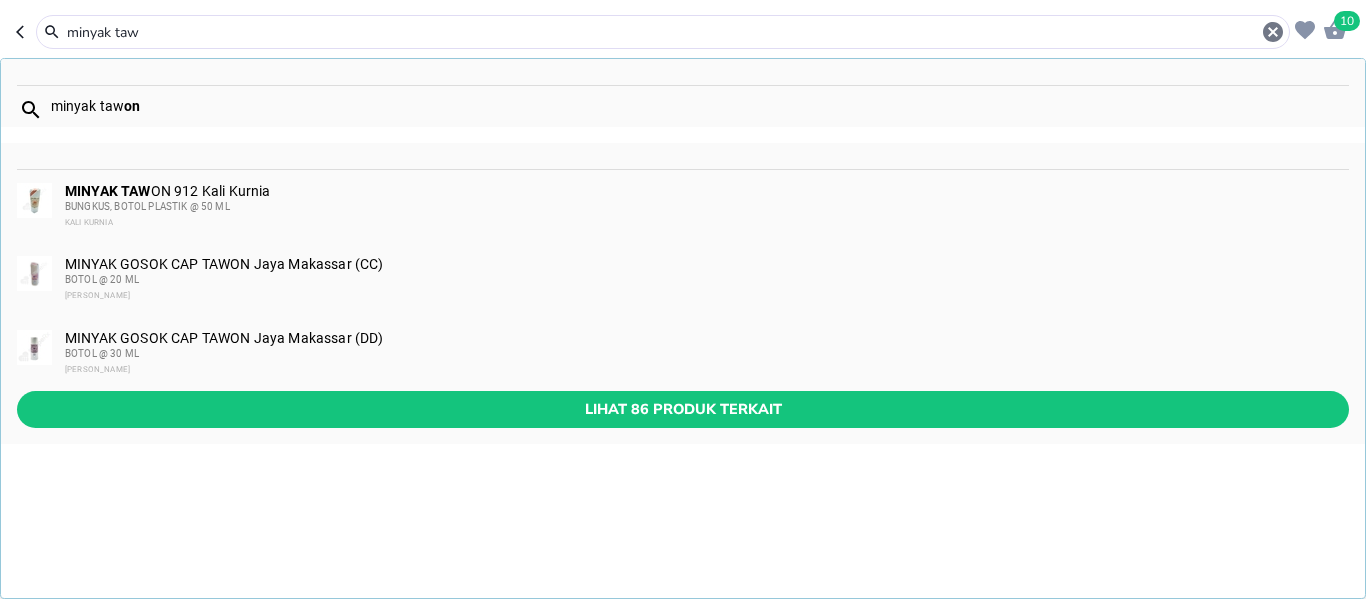 type on "minyak taw" 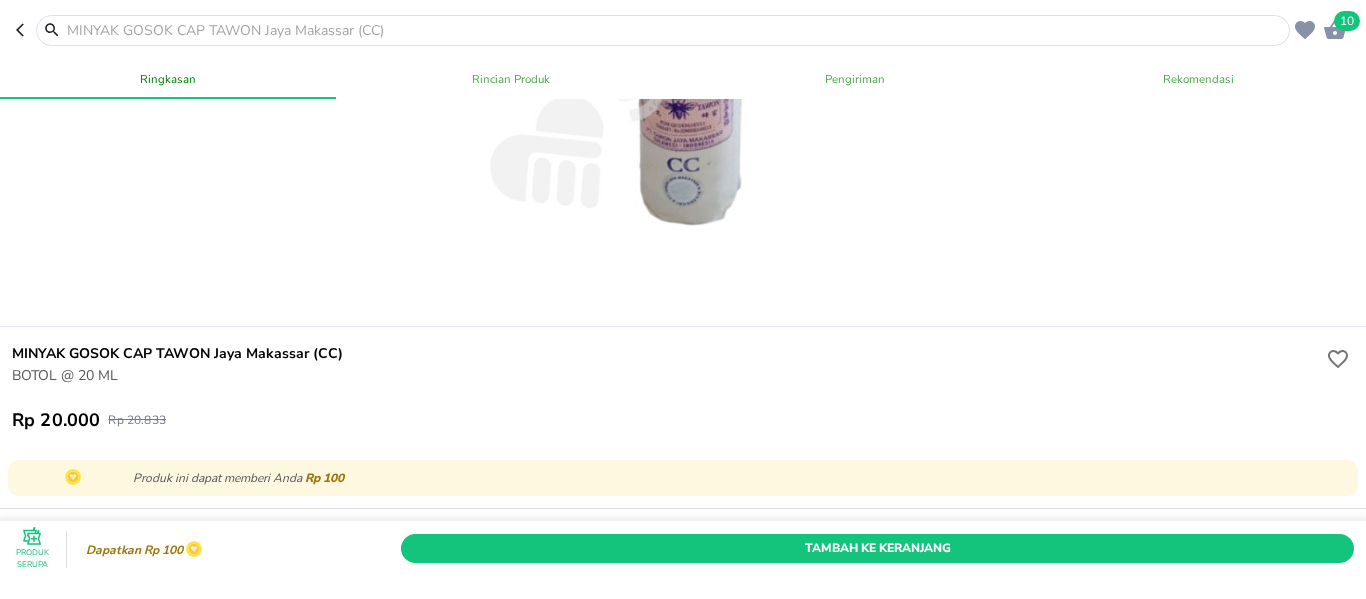 scroll, scrollTop: 316, scrollLeft: 0, axis: vertical 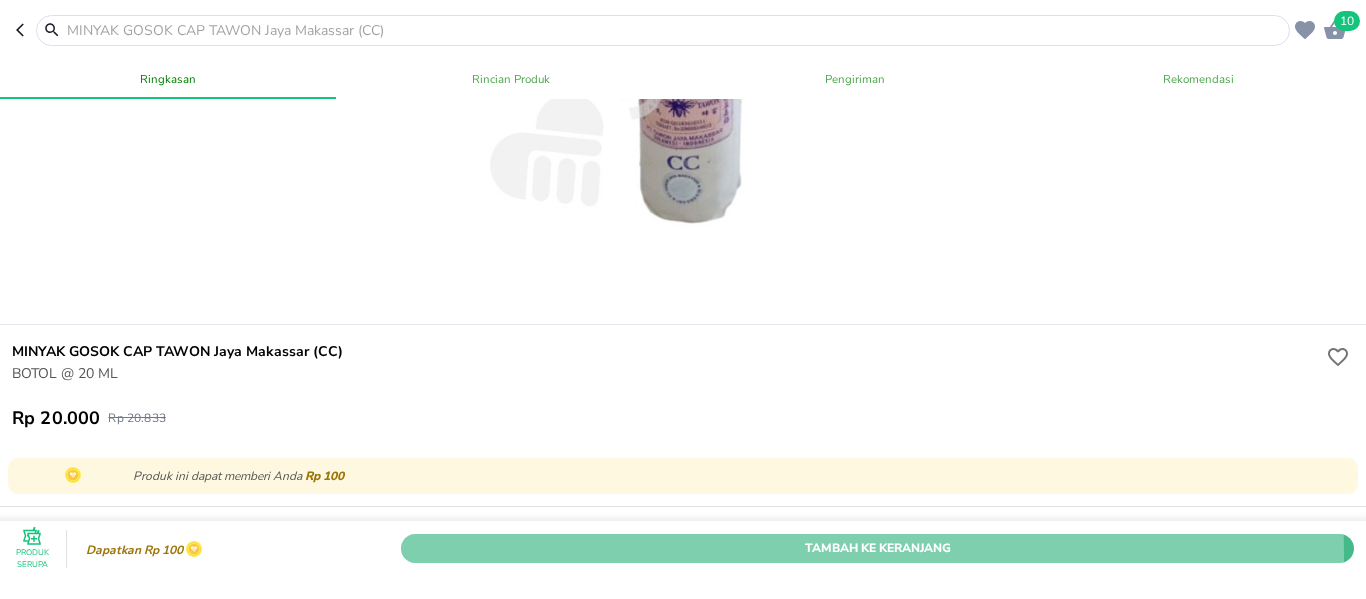 click on "Tambah Ke Keranjang" at bounding box center [877, 548] 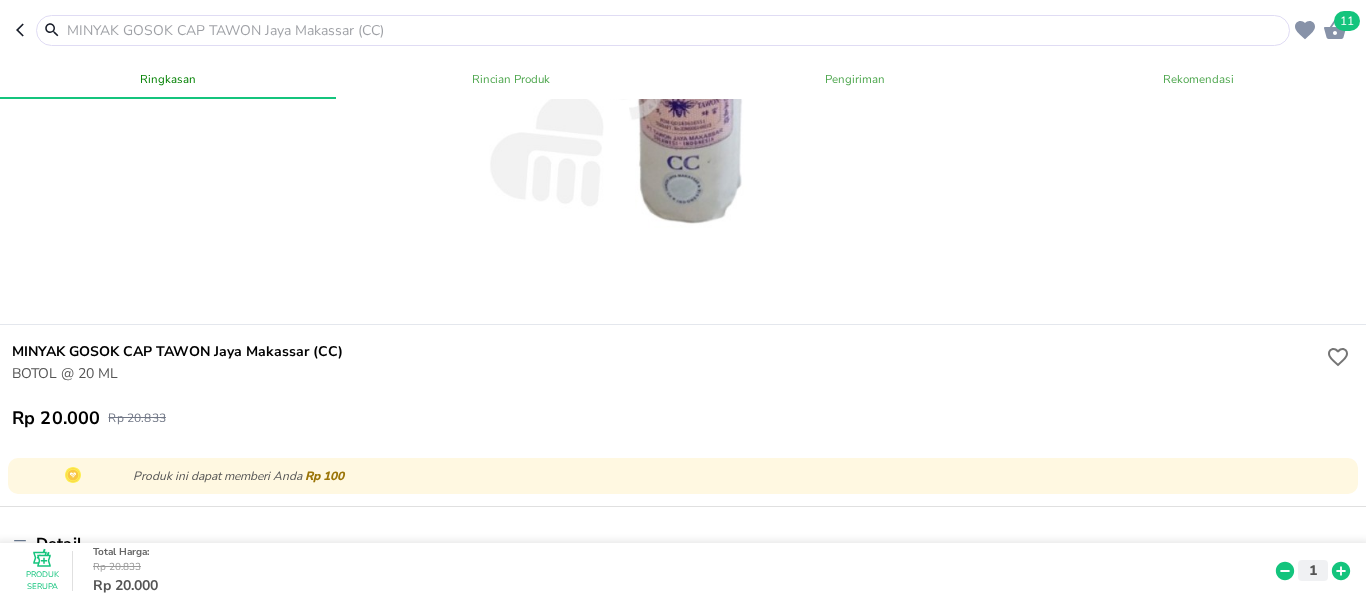 click at bounding box center [675, 30] 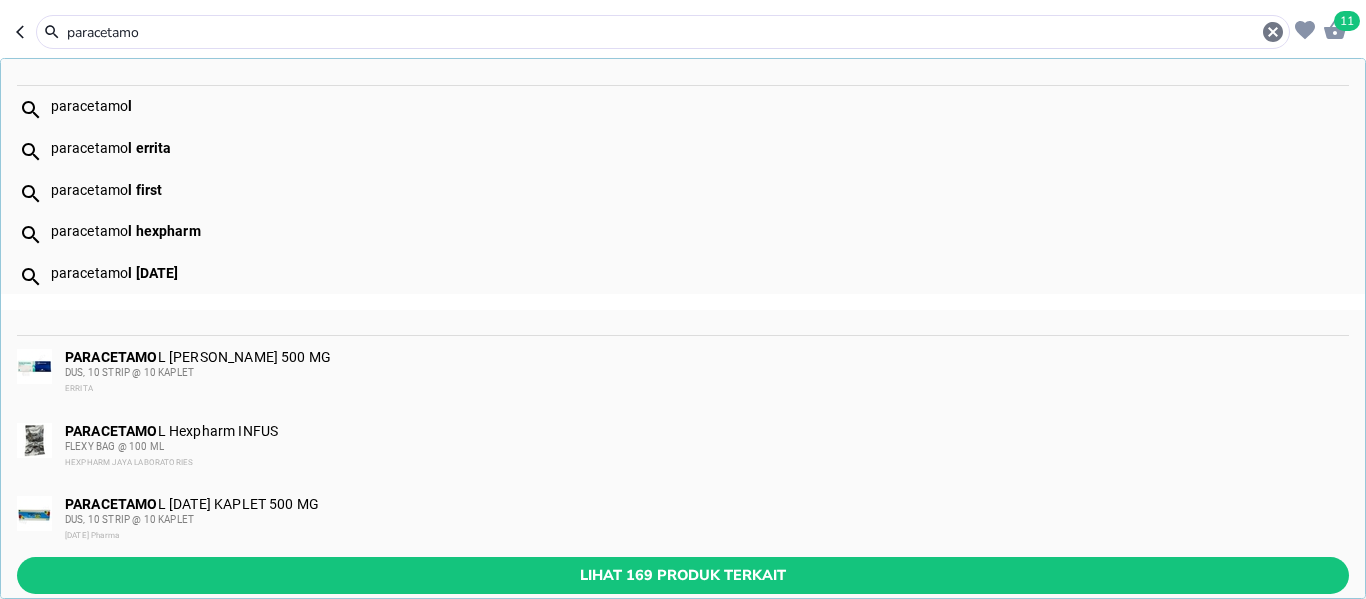 type on "[MEDICAL_DATA]" 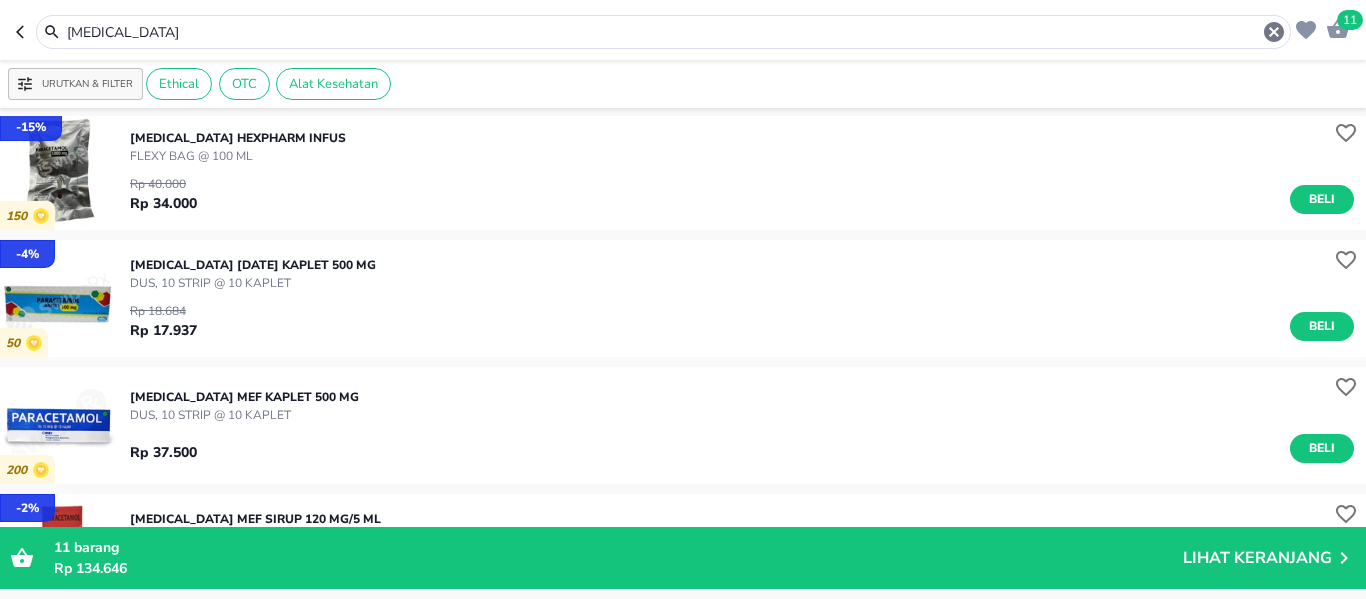 scroll, scrollTop: 133, scrollLeft: 0, axis: vertical 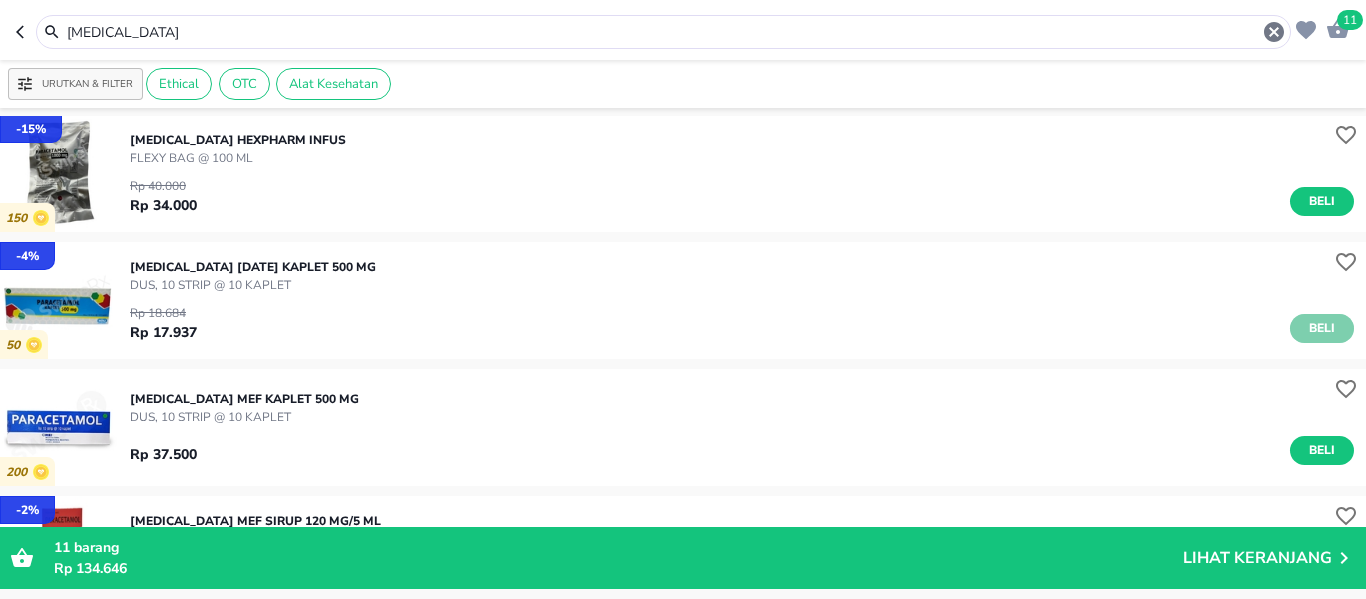 click on "Beli" at bounding box center (1322, 328) 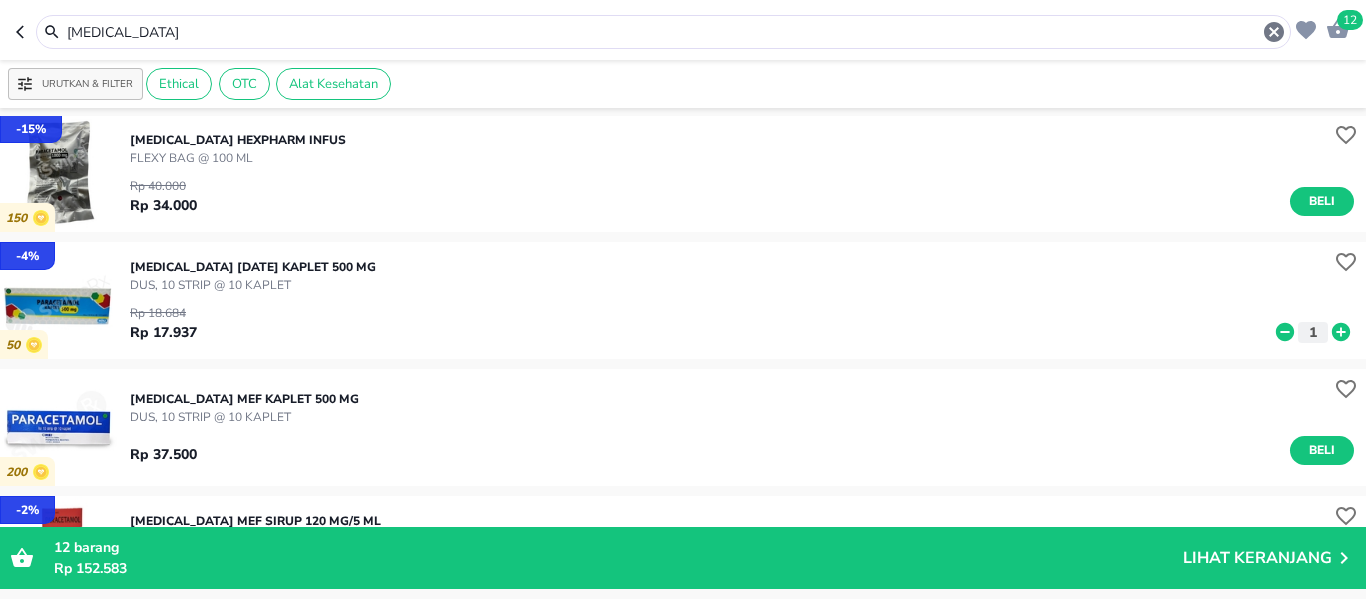 click on "[MEDICAL_DATA]" at bounding box center [663, 32] 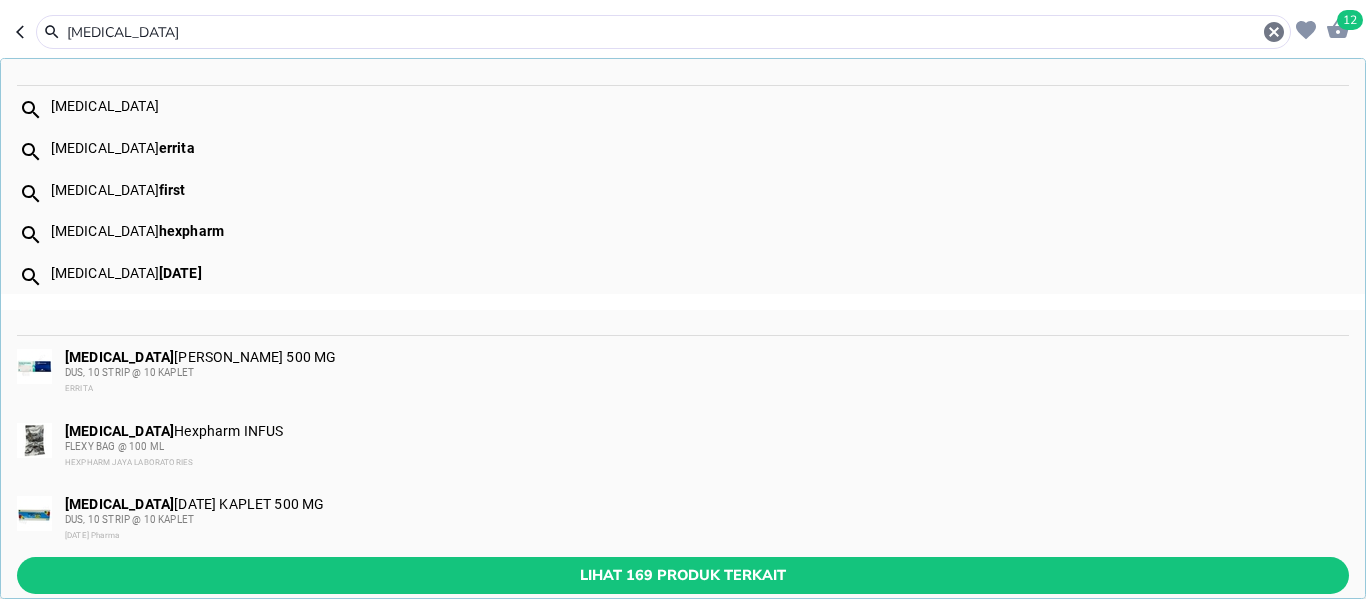 click on "[MEDICAL_DATA]" at bounding box center [663, 32] 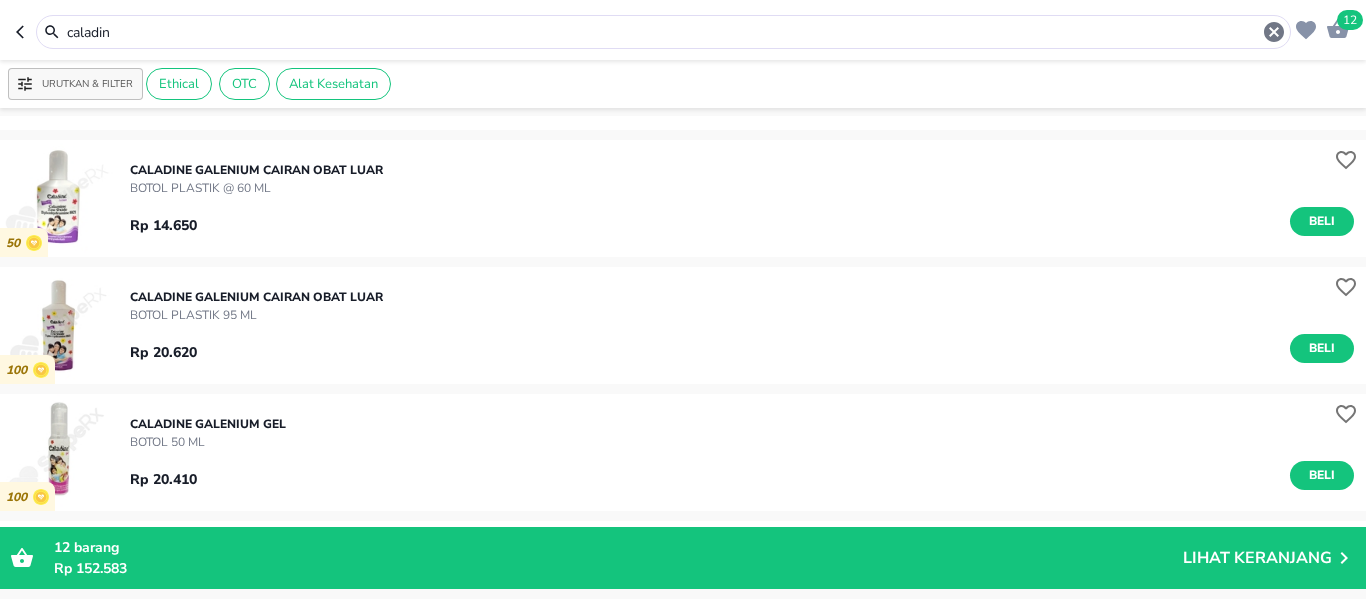 scroll, scrollTop: 999, scrollLeft: 0, axis: vertical 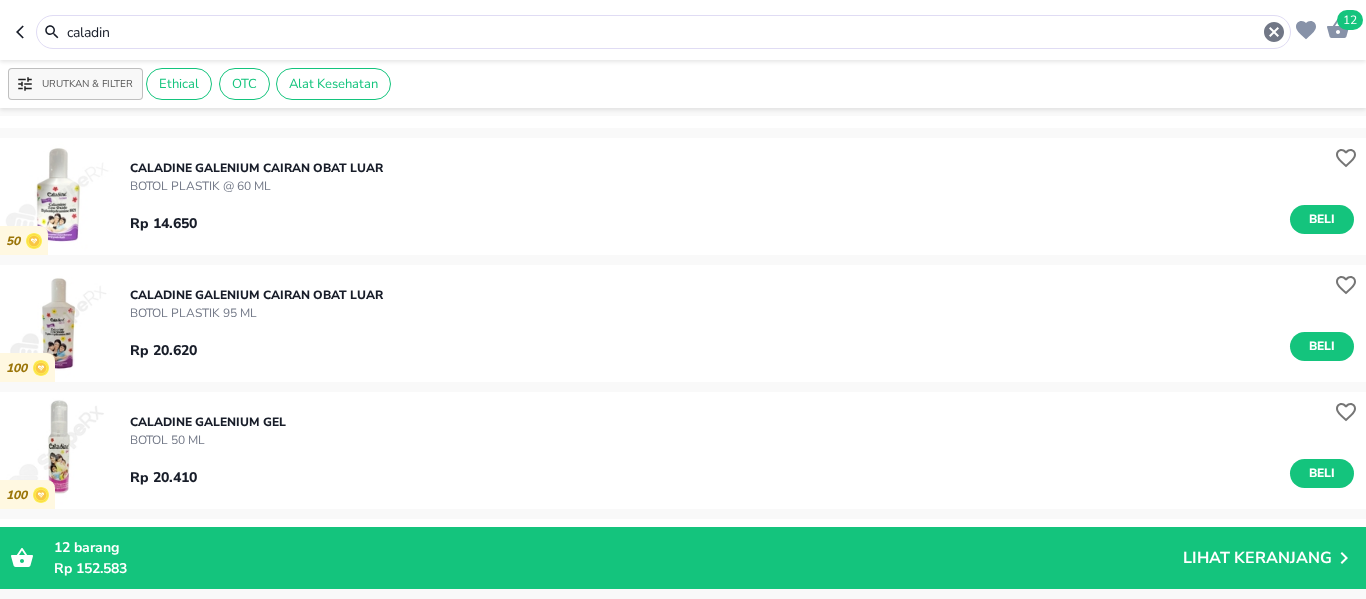 click on "caladin" at bounding box center [663, 32] 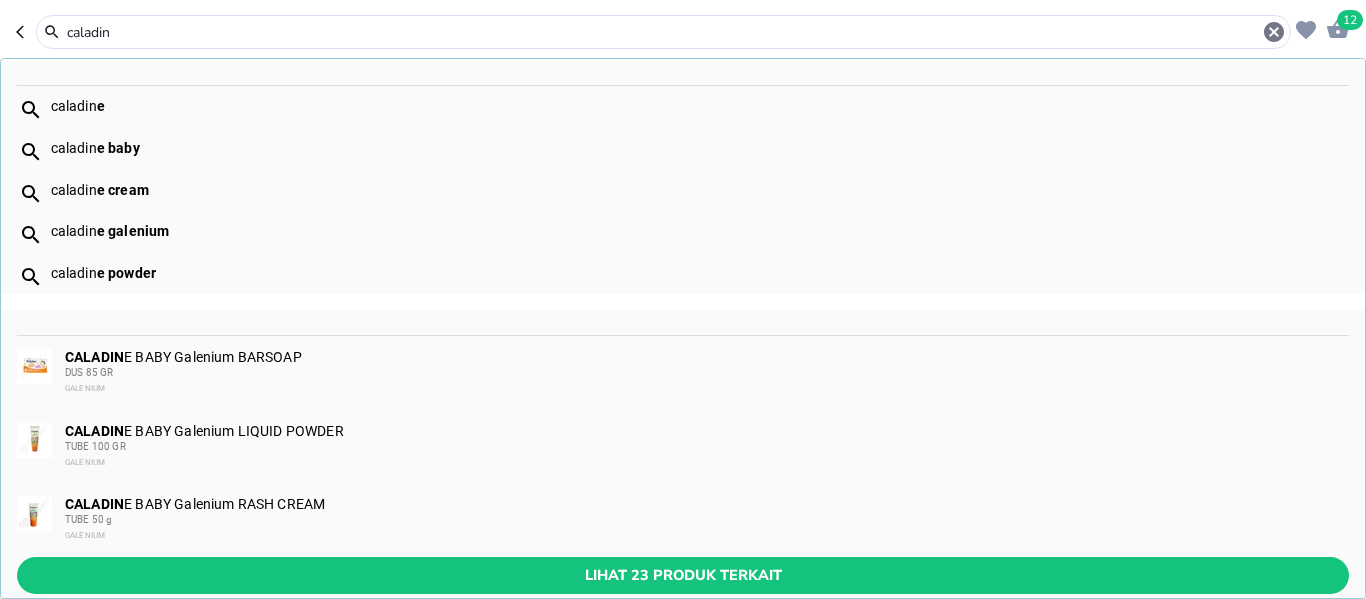 click on "caladin" at bounding box center [663, 32] 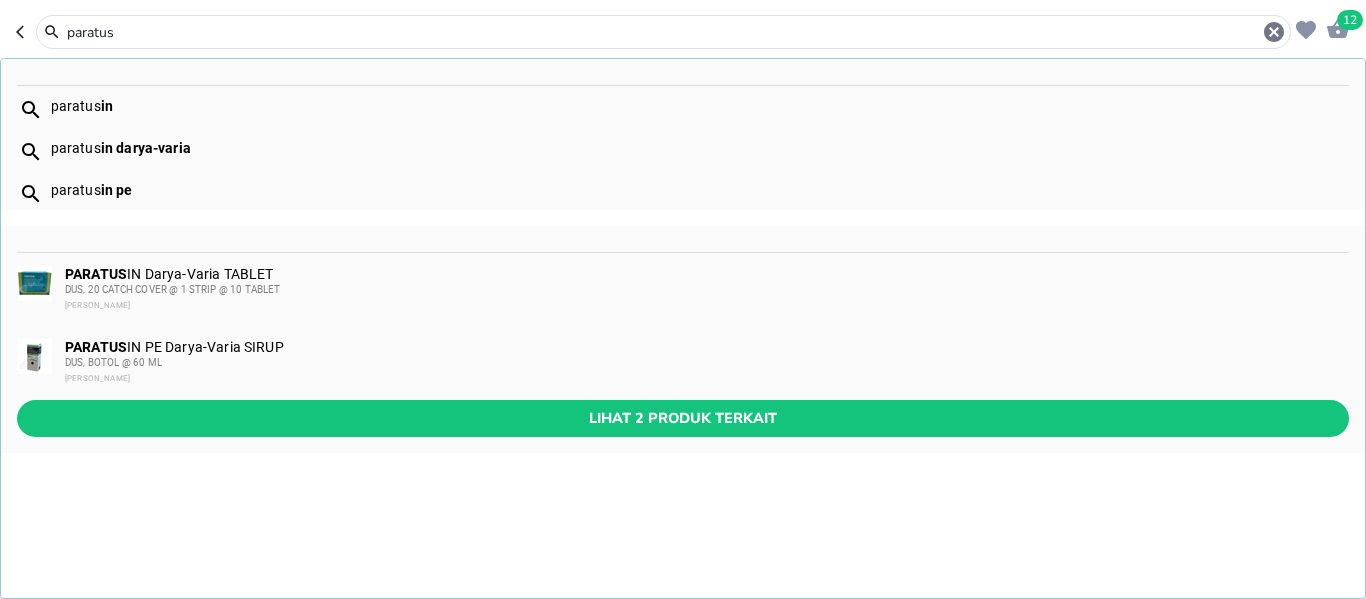 type on "paratus" 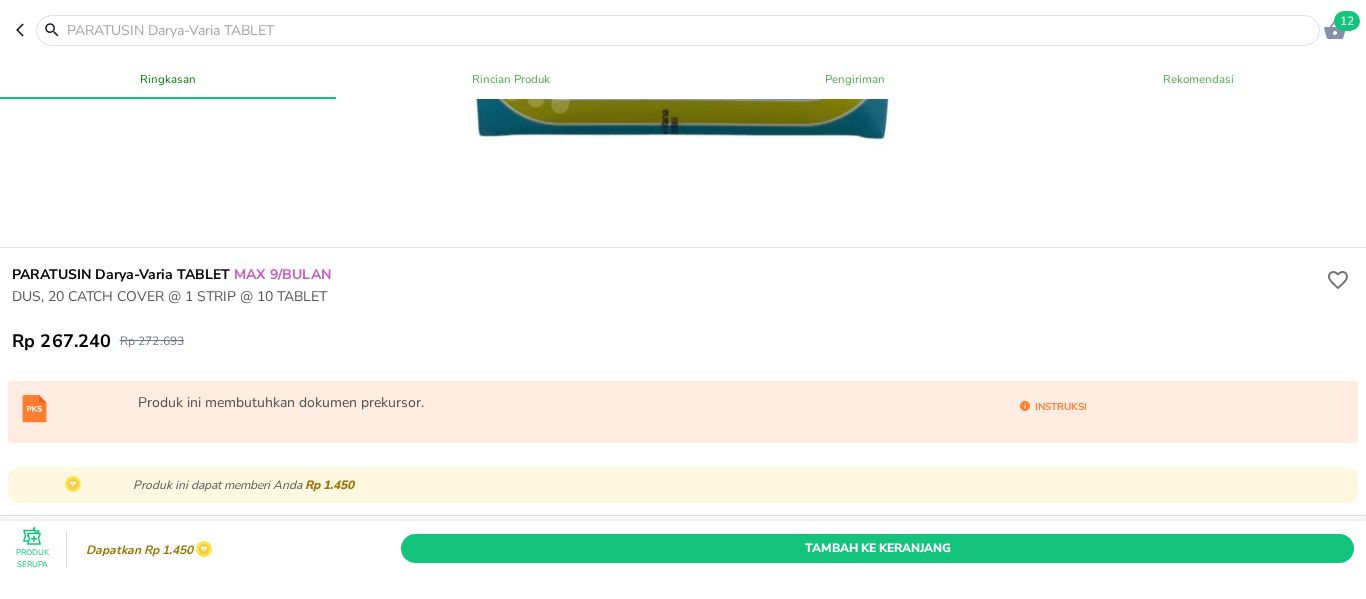 scroll, scrollTop: 394, scrollLeft: 0, axis: vertical 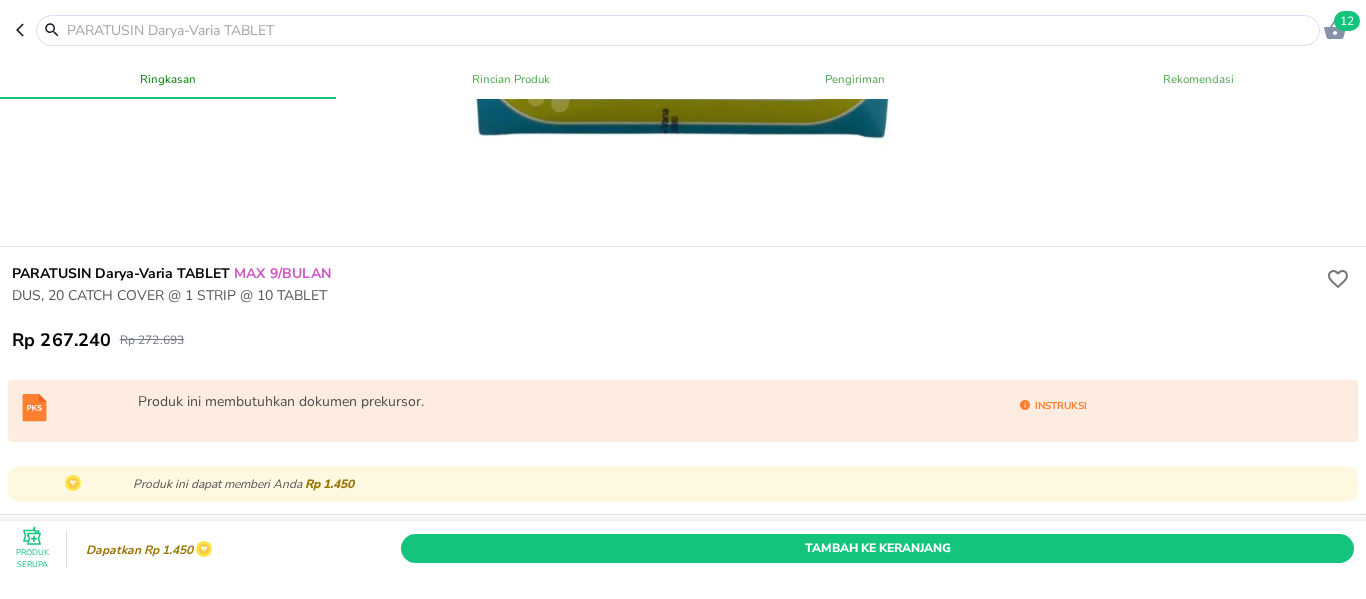 click at bounding box center (690, 30) 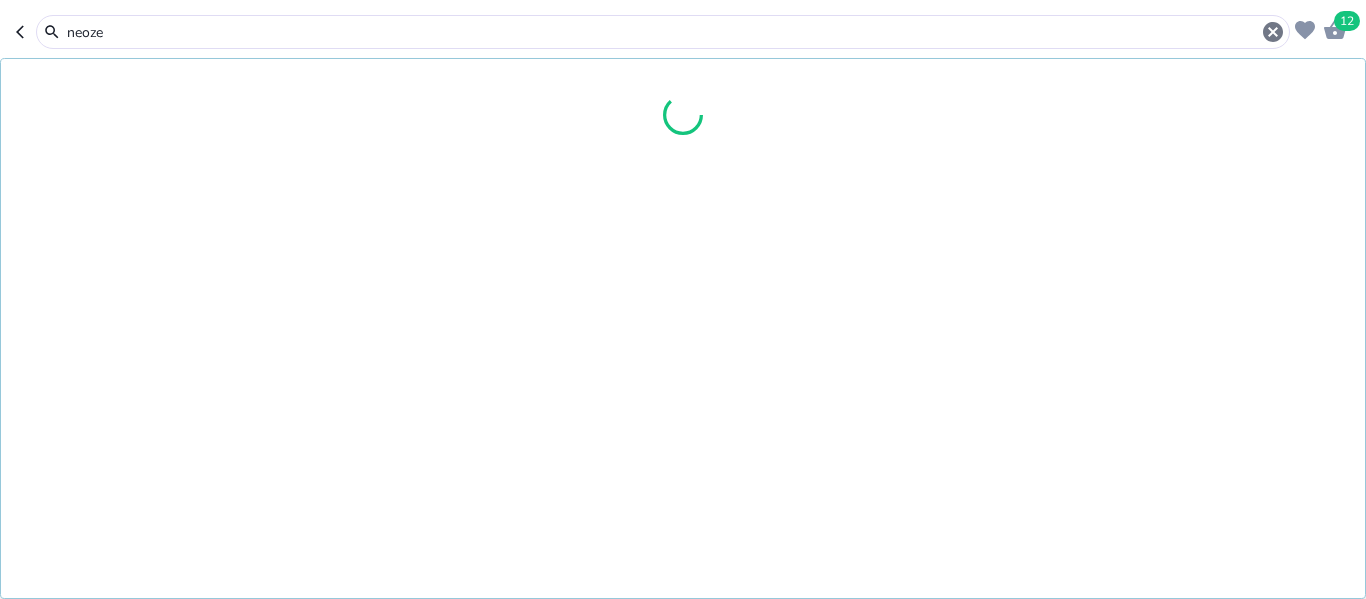 type on "neozep" 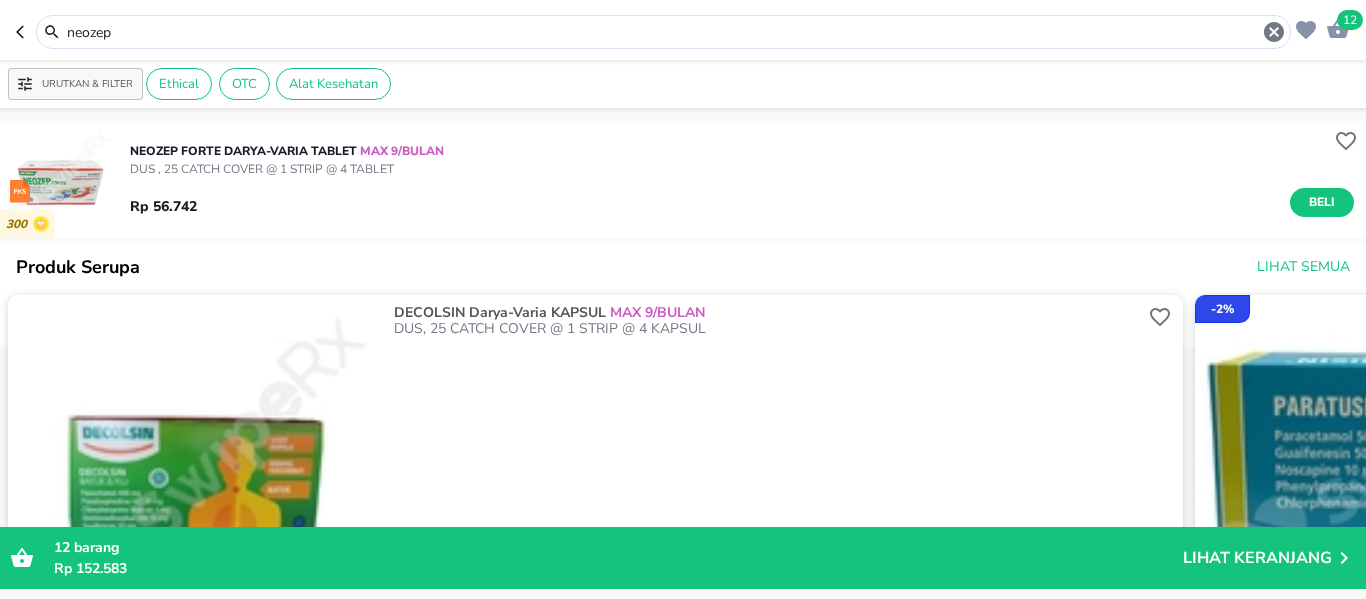 click on "neozep" at bounding box center (663, 32) 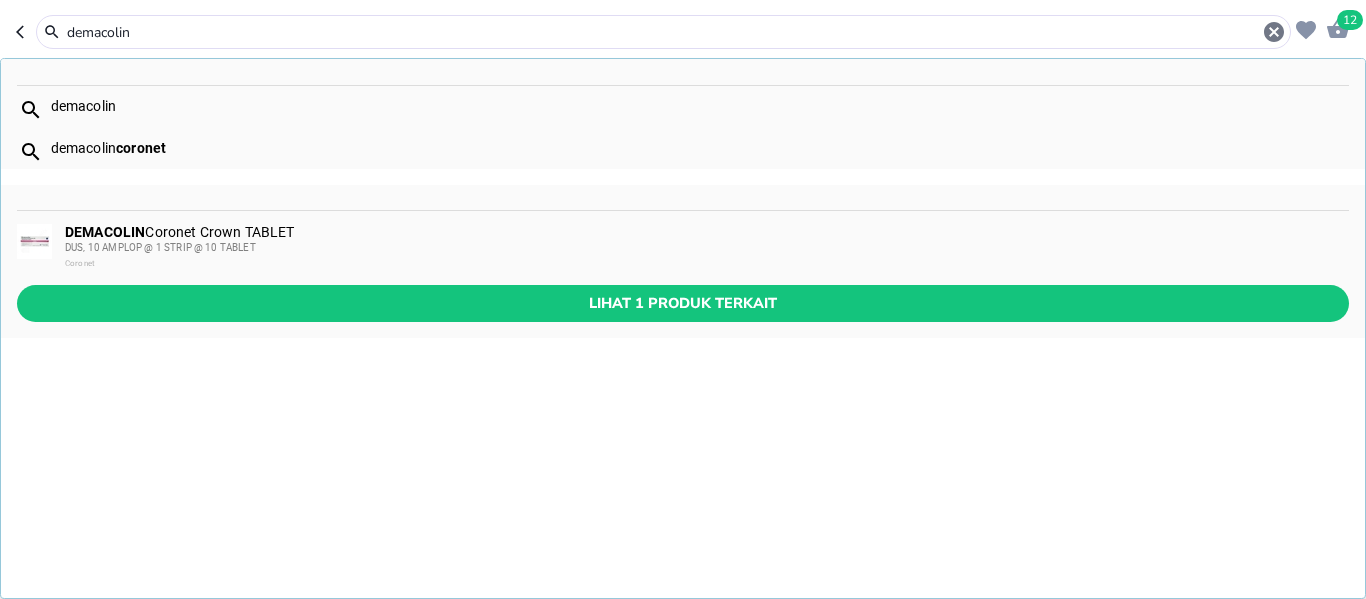 type on "demacolin" 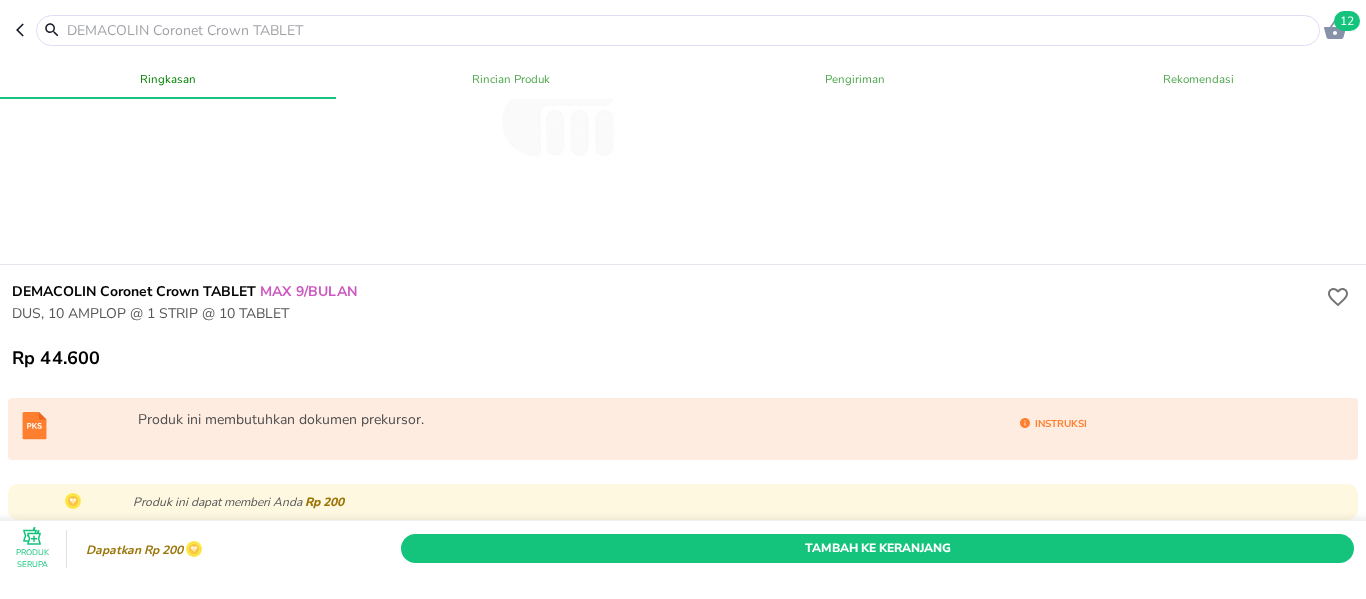 scroll, scrollTop: 381, scrollLeft: 0, axis: vertical 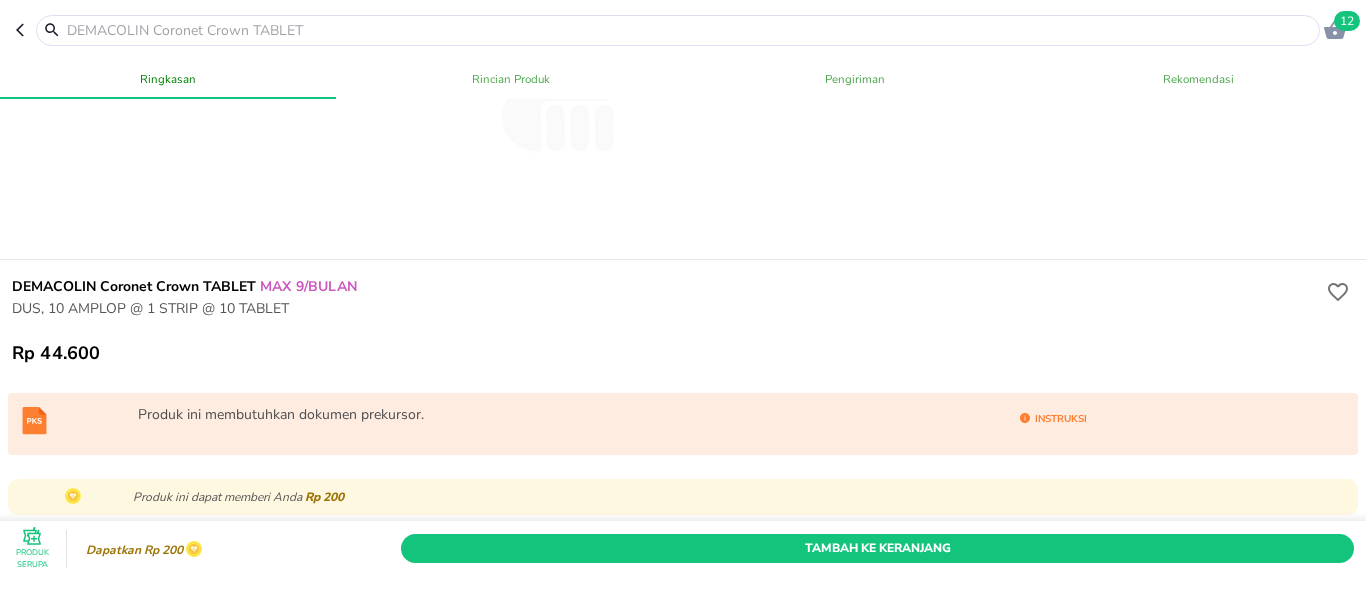click at bounding box center (690, 30) 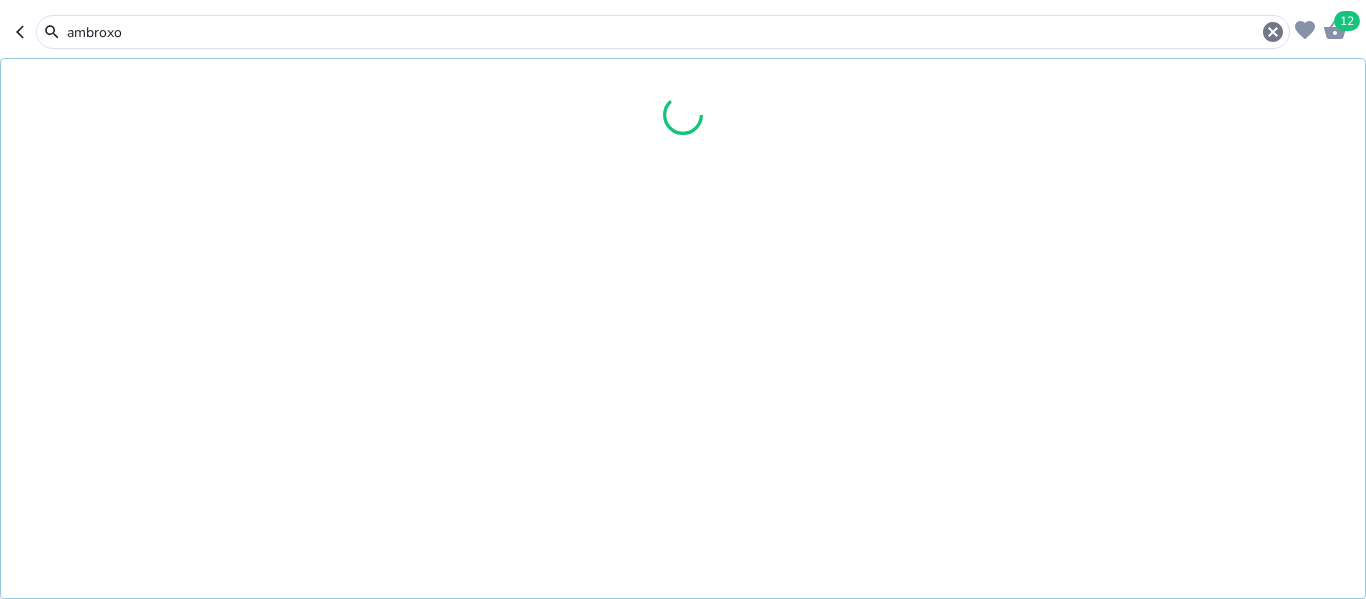 type on "[MEDICAL_DATA]" 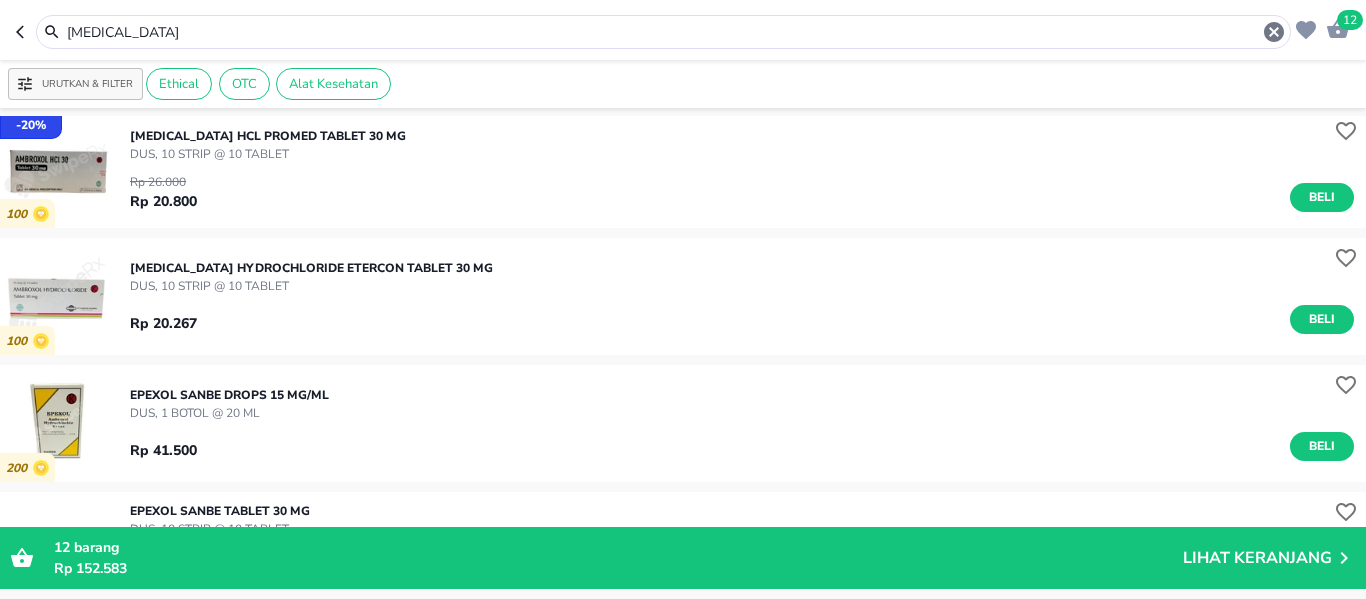 scroll, scrollTop: 135, scrollLeft: 0, axis: vertical 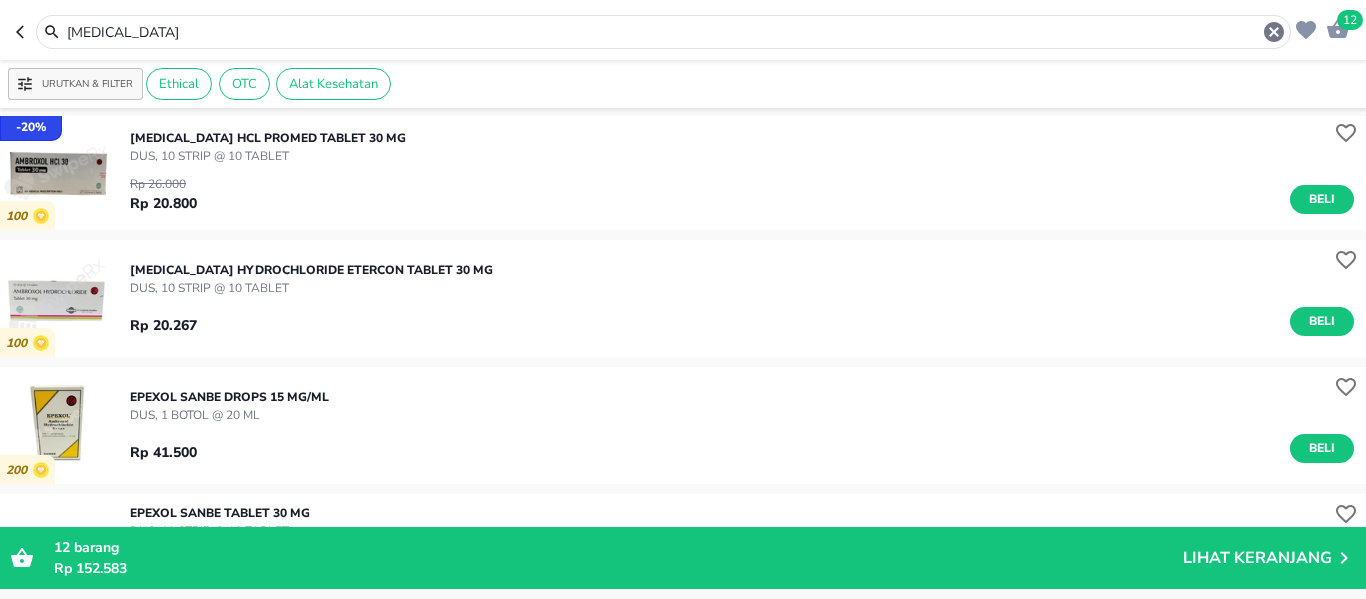 click on "[MEDICAL_DATA]" at bounding box center [663, 32] 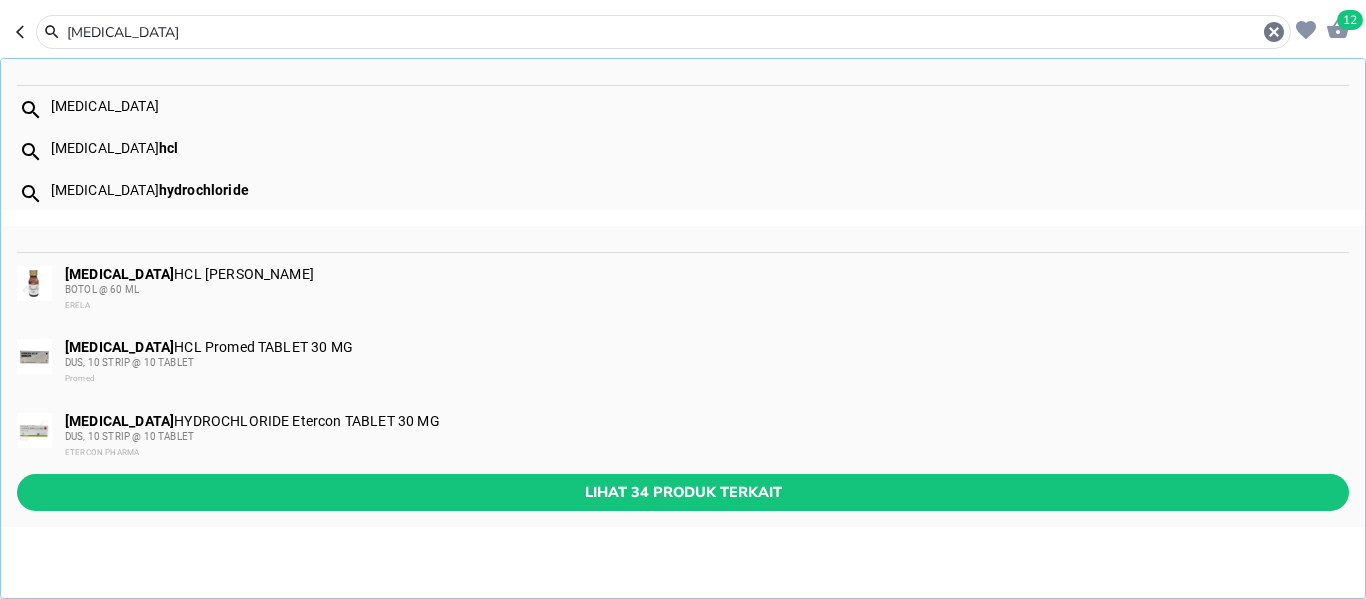 click on "[MEDICAL_DATA]" at bounding box center [663, 32] 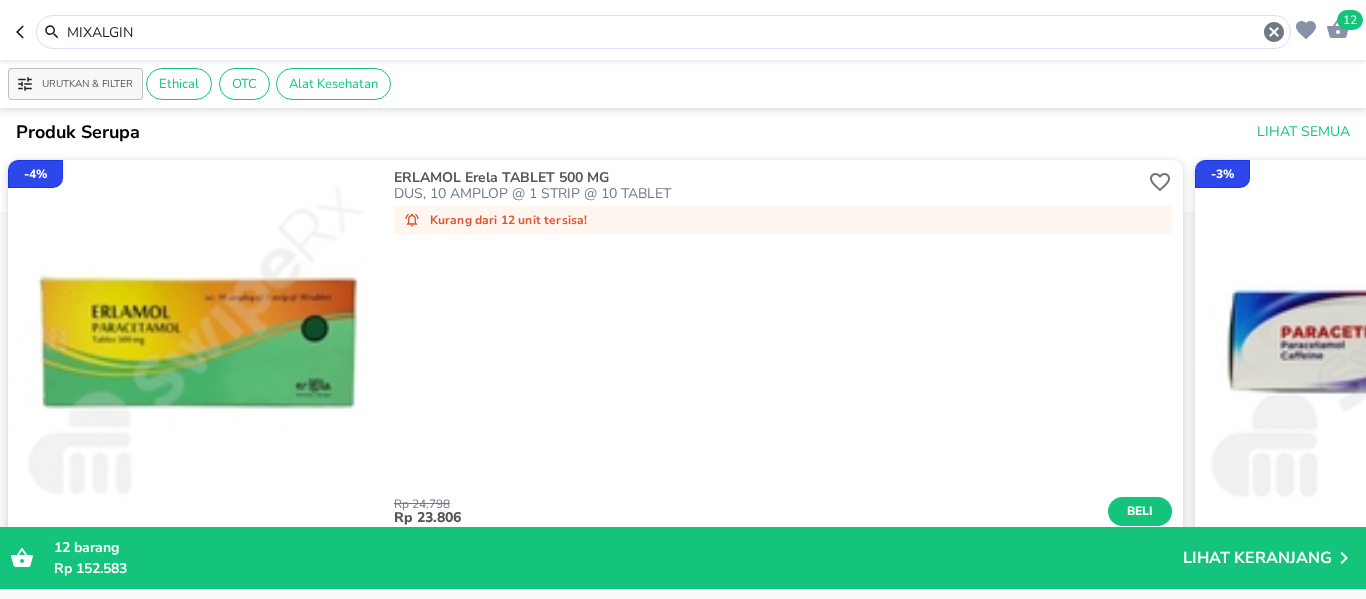 scroll, scrollTop: 0, scrollLeft: 0, axis: both 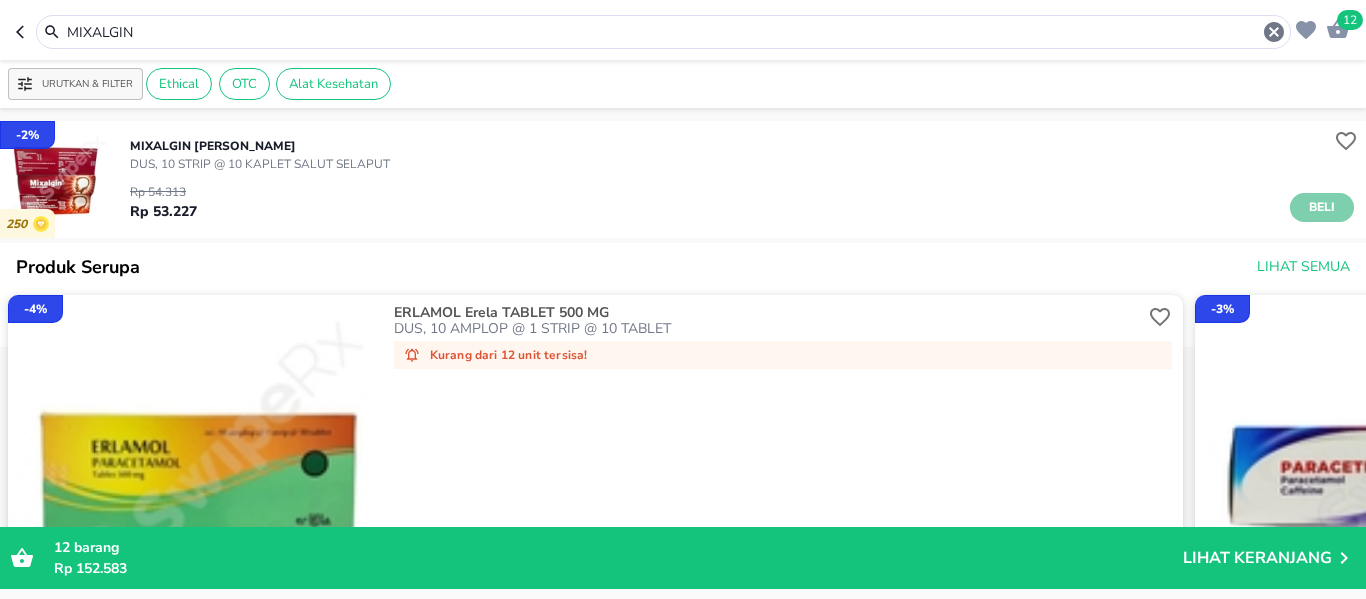 click on "Beli" at bounding box center (1322, 207) 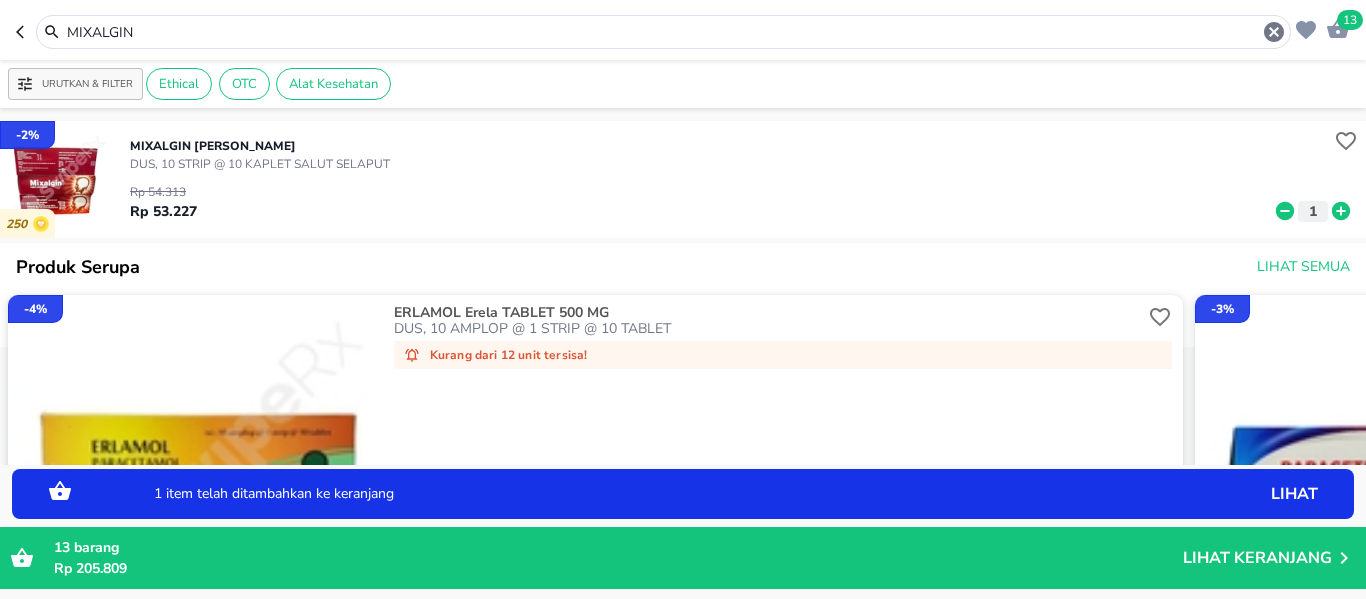 click on "MIXALGIN" at bounding box center [663, 32] 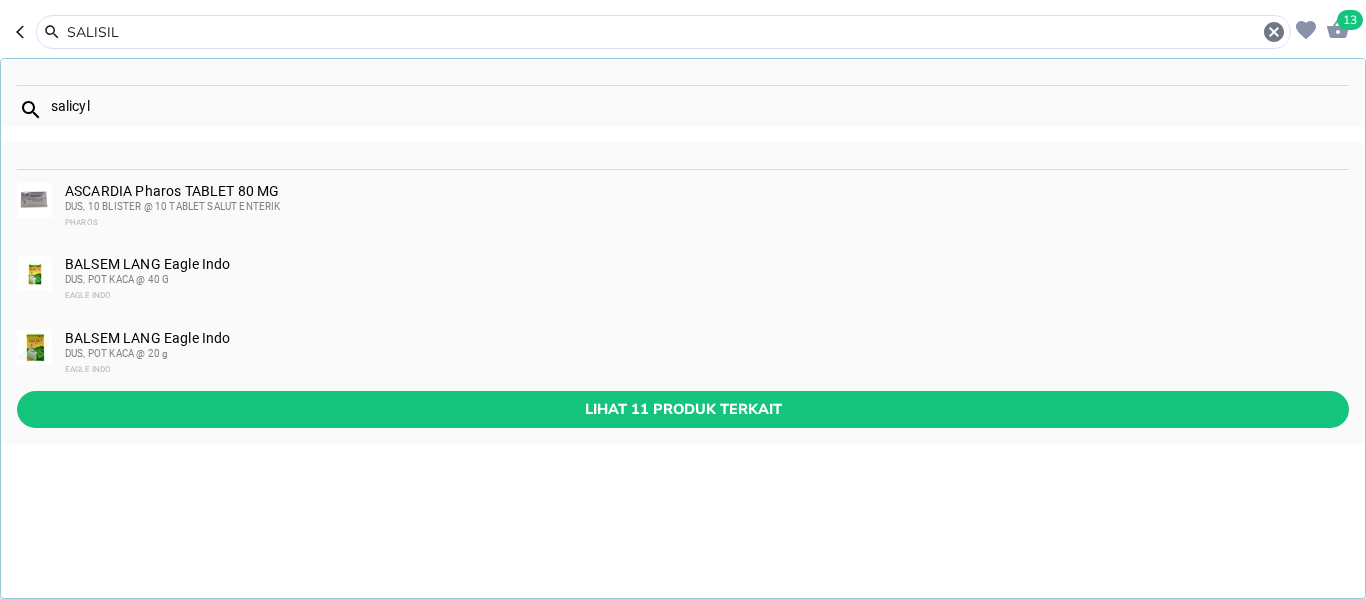 click on "salicyl" at bounding box center [699, 106] 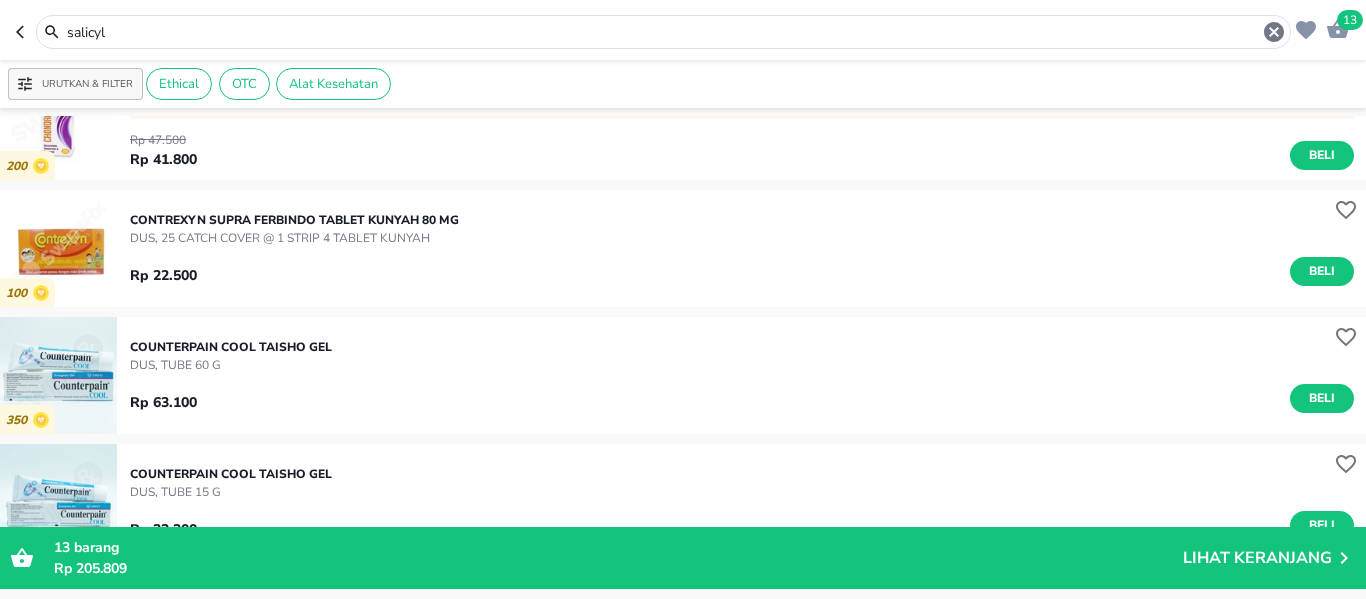 scroll, scrollTop: 2935, scrollLeft: 0, axis: vertical 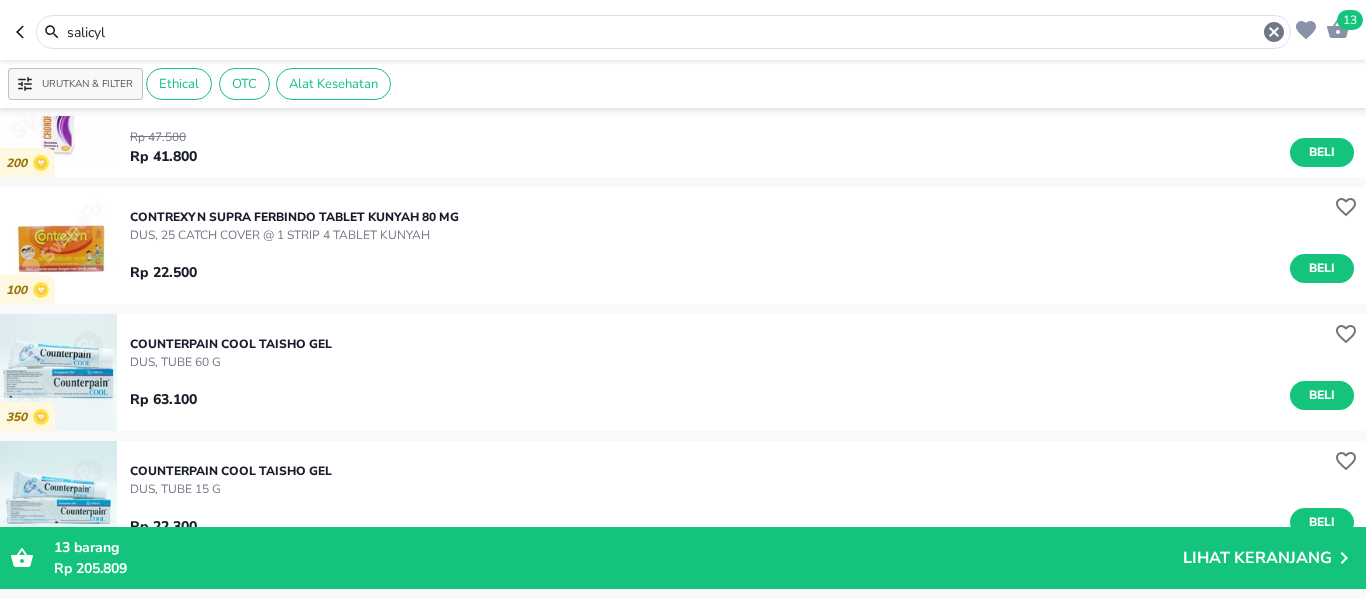 click on "salicyl" at bounding box center [663, 32] 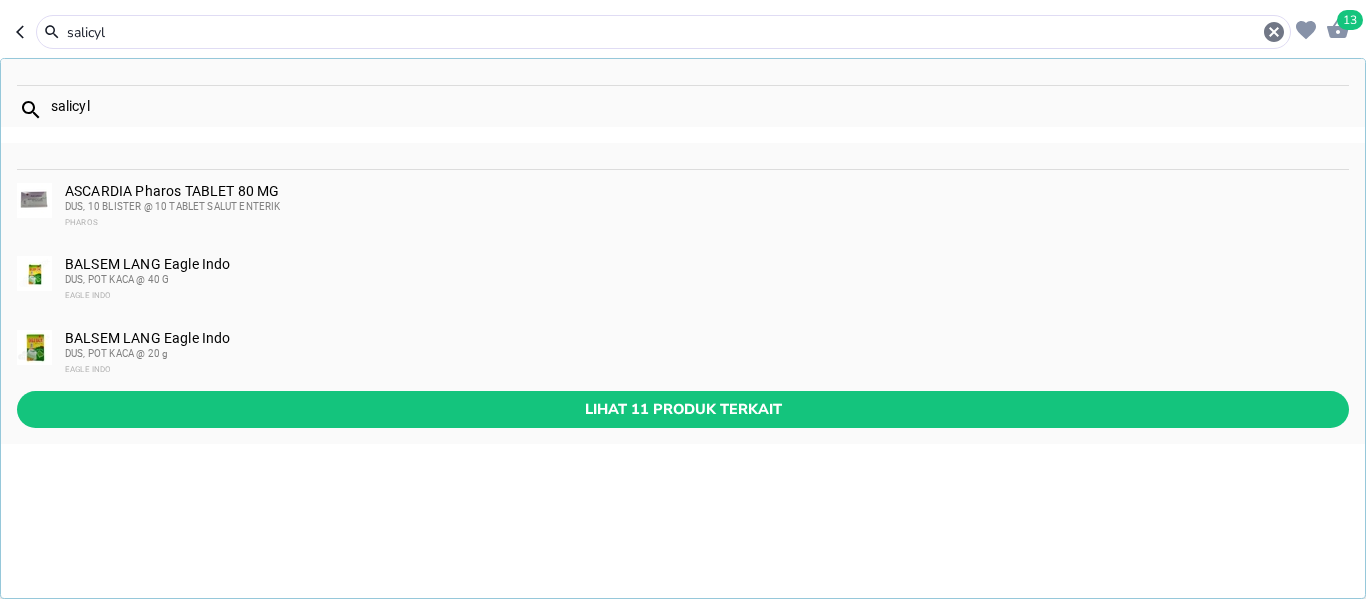 click on "salicyl" at bounding box center (663, 32) 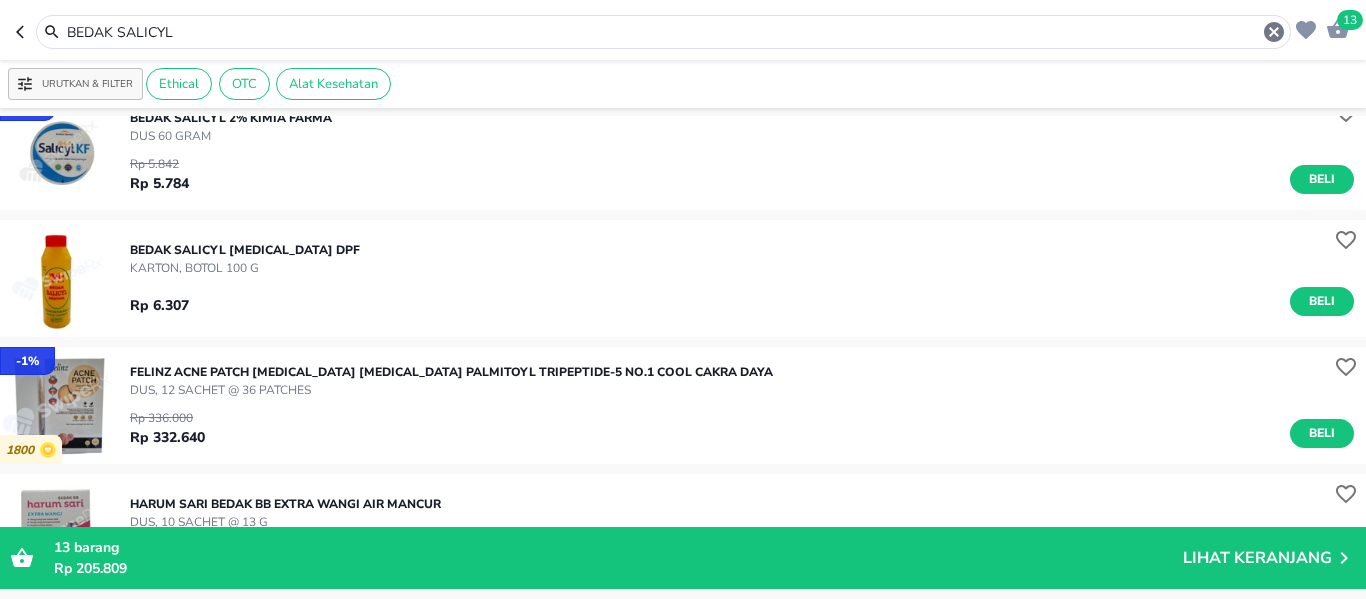 scroll, scrollTop: 0, scrollLeft: 0, axis: both 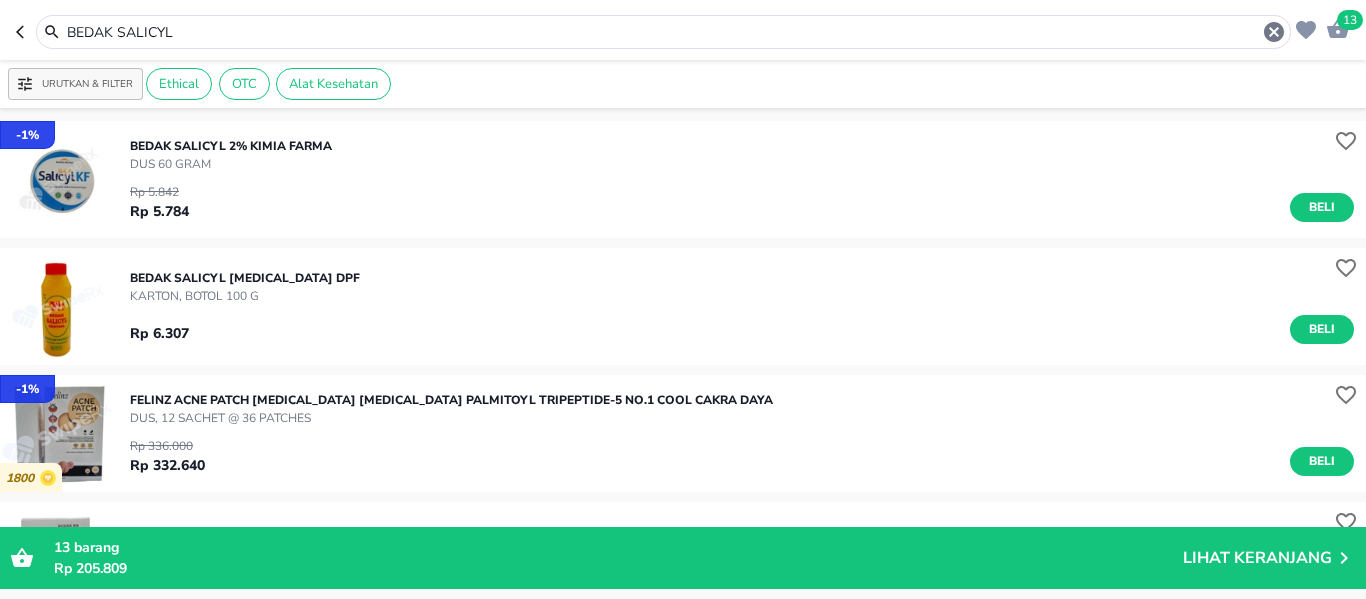 click on "BEDAK SALICYL" at bounding box center (663, 32) 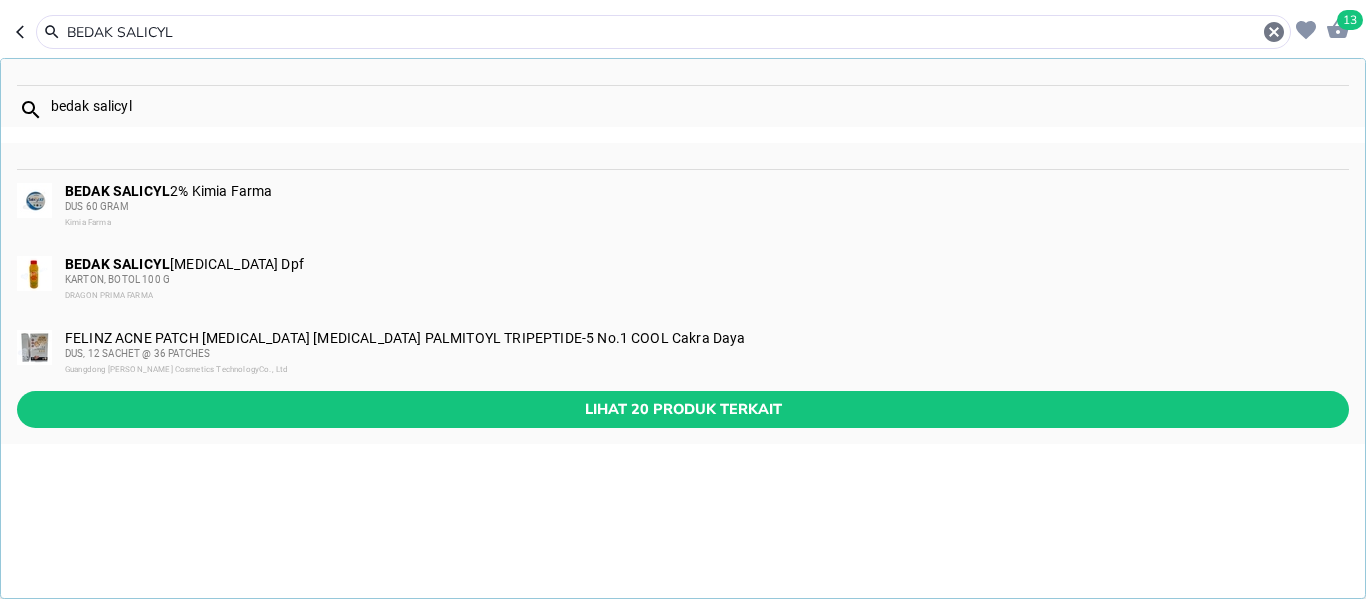 click on "BEDAK SALICYL" at bounding box center [663, 32] 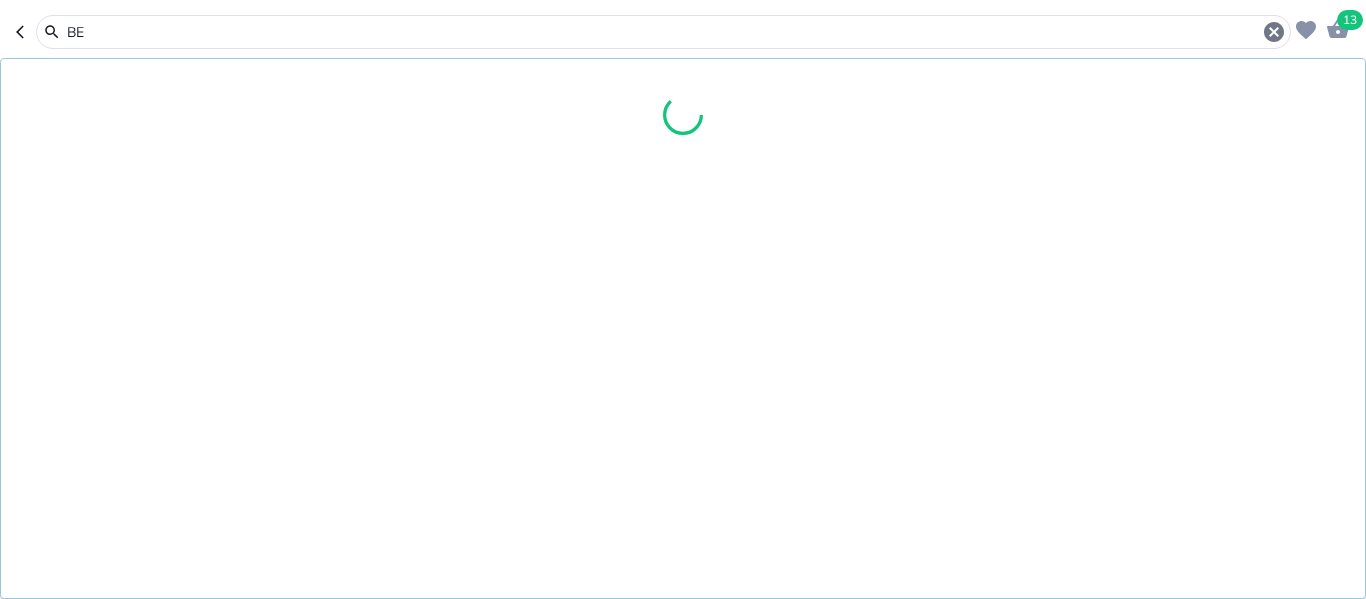 type on "B" 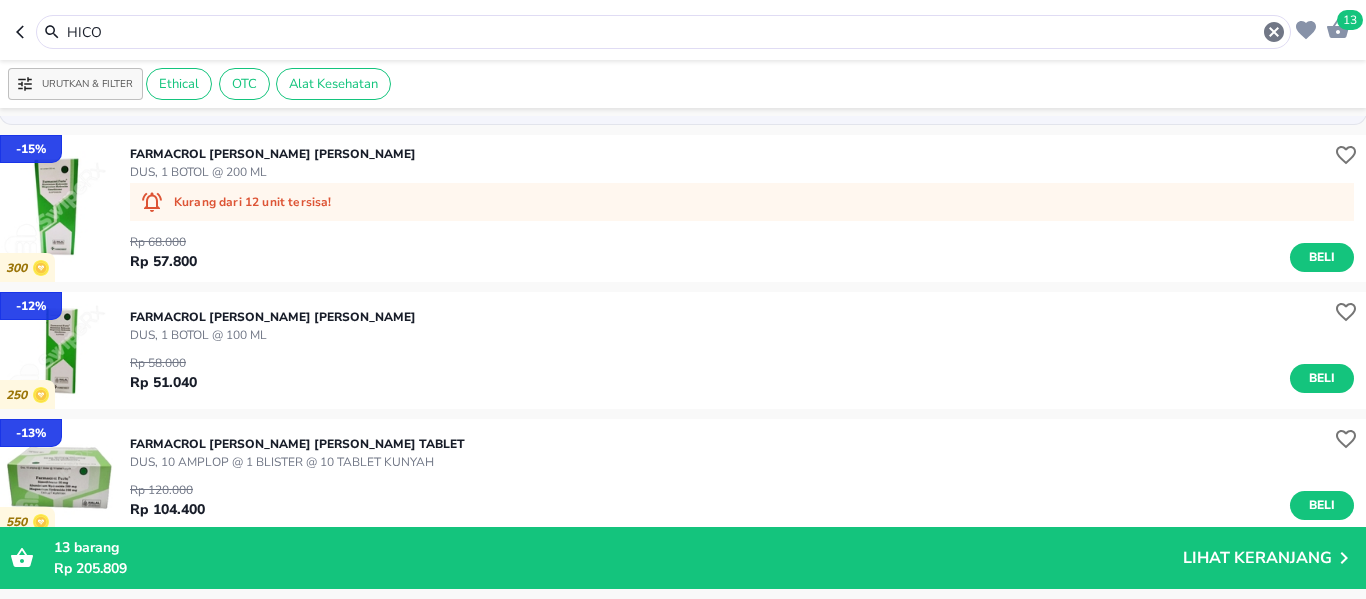 scroll, scrollTop: 1724, scrollLeft: 0, axis: vertical 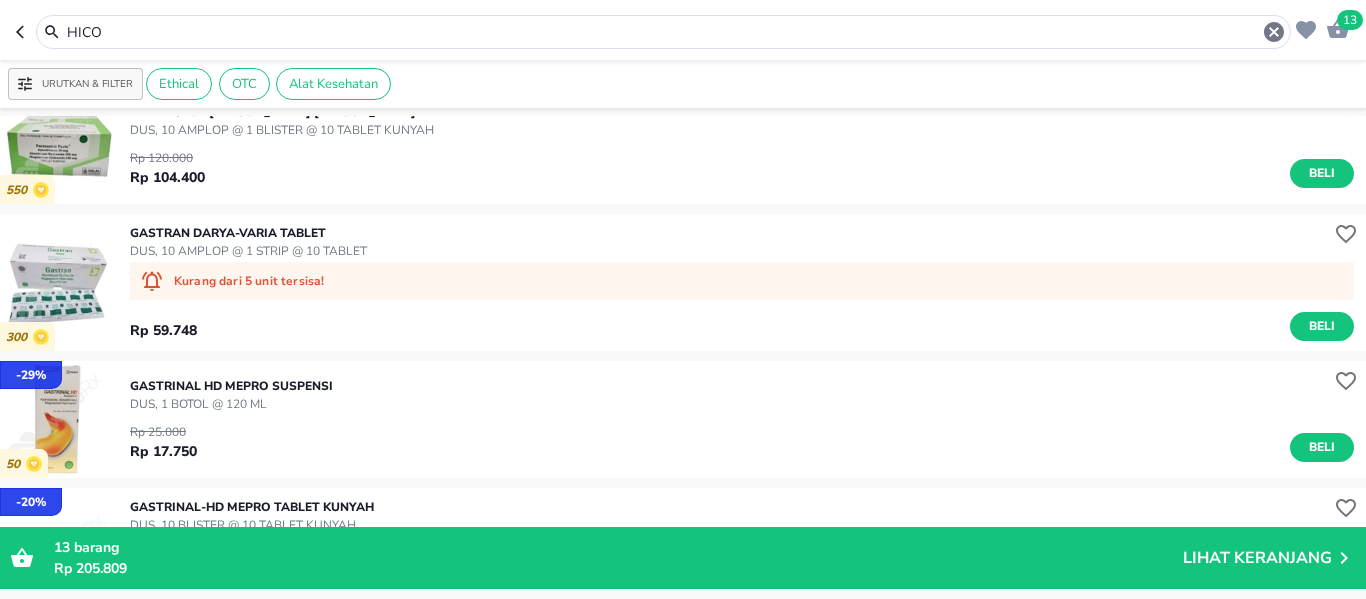 click on "HICO" at bounding box center (663, 32) 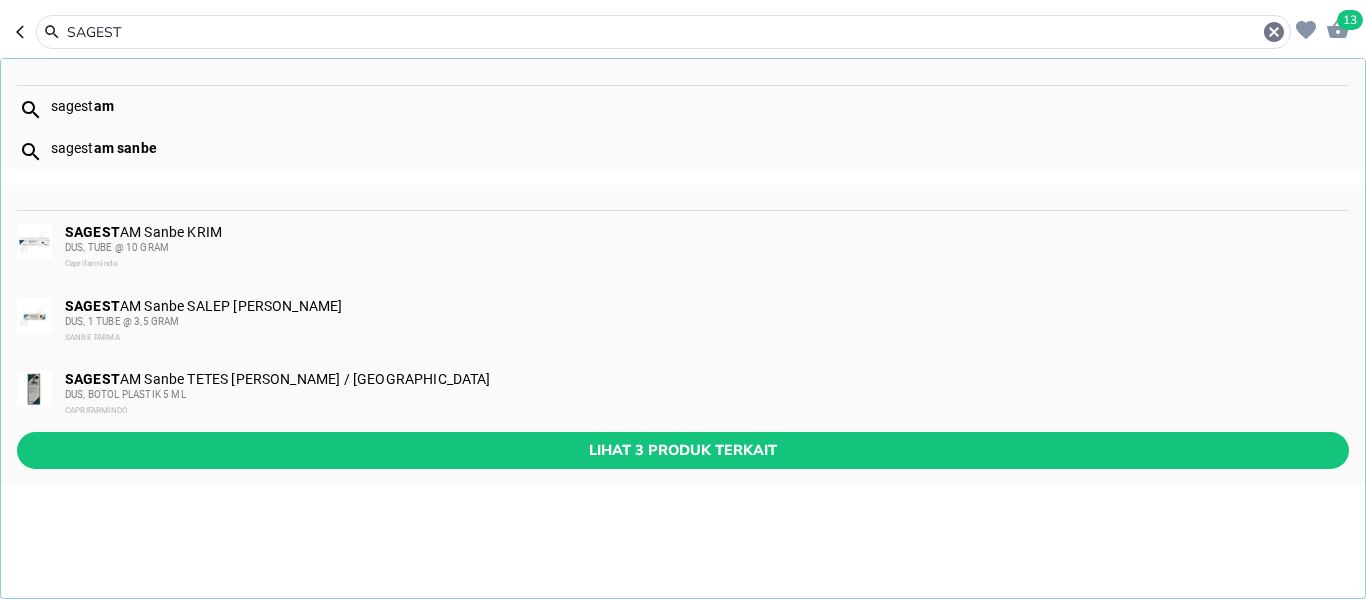 click on "am" at bounding box center (104, 106) 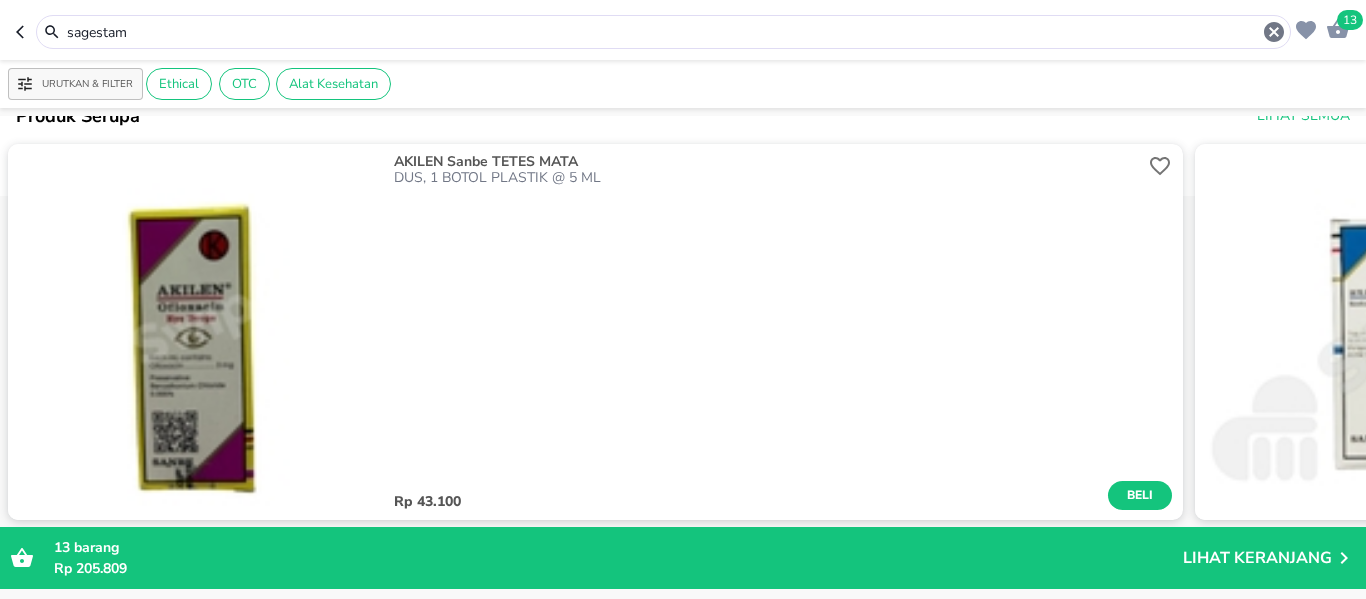 scroll, scrollTop: 0, scrollLeft: 0, axis: both 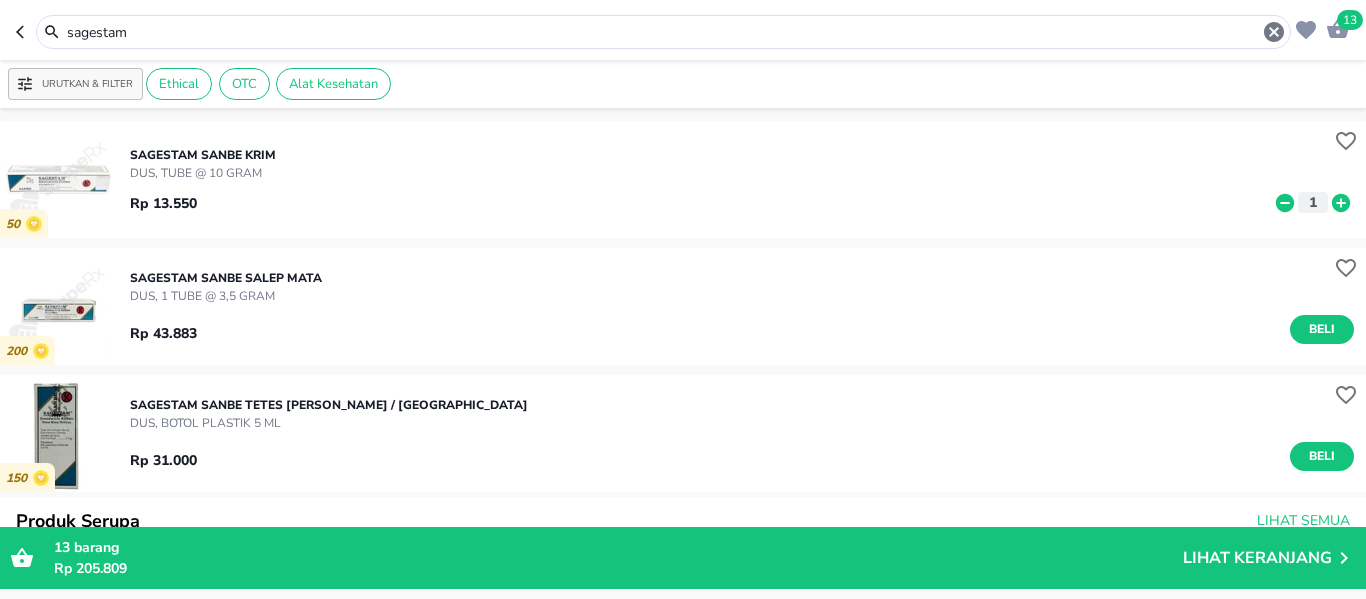 click 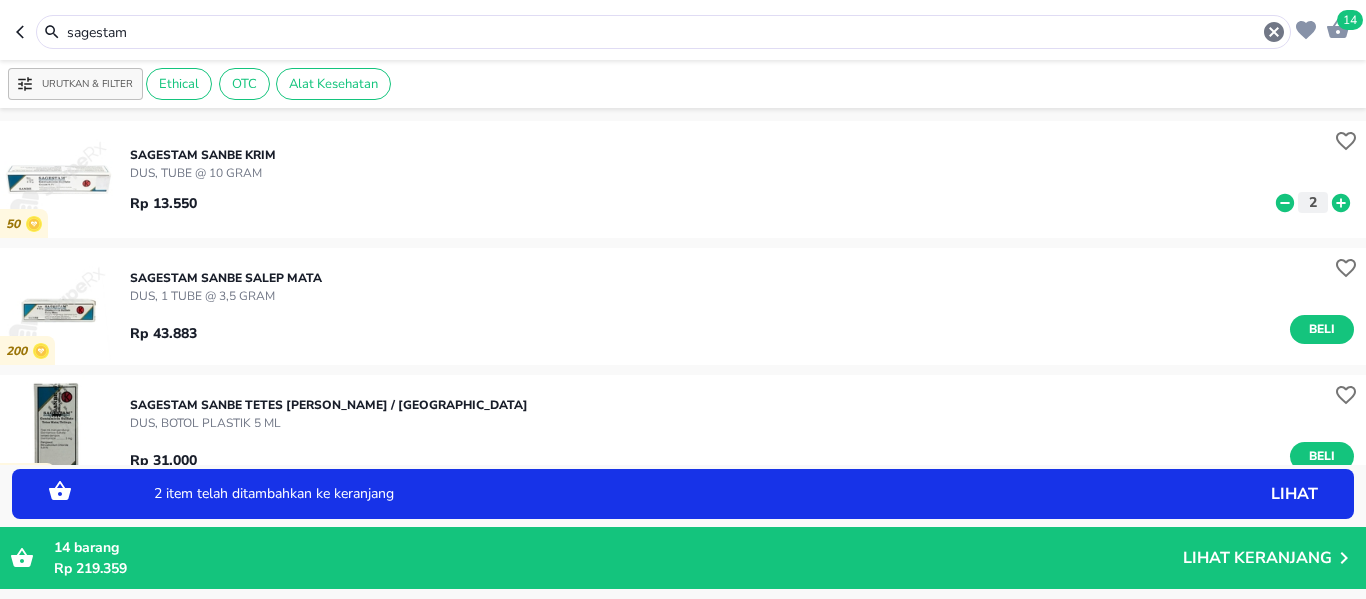 click 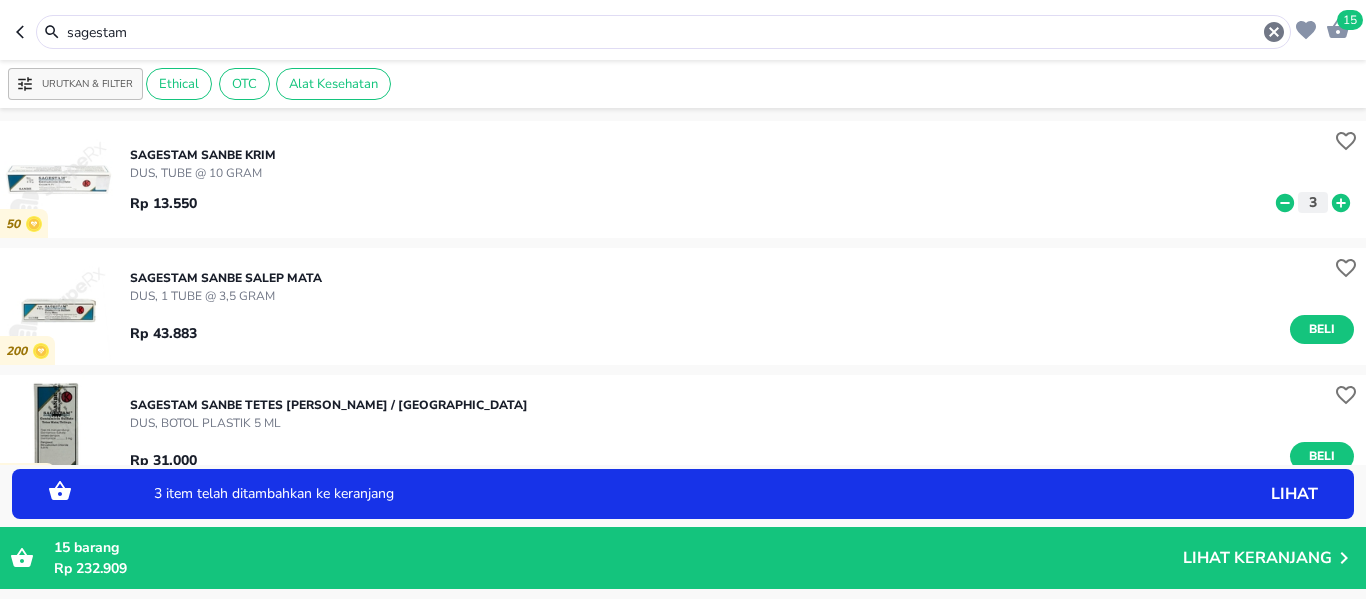 click on "sagestam" at bounding box center (663, 32) 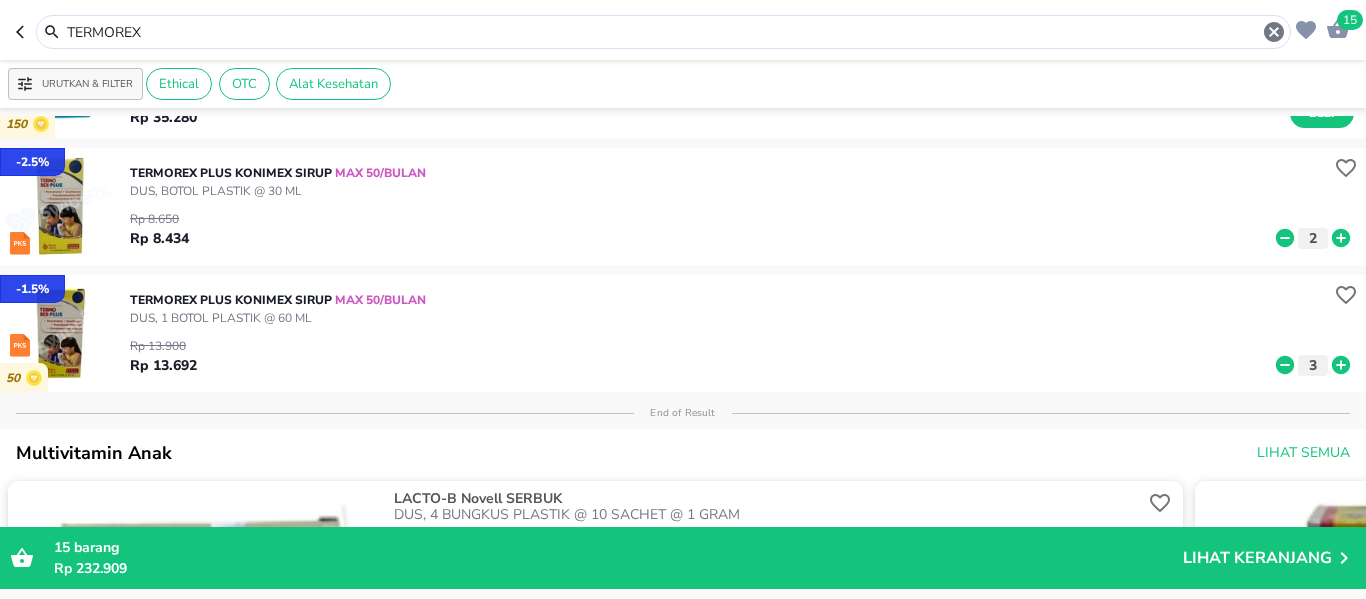 scroll, scrollTop: 258, scrollLeft: 0, axis: vertical 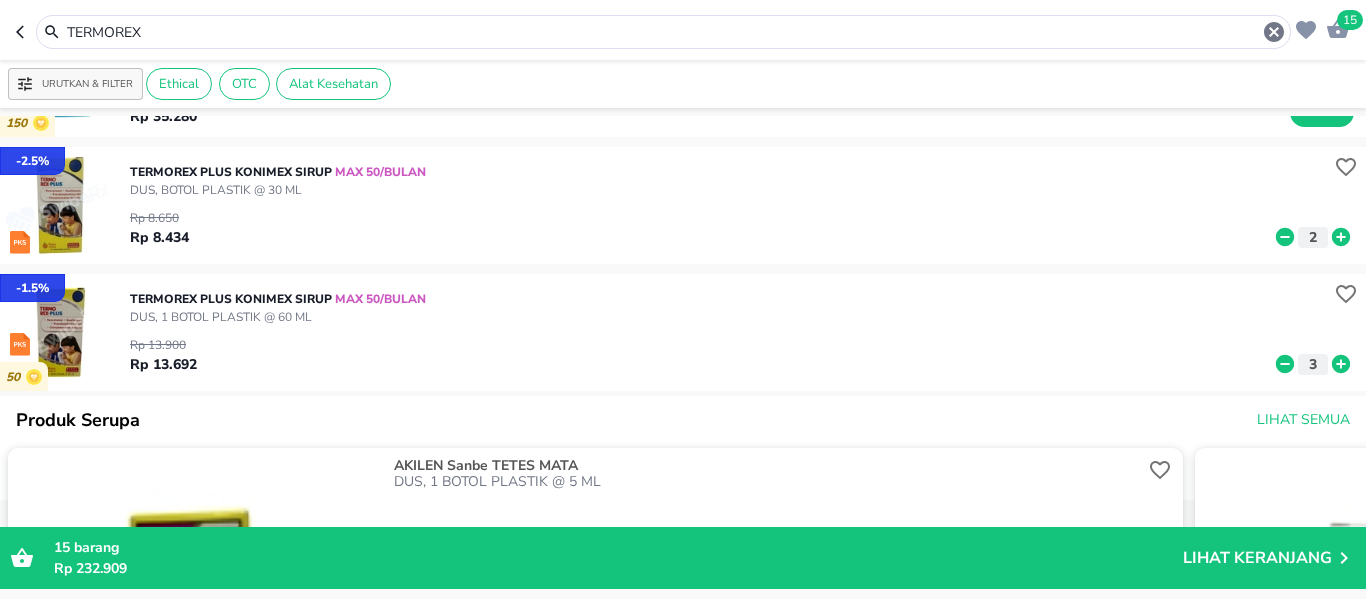 click on "TERMOREX" at bounding box center (663, 32) 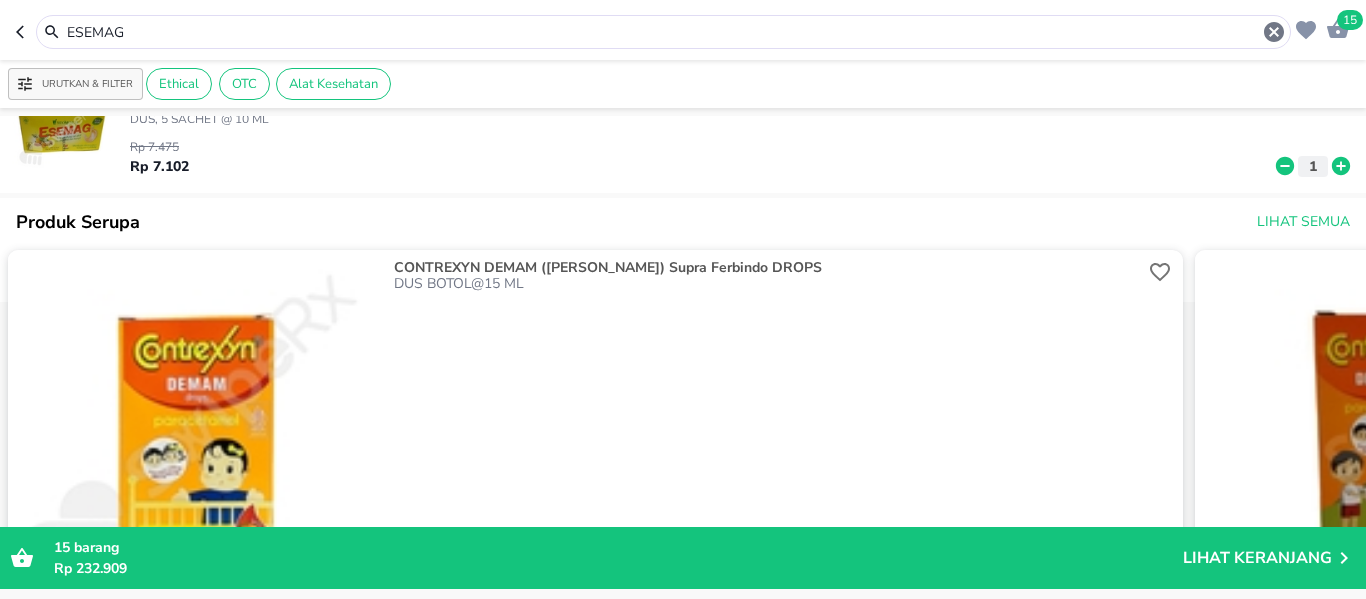 scroll, scrollTop: 0, scrollLeft: 0, axis: both 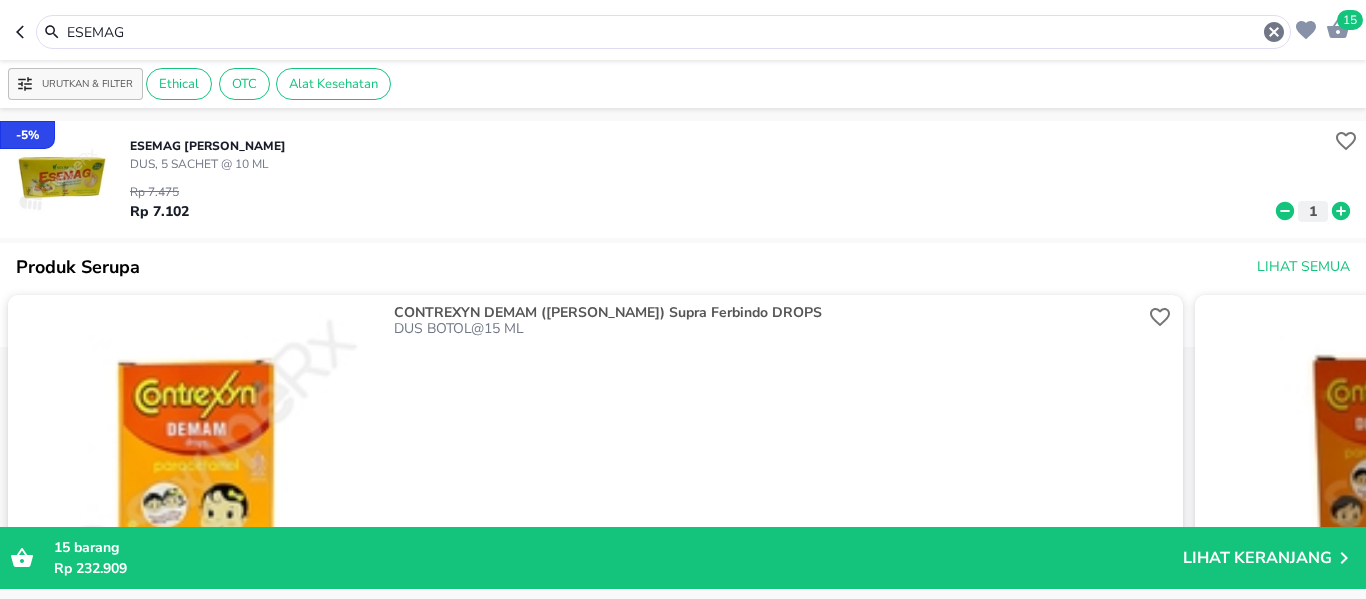 click on "ESEMAG" at bounding box center (663, 32) 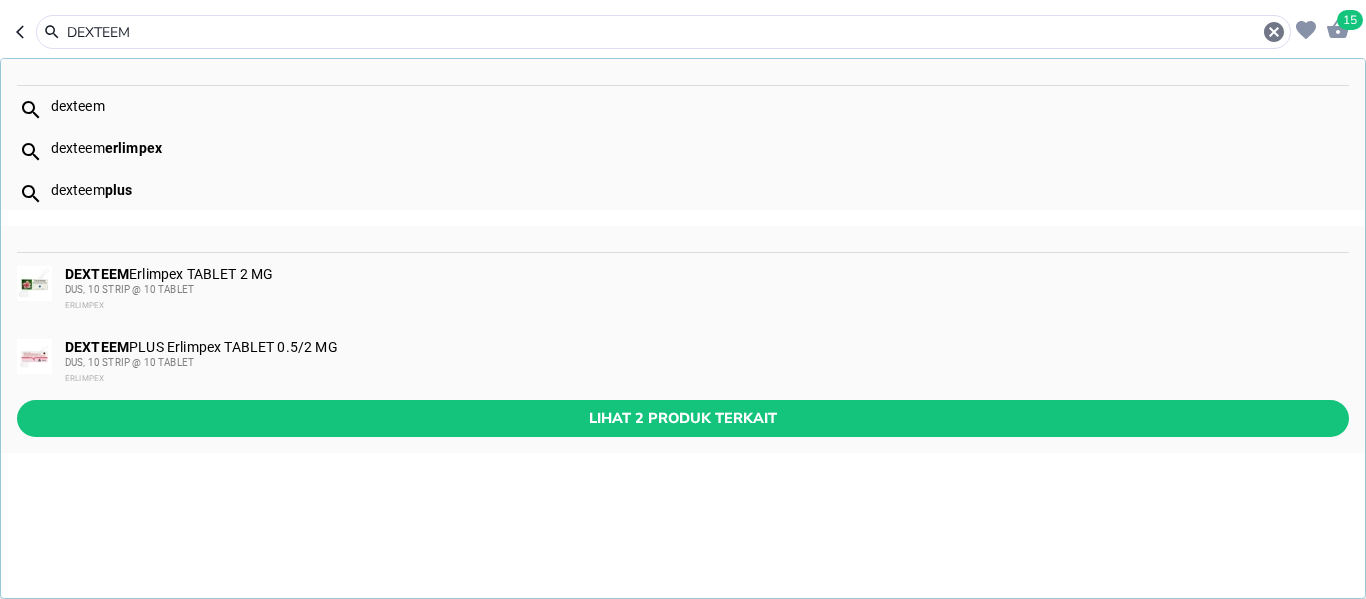 type on "DEXTEEM" 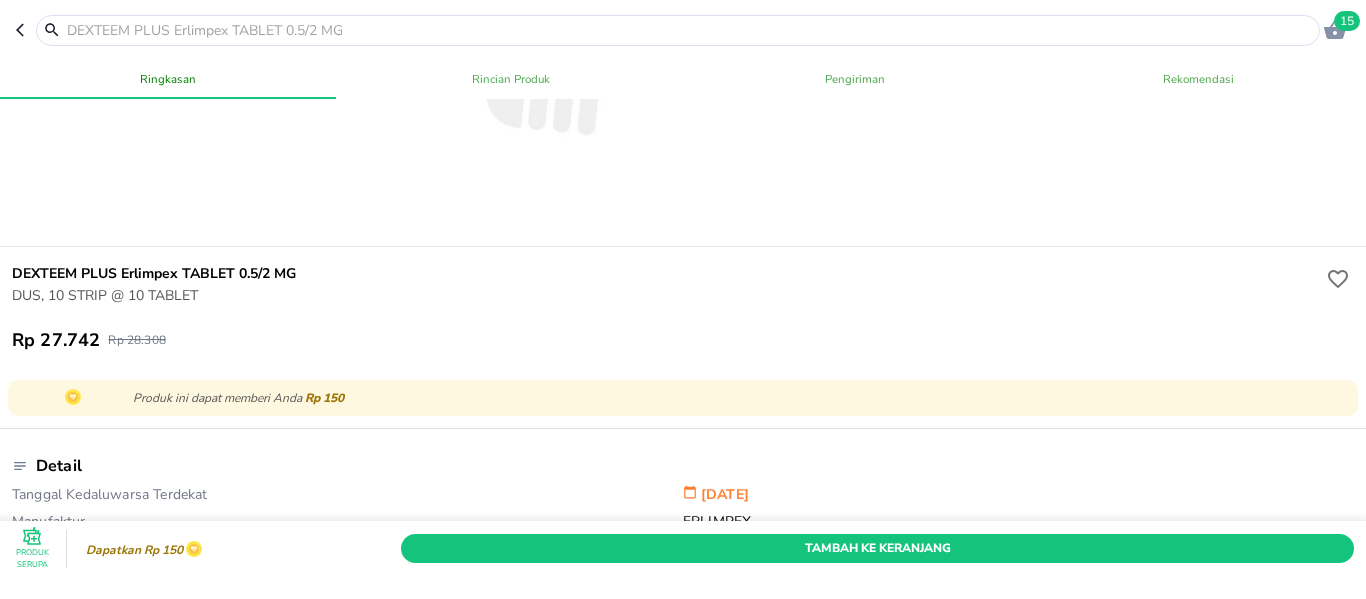 scroll, scrollTop: 395, scrollLeft: 0, axis: vertical 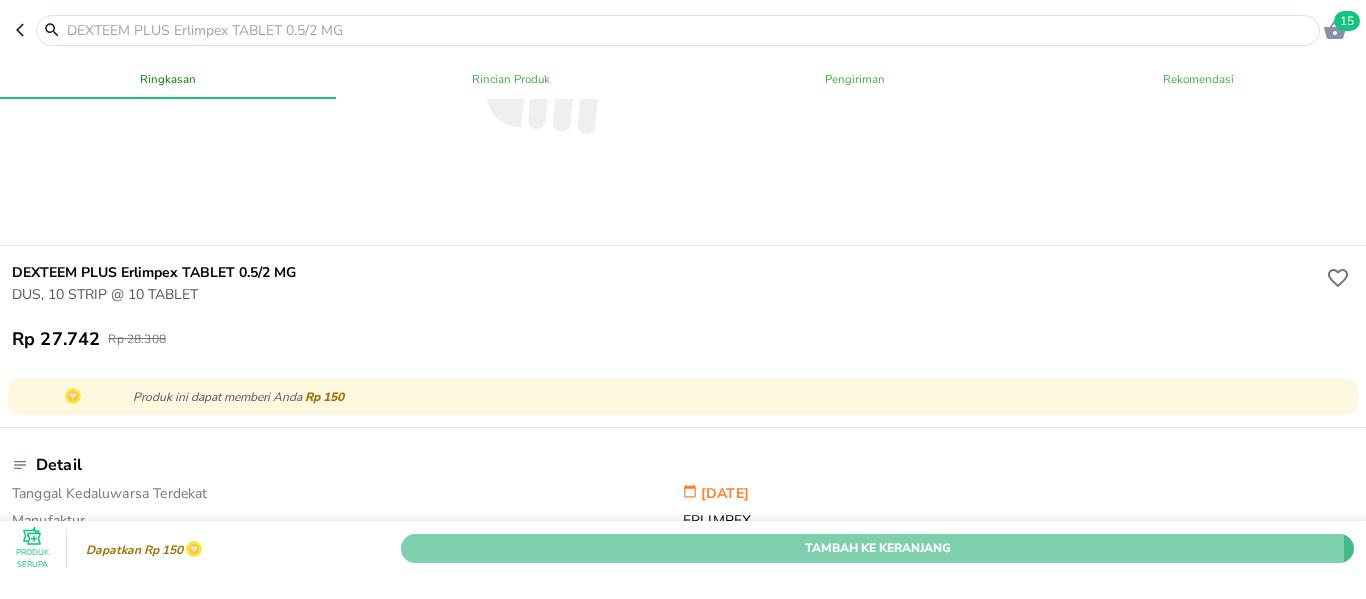 click on "Tambah Ke Keranjang" at bounding box center [877, 548] 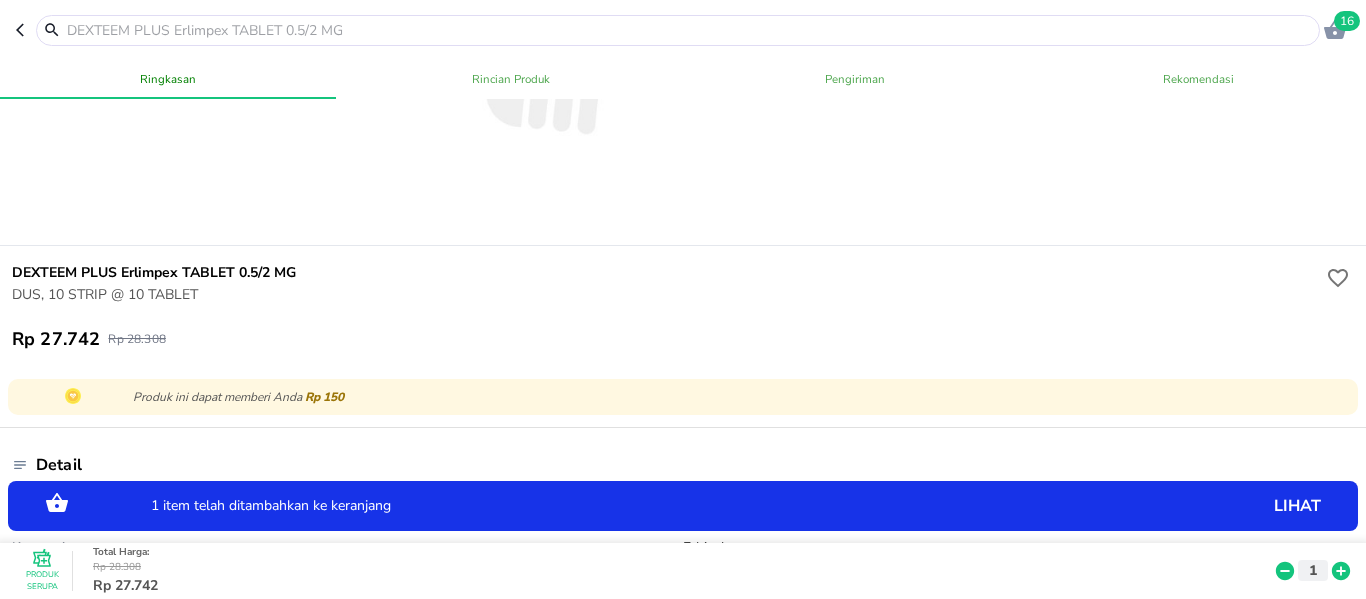 click at bounding box center [690, 30] 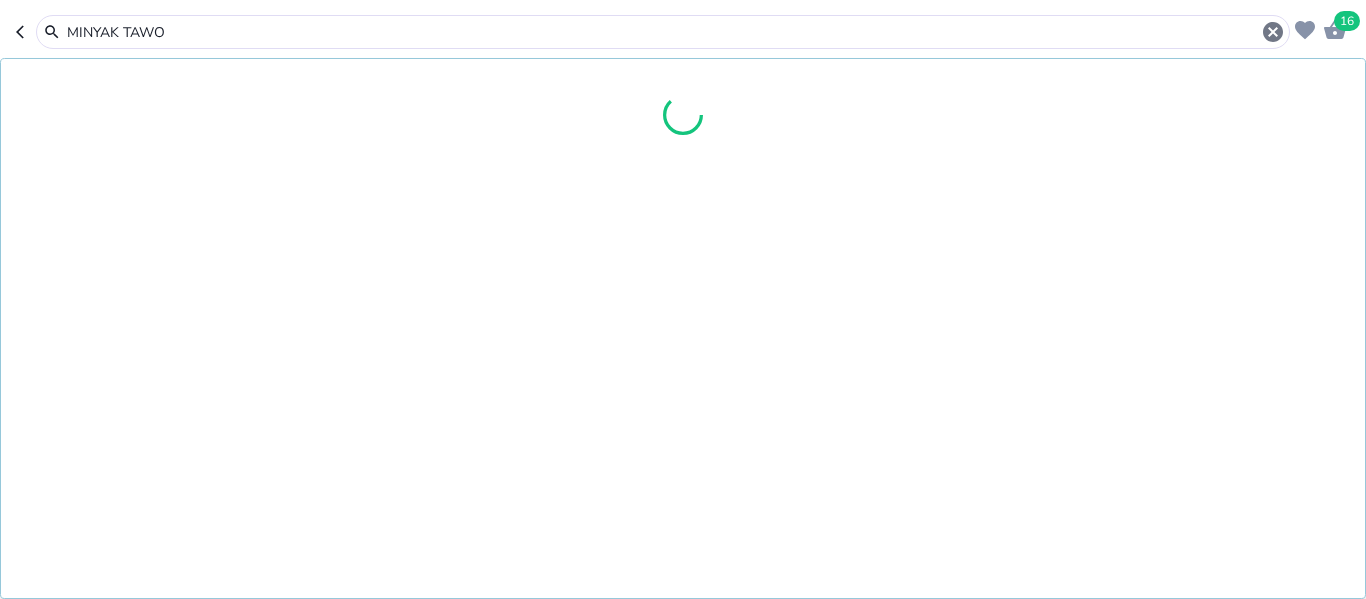 type on "MINYAK TAWON" 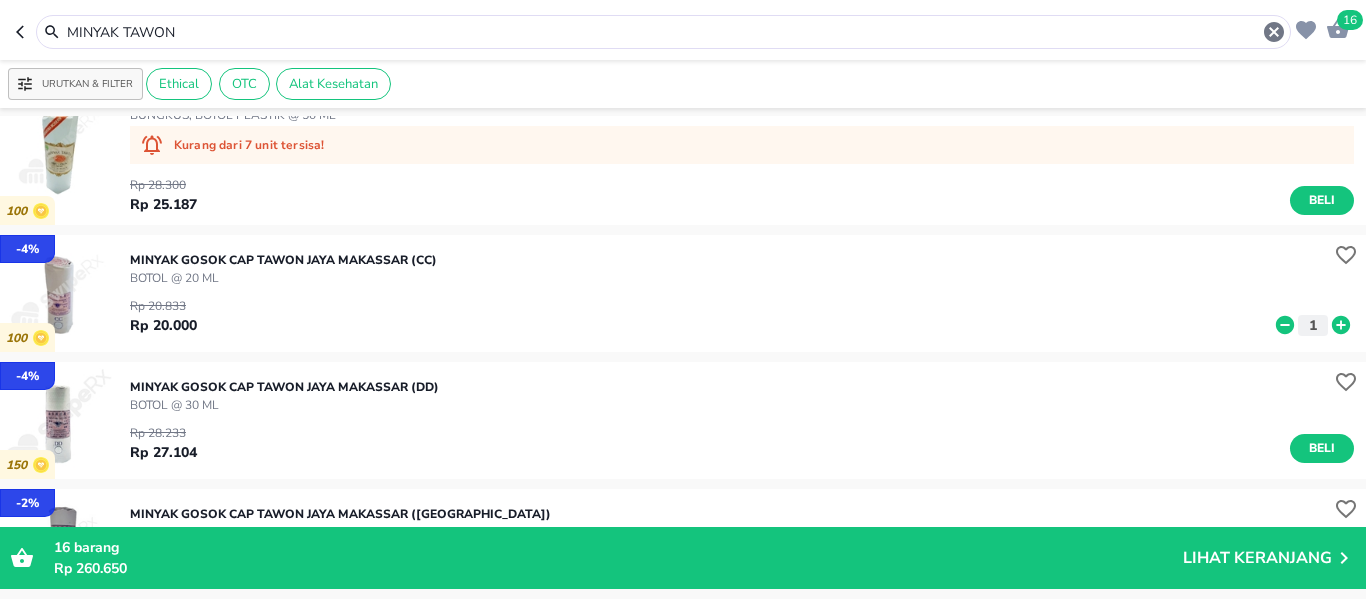 scroll, scrollTop: 44, scrollLeft: 0, axis: vertical 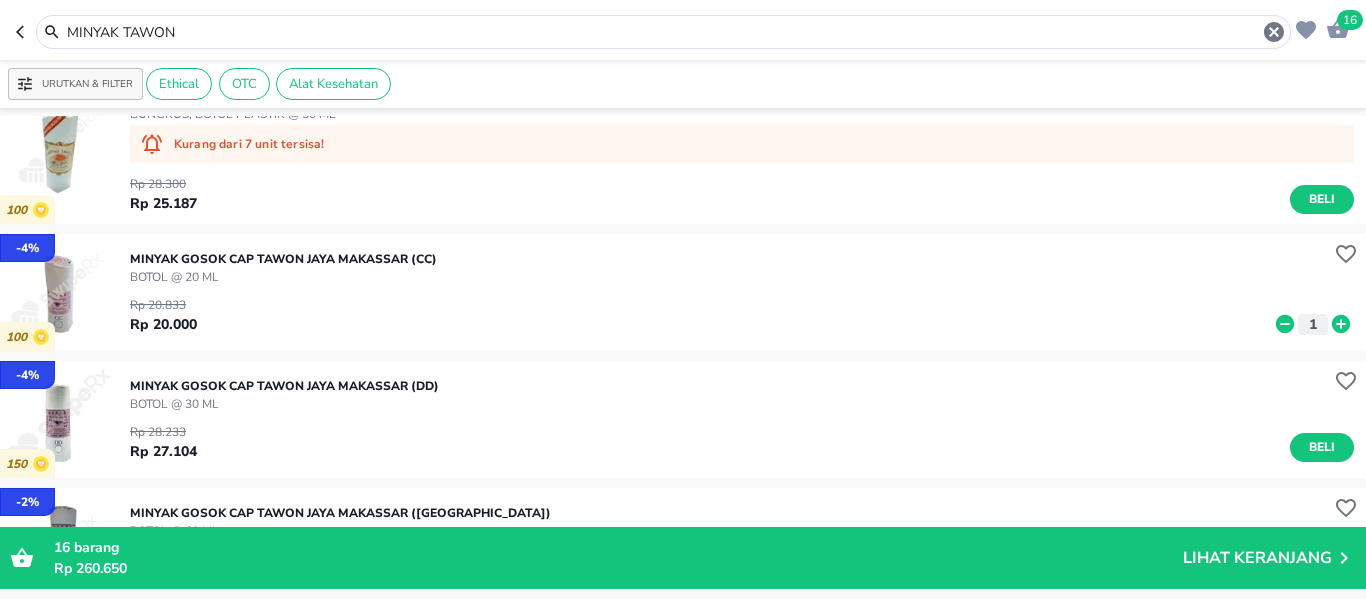 click 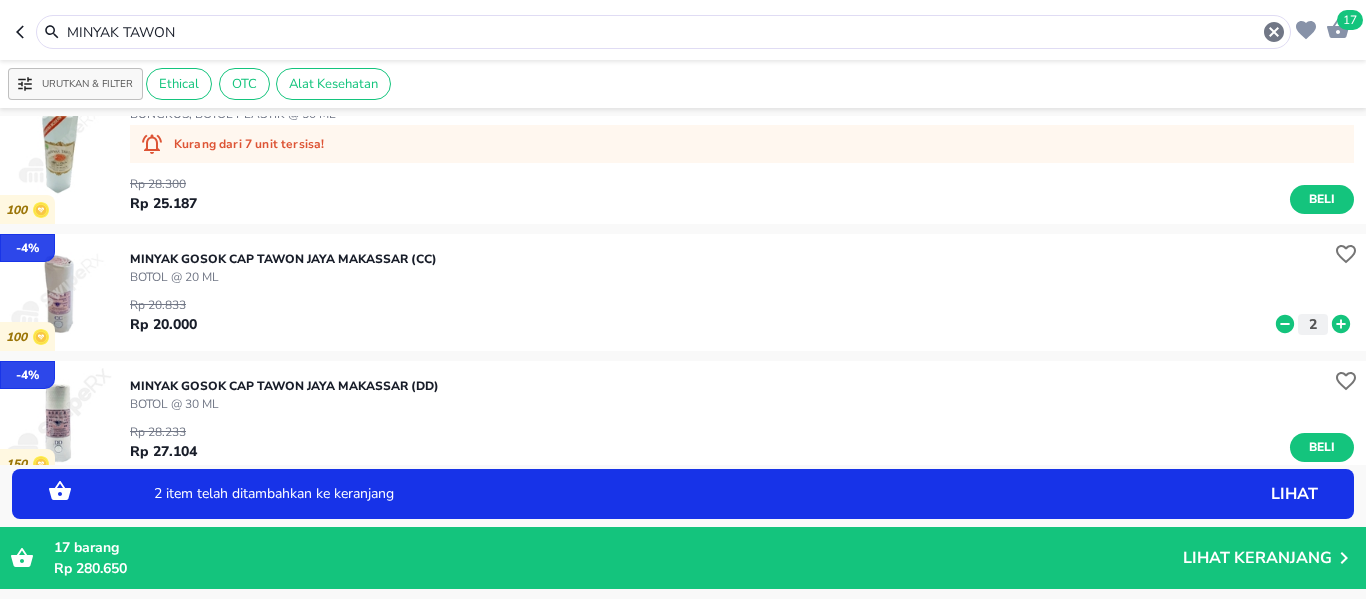 click 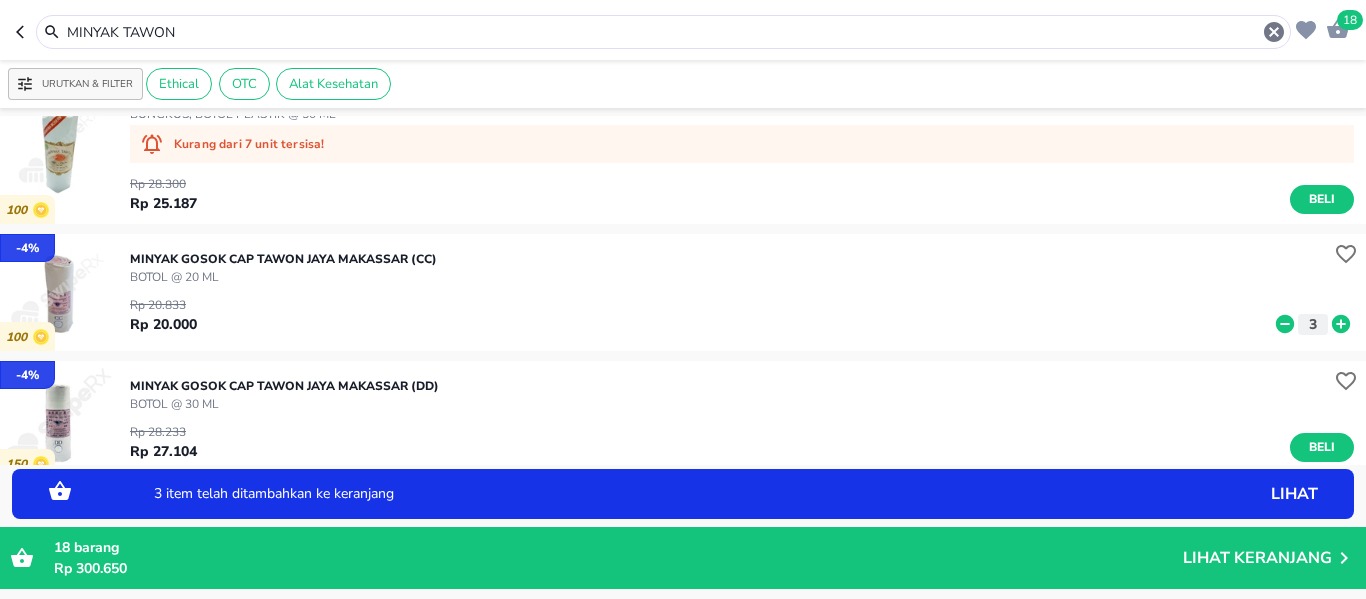 click on "MINYAK TAWON" at bounding box center [663, 32] 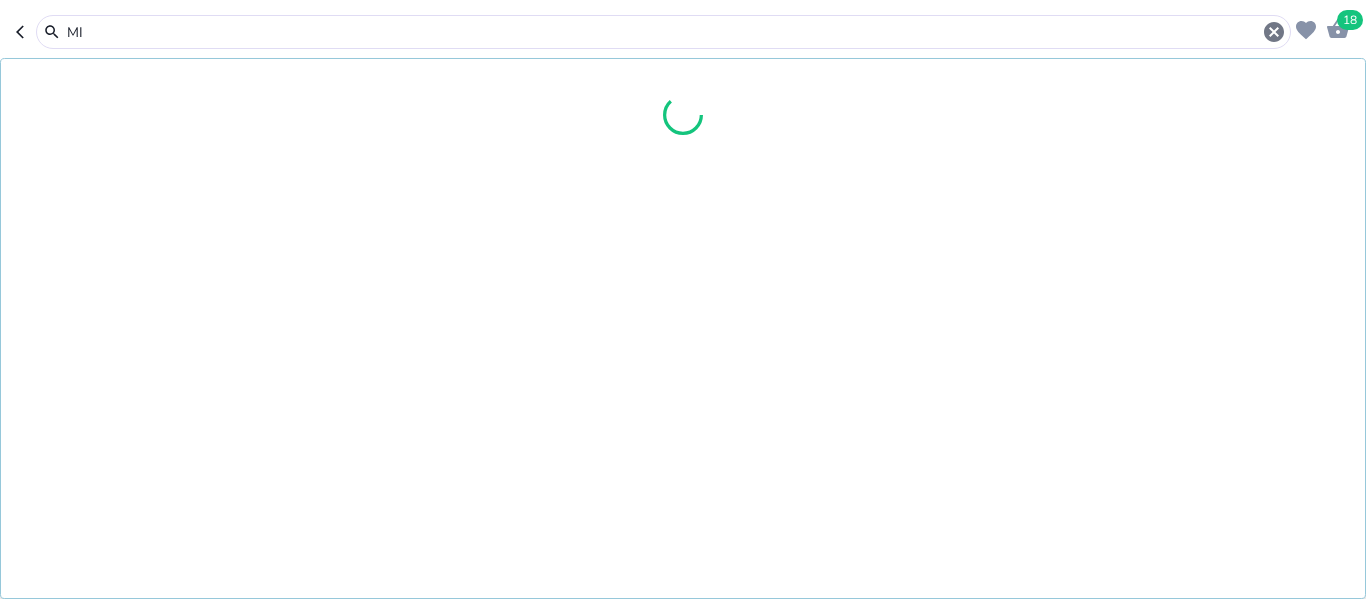 type on "M" 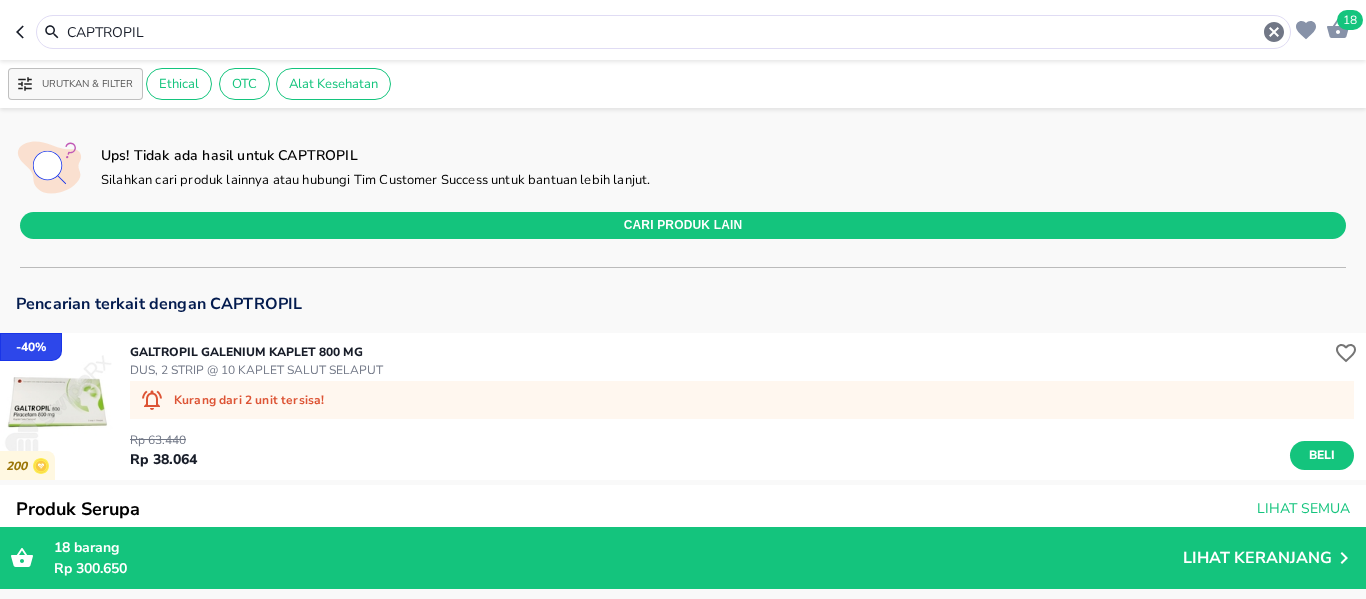 scroll, scrollTop: 4, scrollLeft: 0, axis: vertical 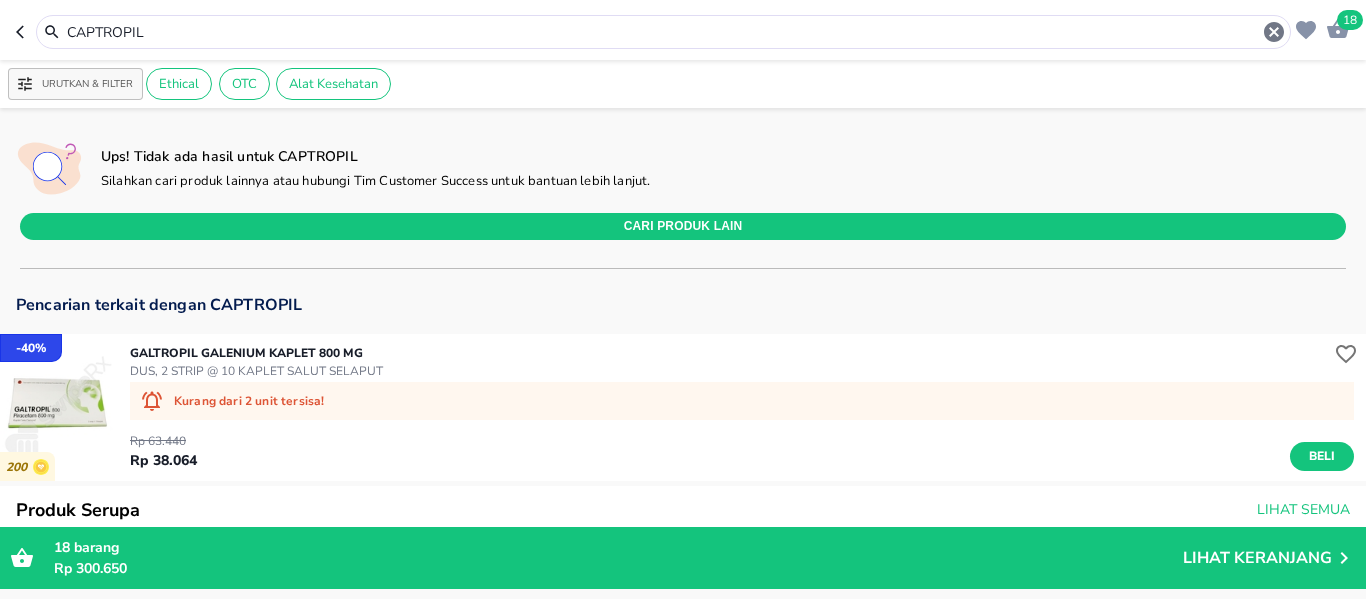 click on "CAPTROPIL" at bounding box center [663, 32] 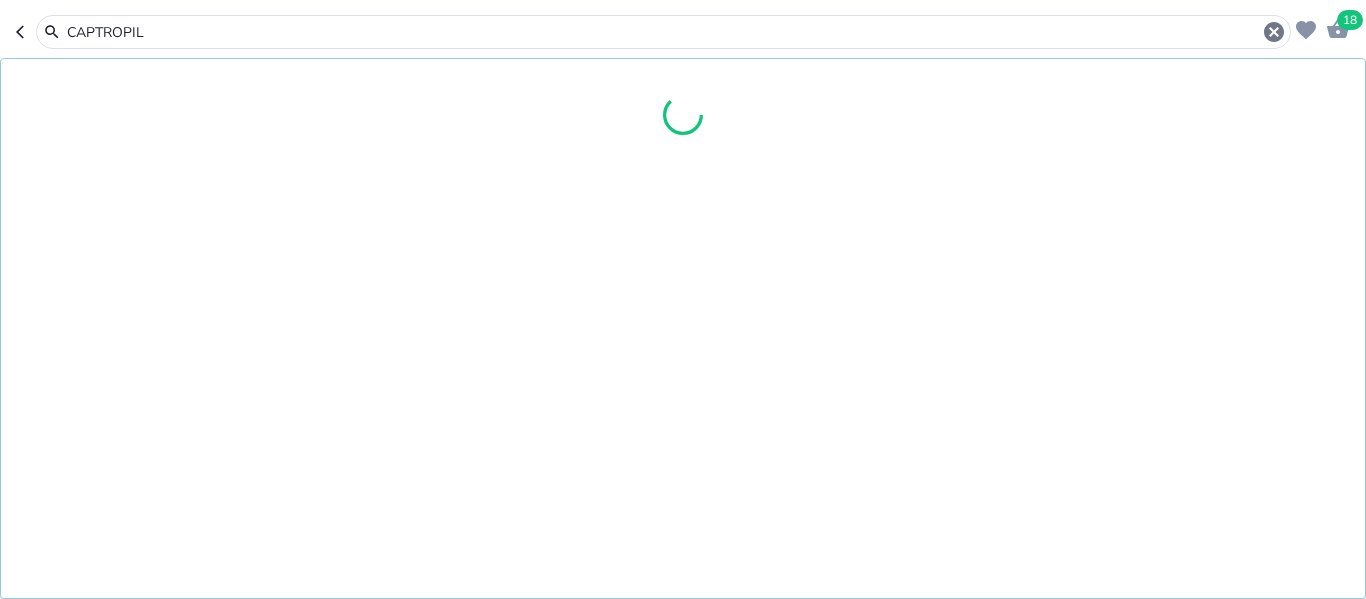 click on "CAPTROPIL" at bounding box center [663, 32] 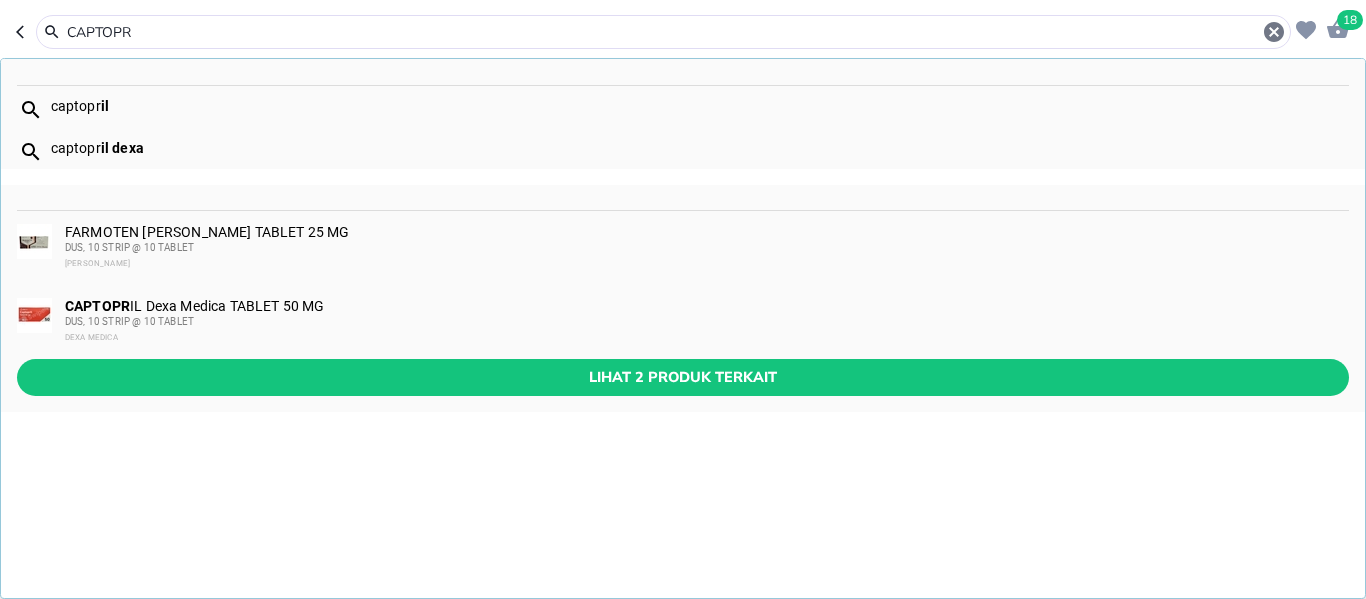 click on "captopr il" at bounding box center (683, 107) 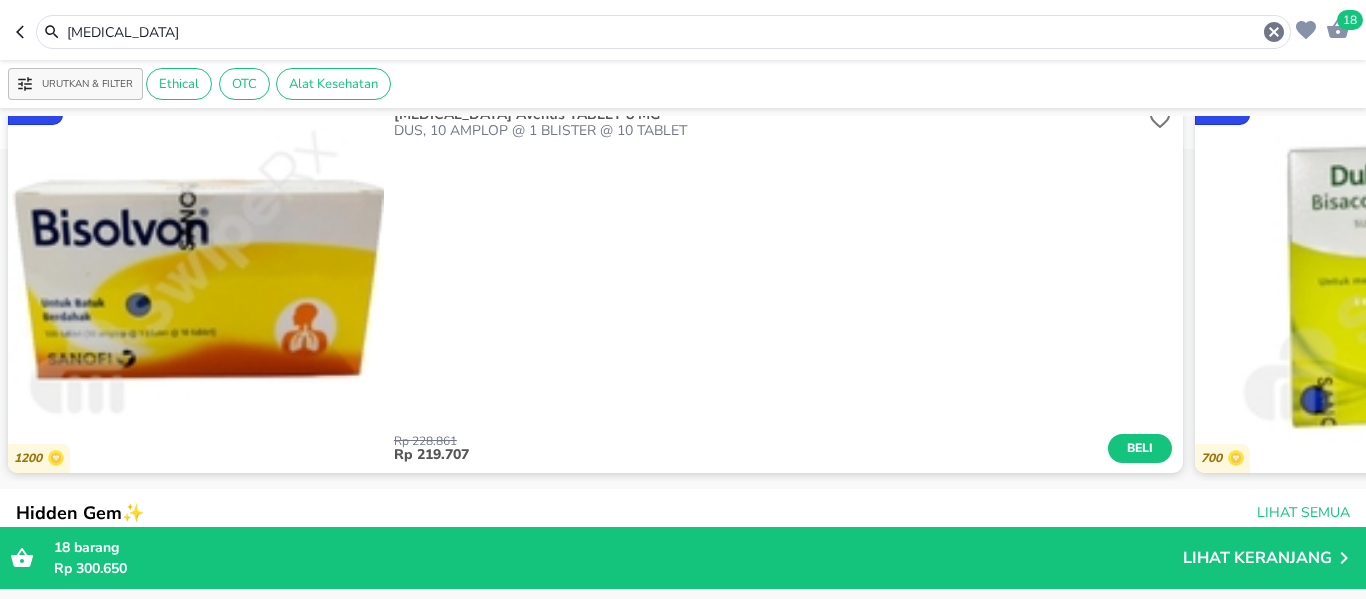scroll, scrollTop: 0, scrollLeft: 0, axis: both 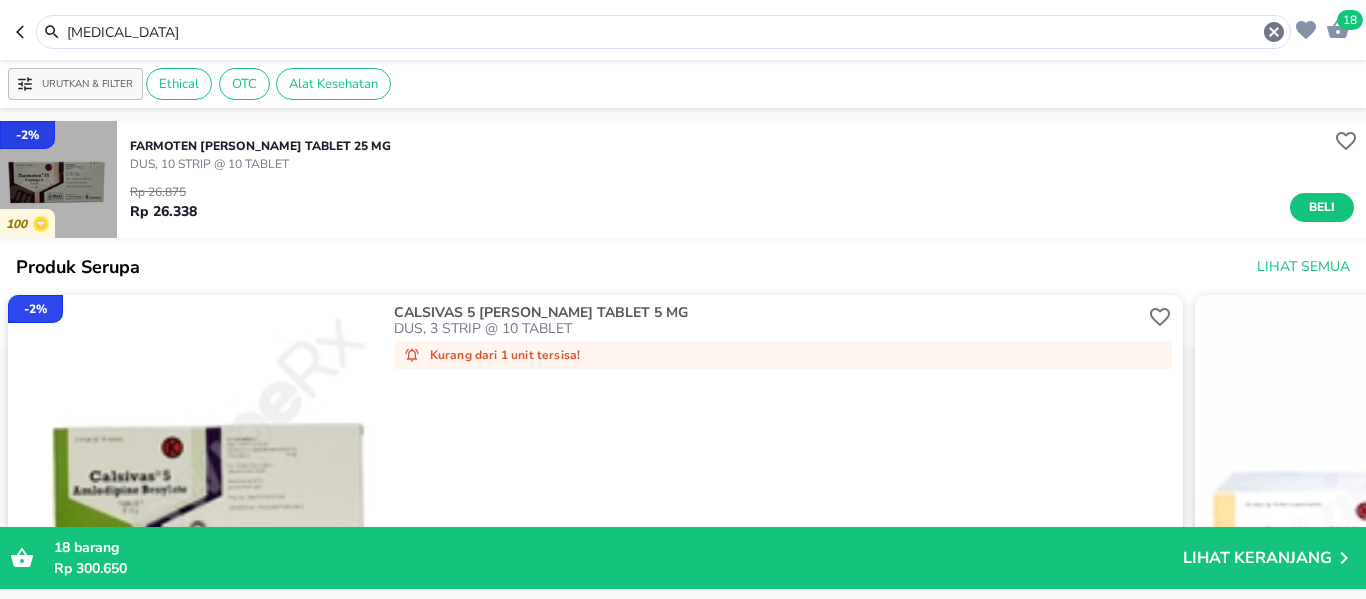click at bounding box center (58, 179) 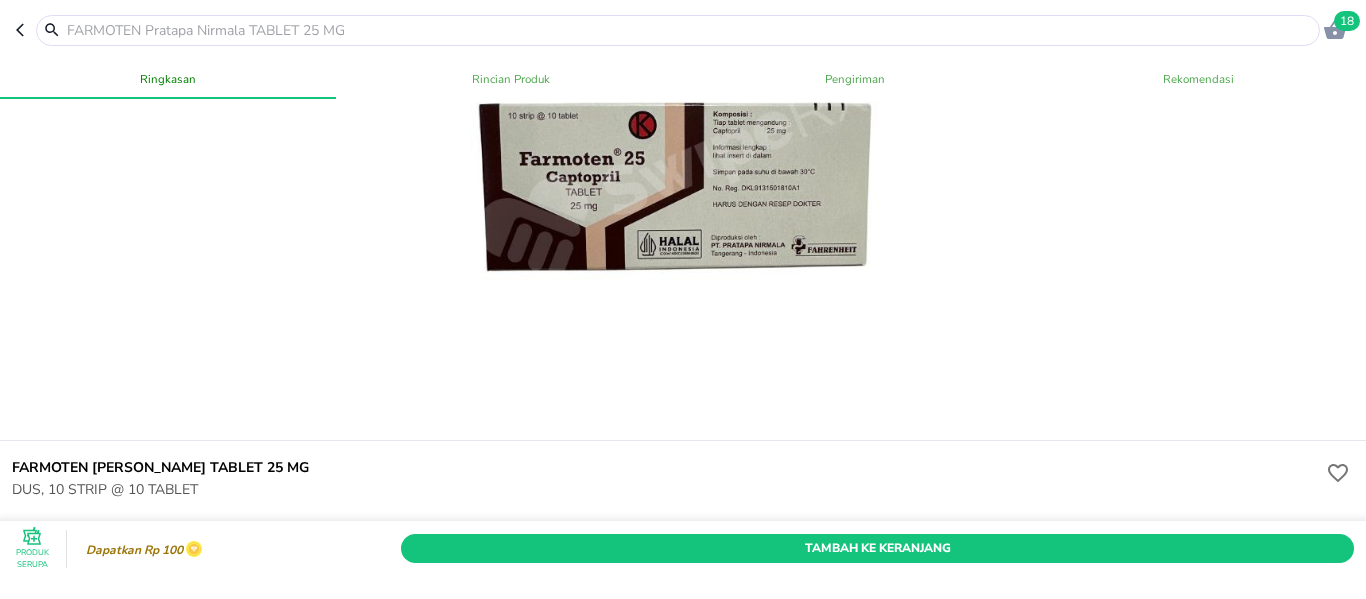 scroll, scrollTop: 221, scrollLeft: 0, axis: vertical 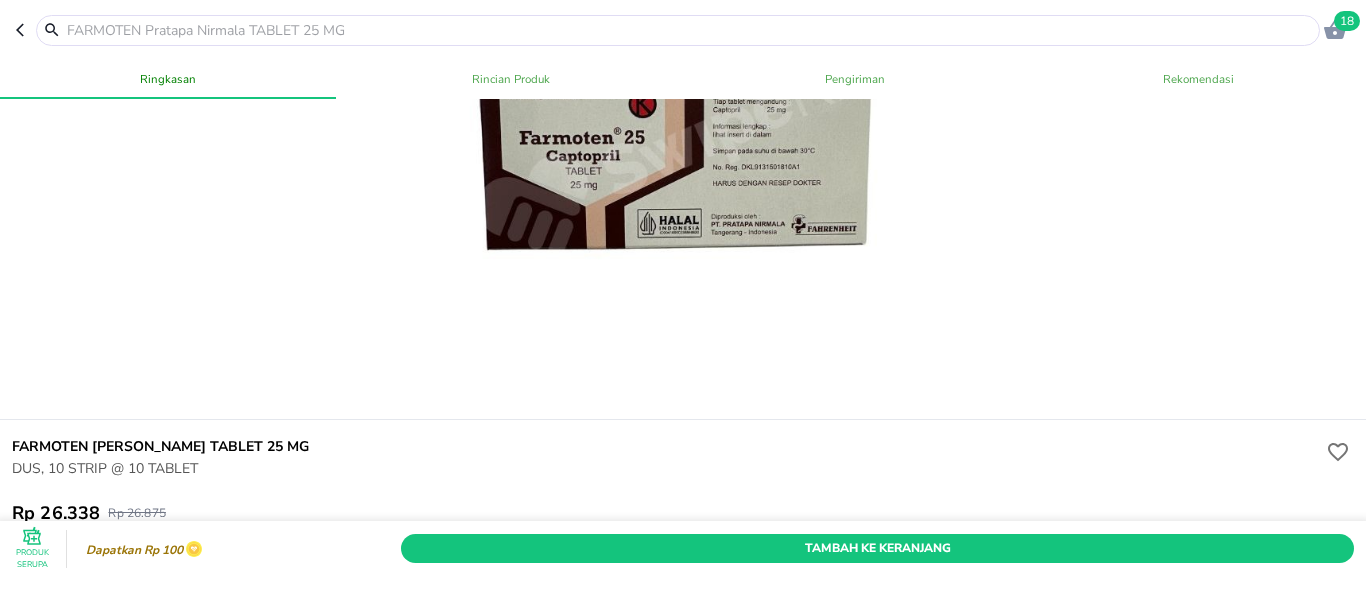click at bounding box center (690, 30) 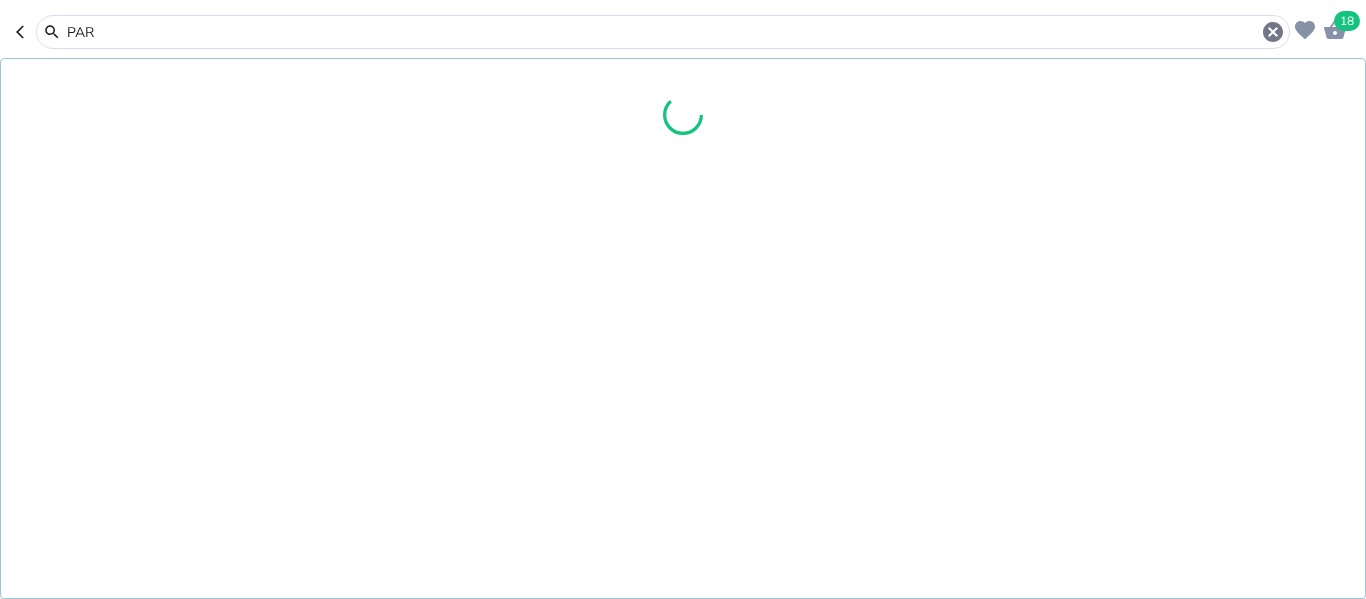 type on "PARA" 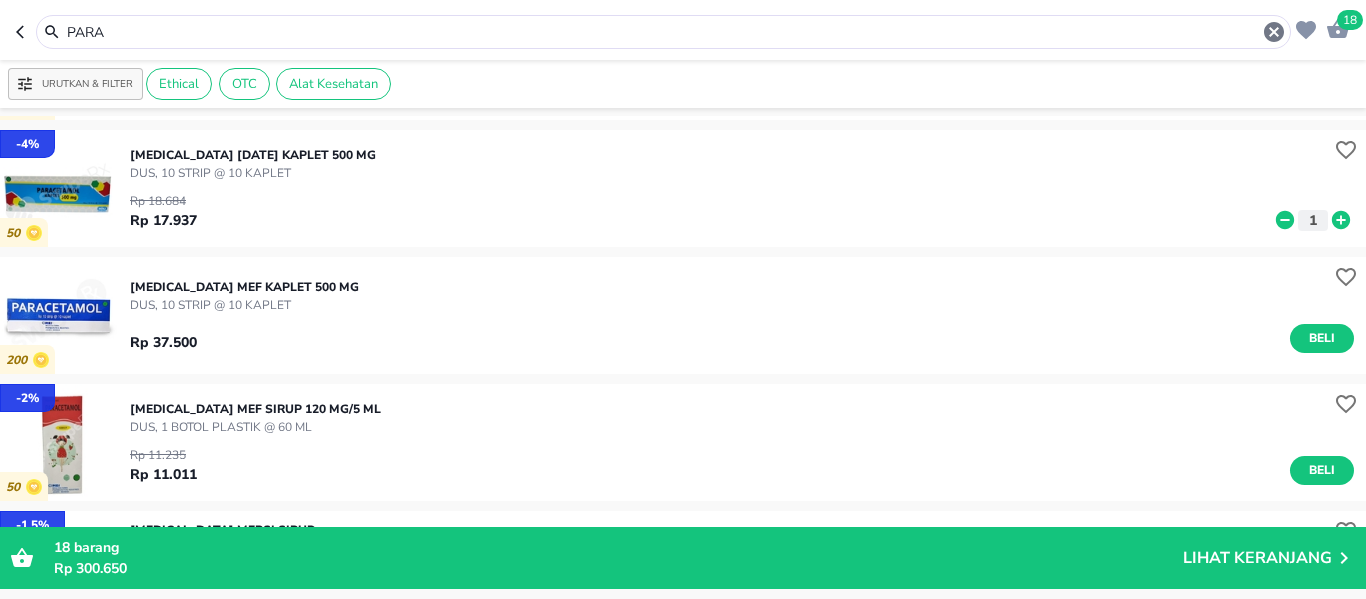 scroll, scrollTop: 246, scrollLeft: 0, axis: vertical 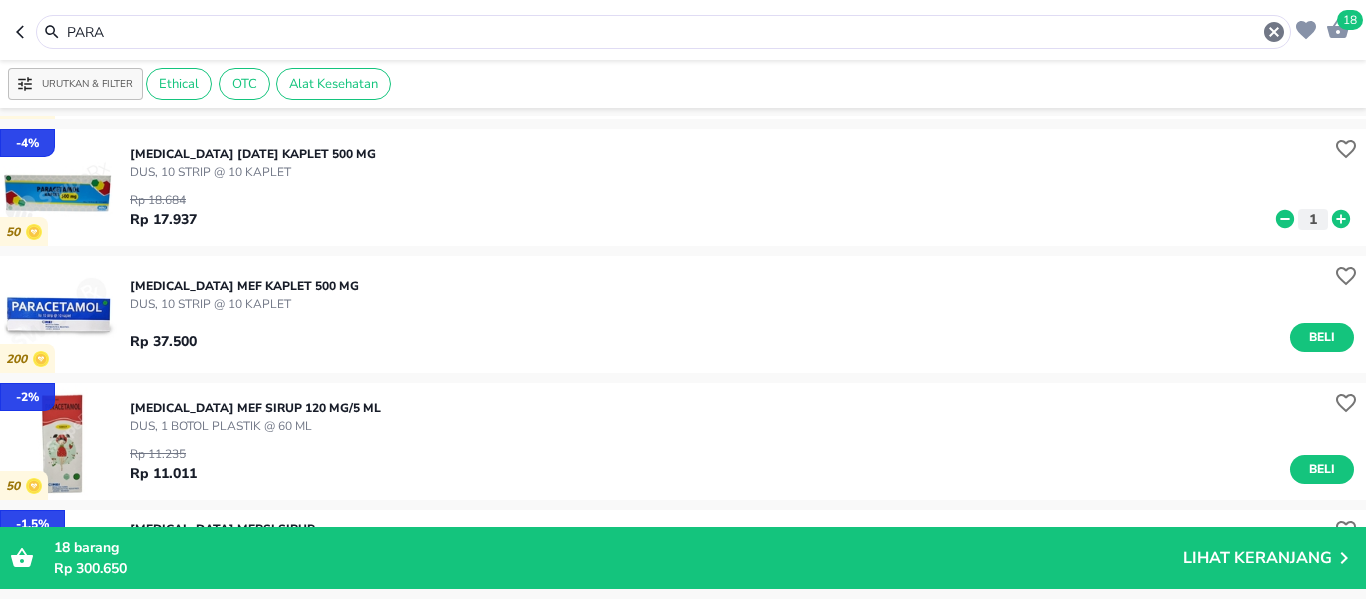 click 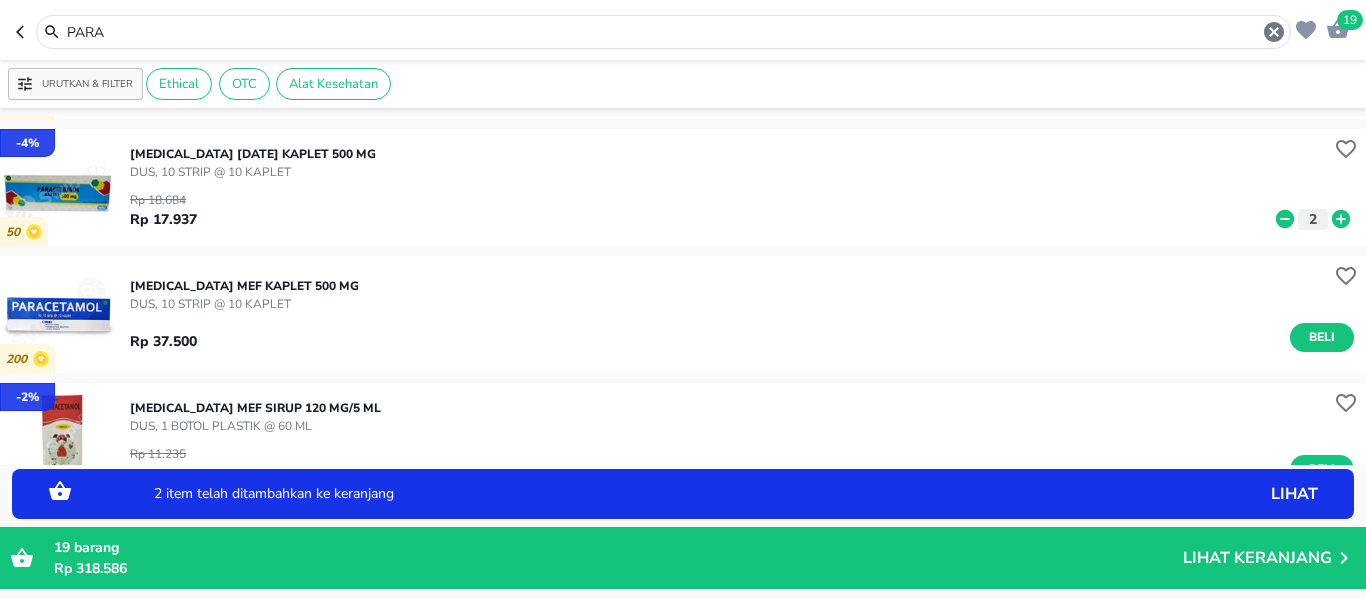 click on "PARA" at bounding box center (663, 32) 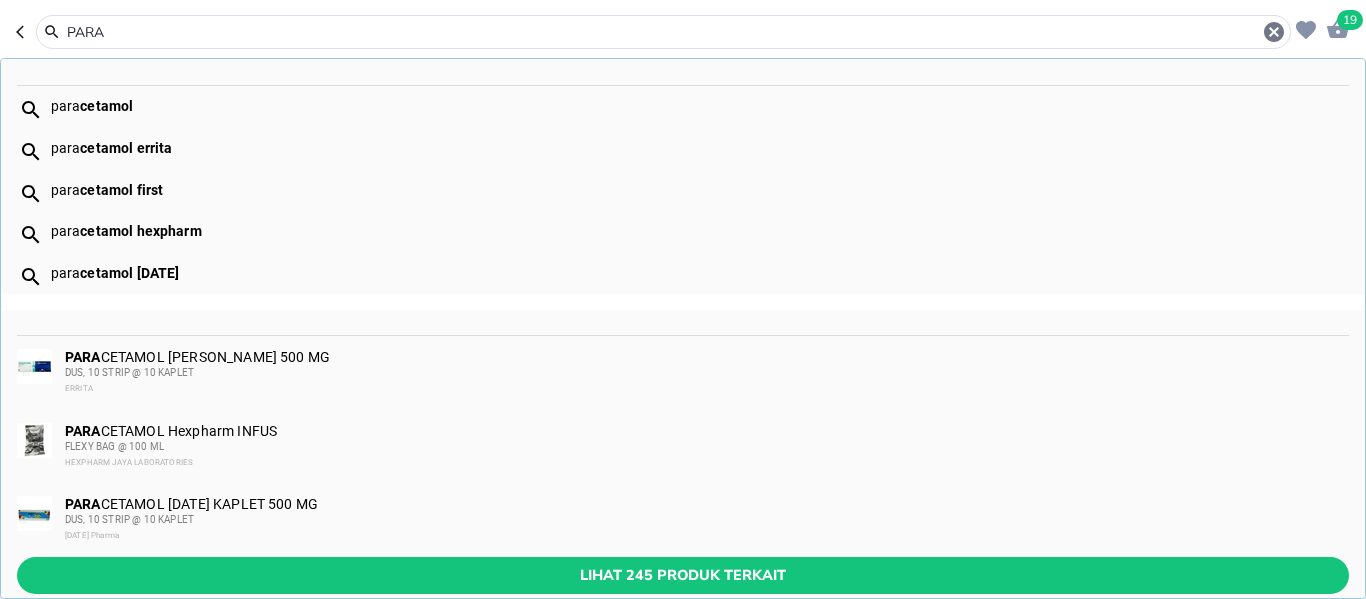 click on "PARA" at bounding box center (663, 32) 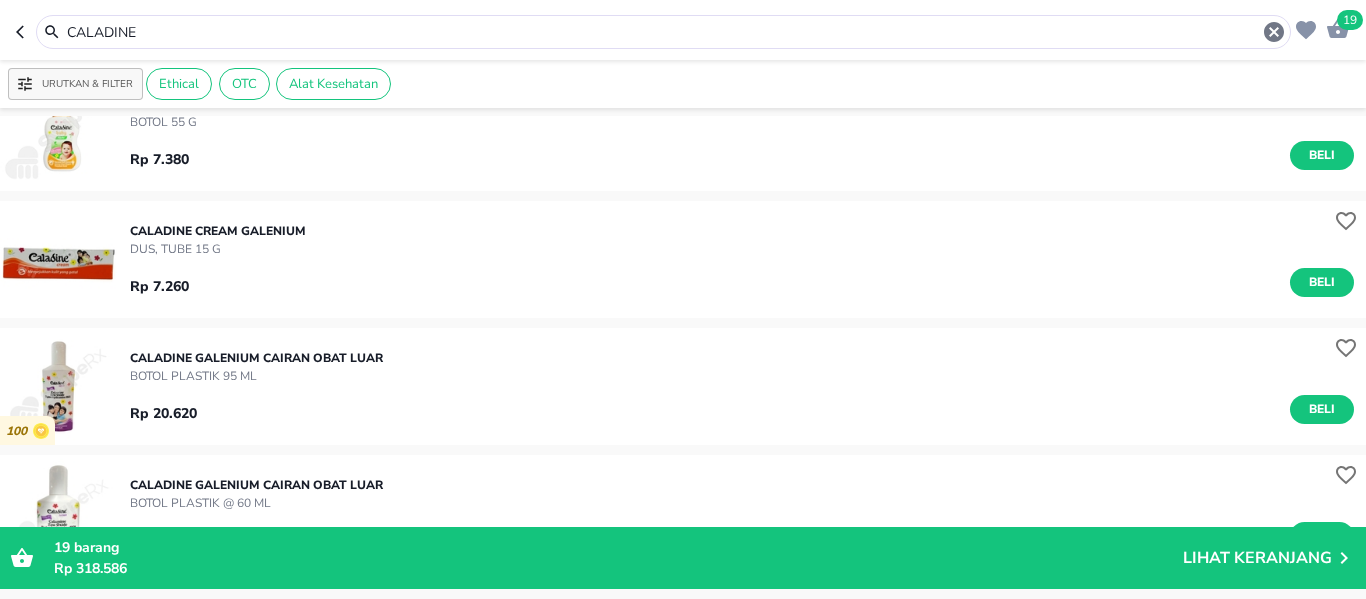scroll, scrollTop: 808, scrollLeft: 0, axis: vertical 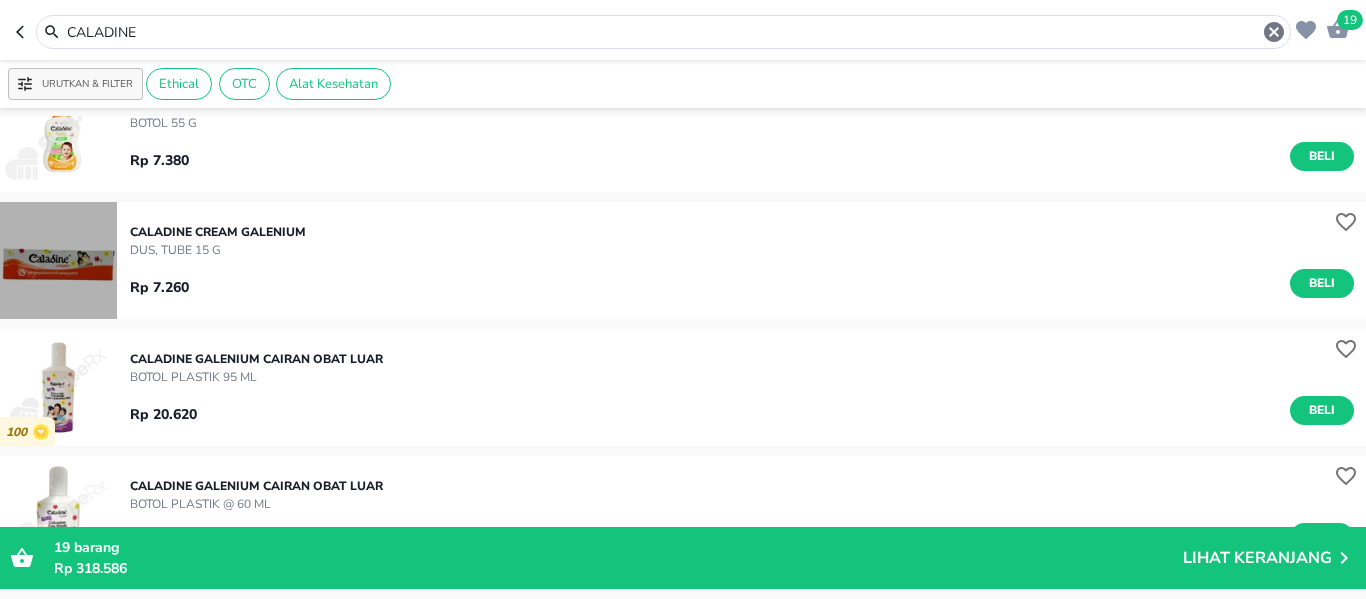 click at bounding box center [58, 260] 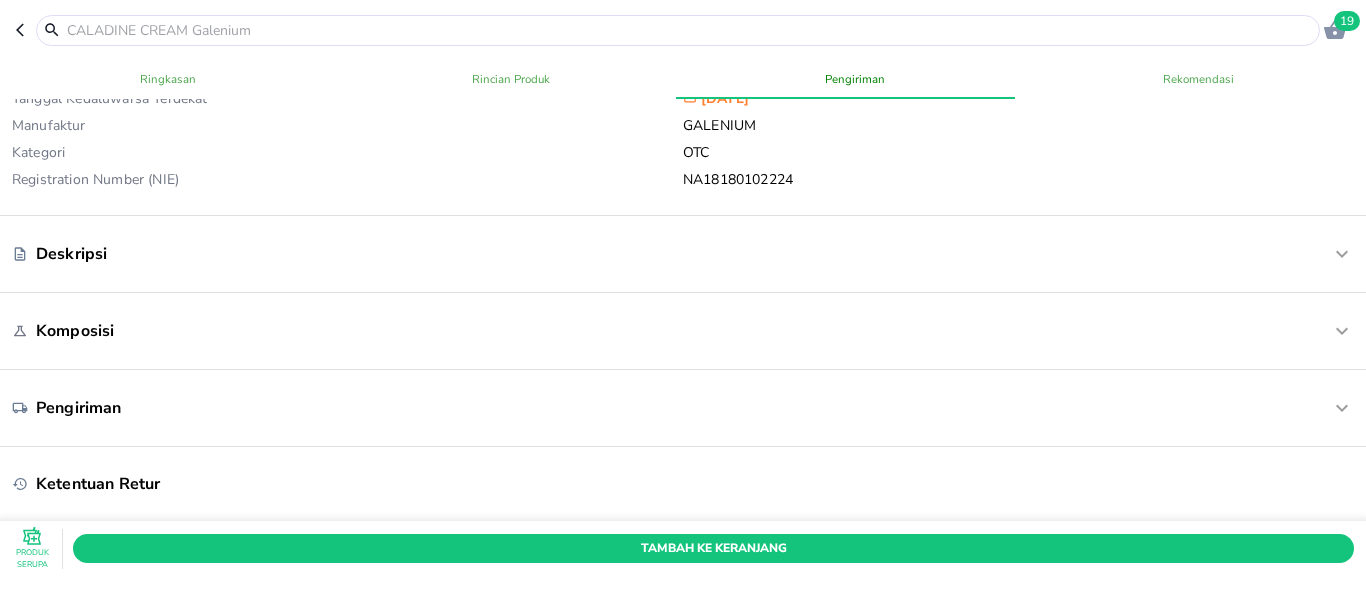scroll, scrollTop: 763, scrollLeft: 0, axis: vertical 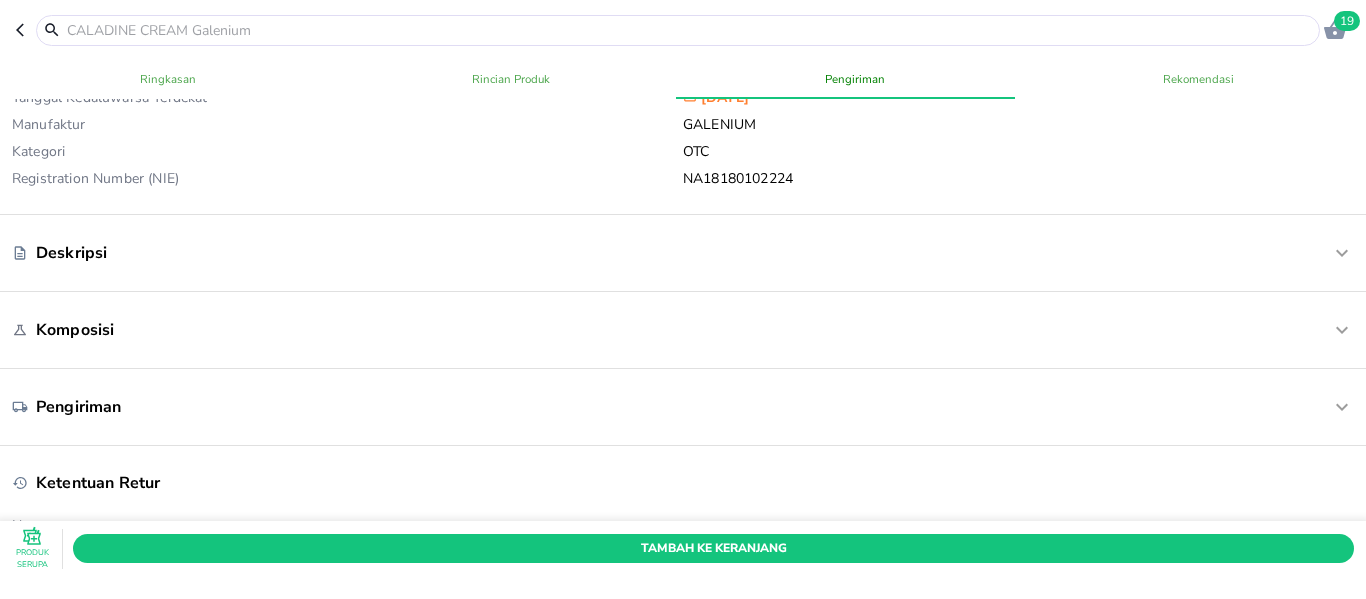 click on "Deskripsi" at bounding box center [683, 253] 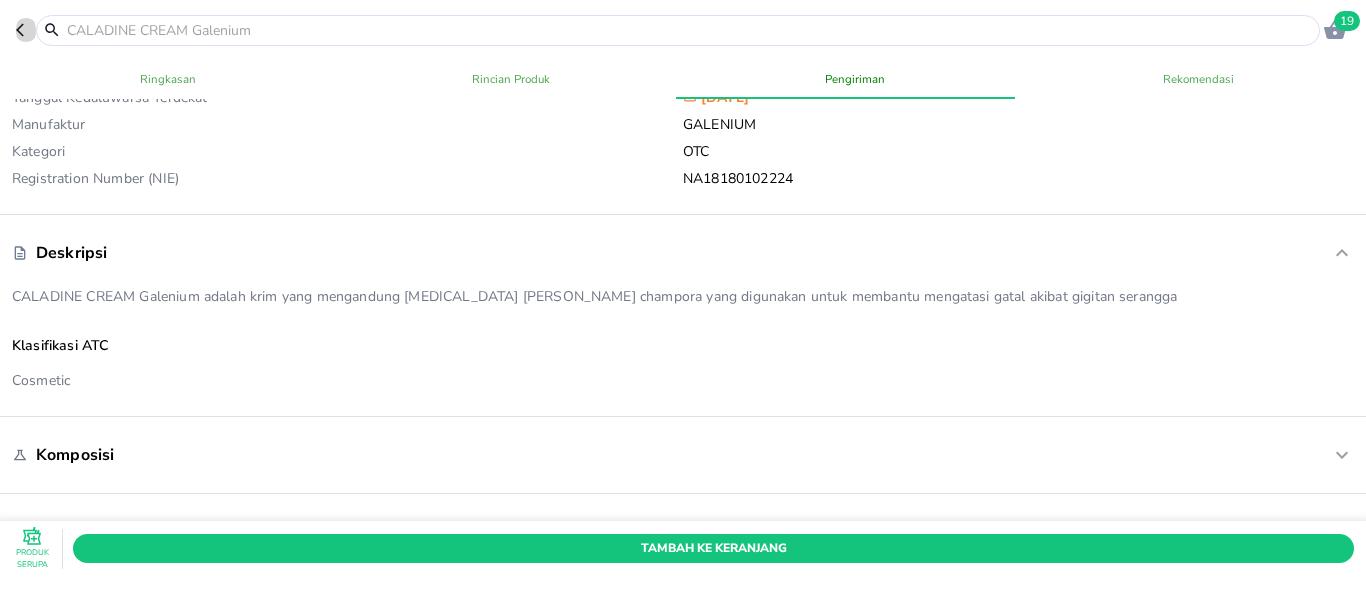 click 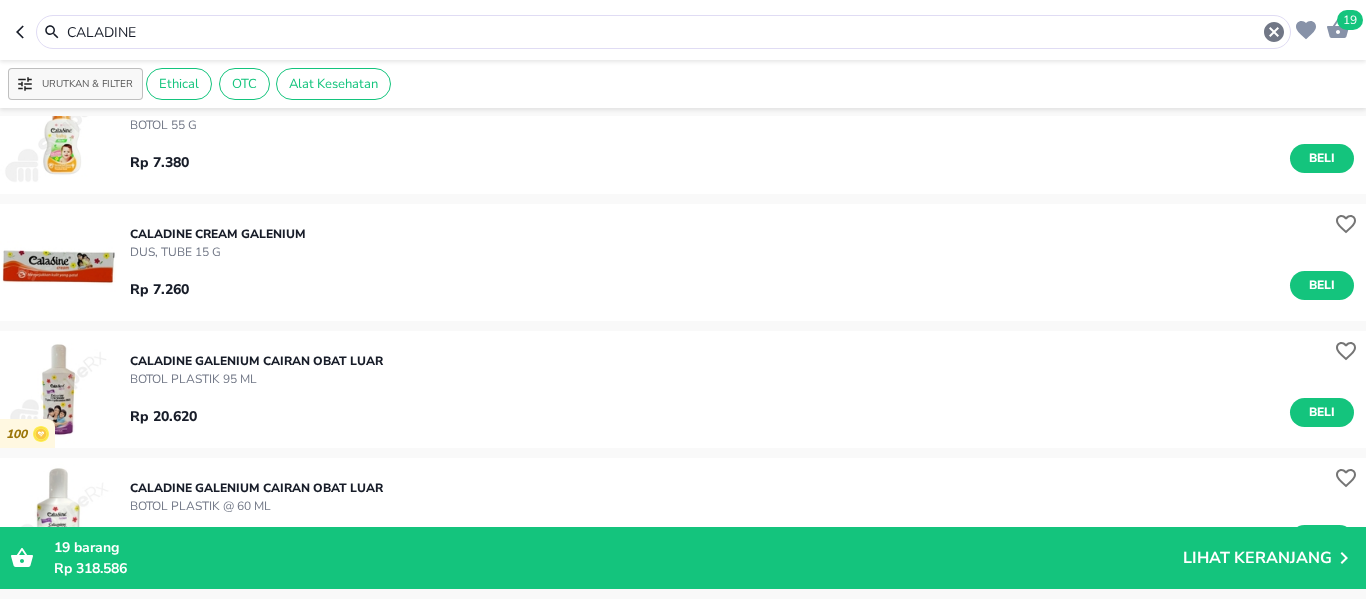 scroll, scrollTop: 805, scrollLeft: 0, axis: vertical 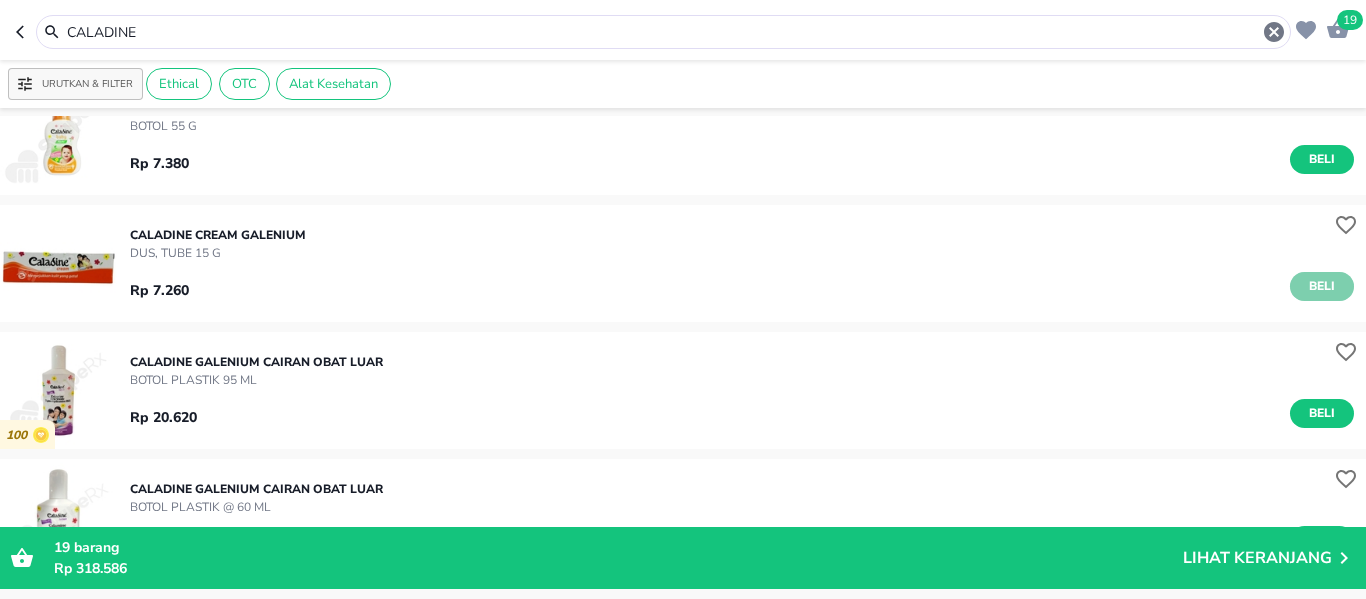 click on "Beli" at bounding box center [1322, 286] 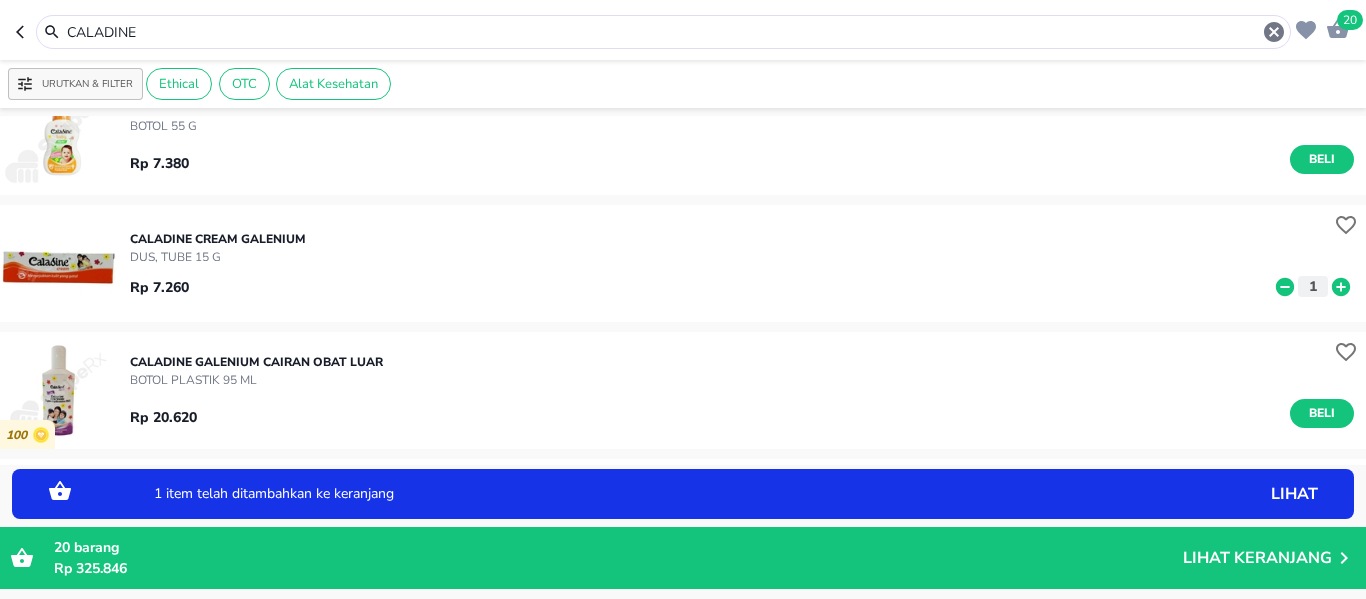 click 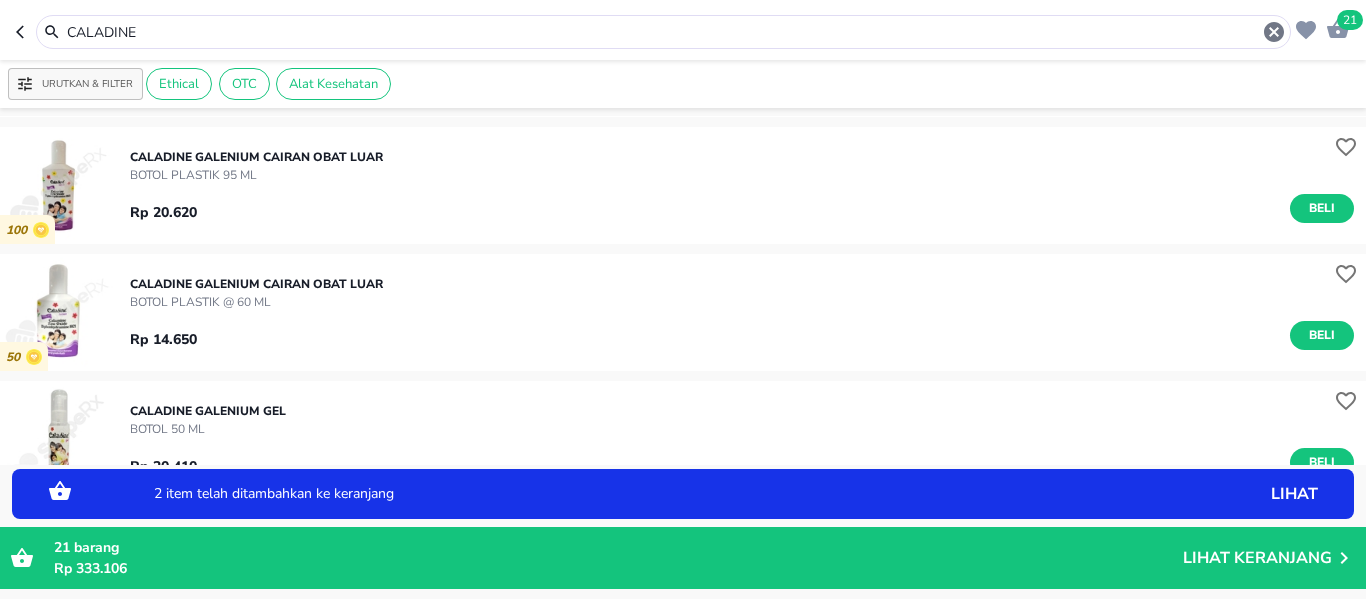 scroll, scrollTop: 1011, scrollLeft: 0, axis: vertical 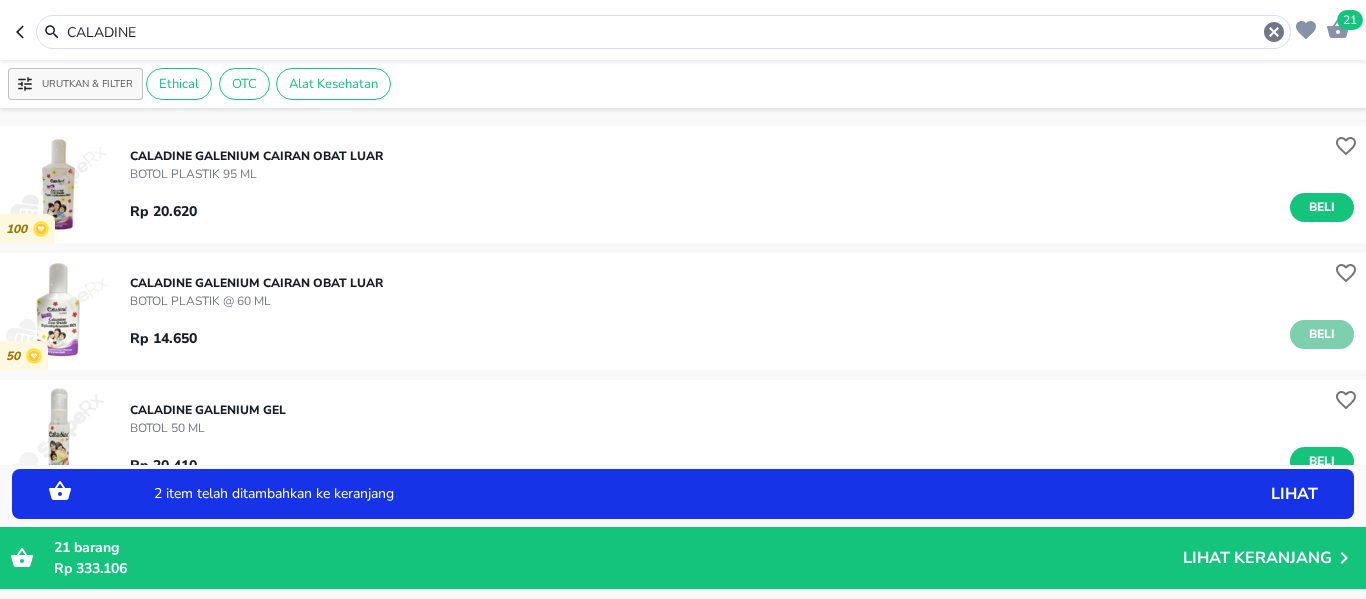 click on "Beli" at bounding box center (1322, 334) 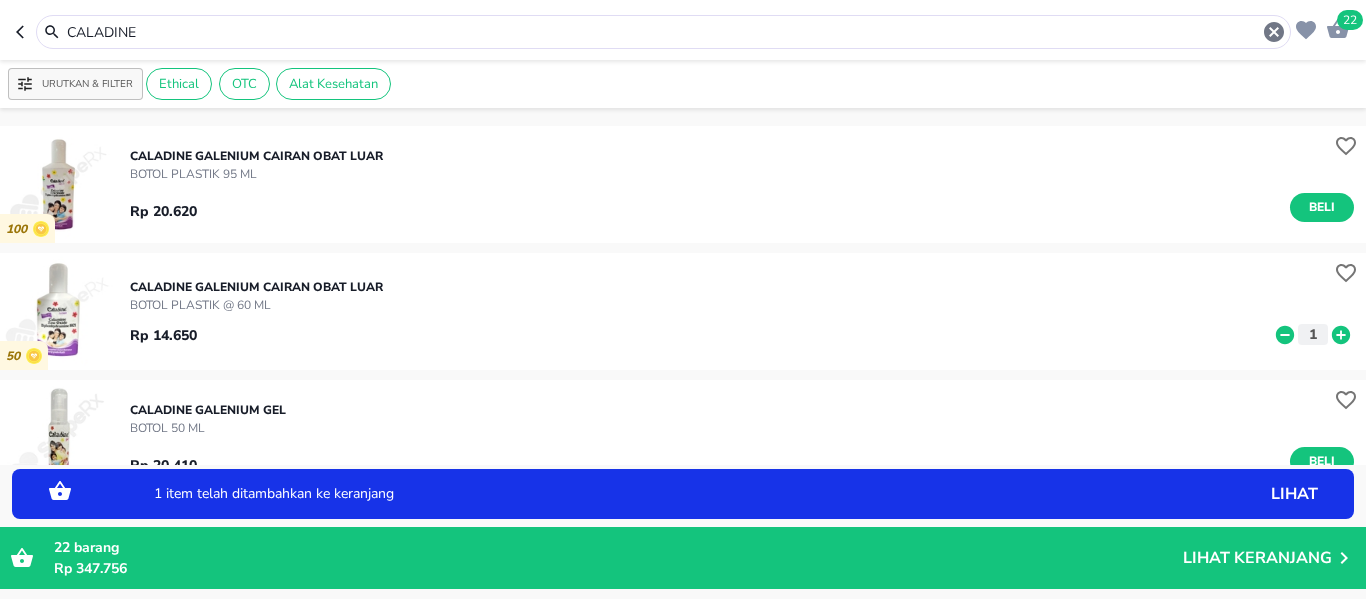 click 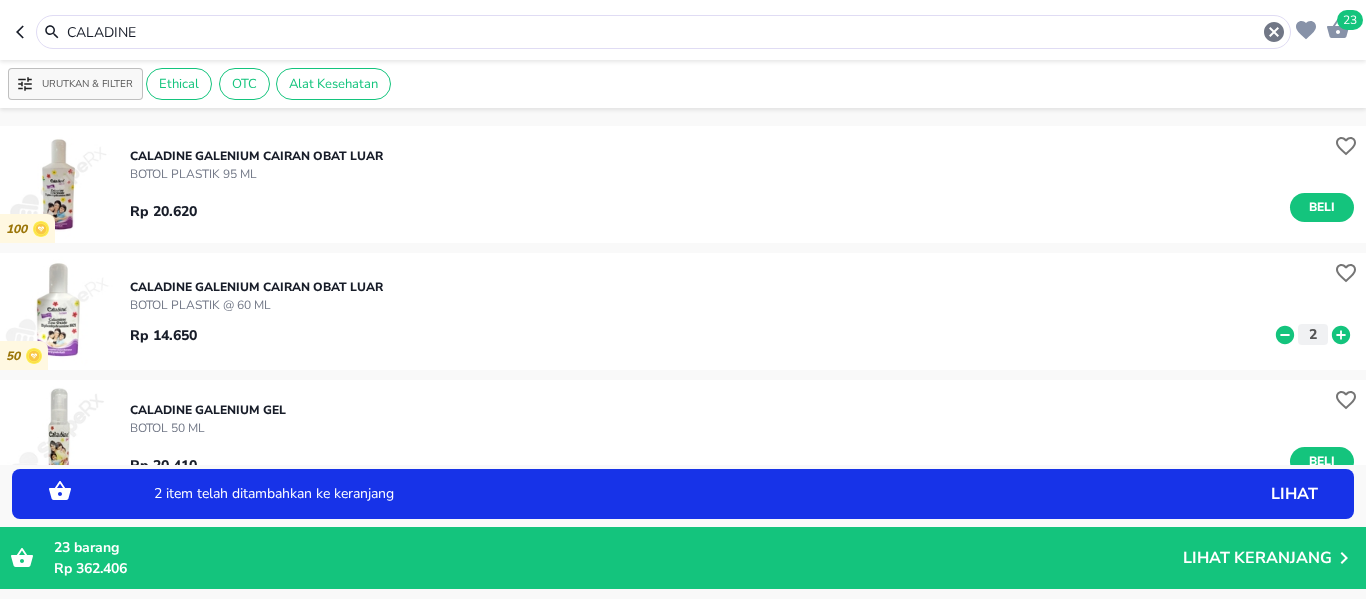 click 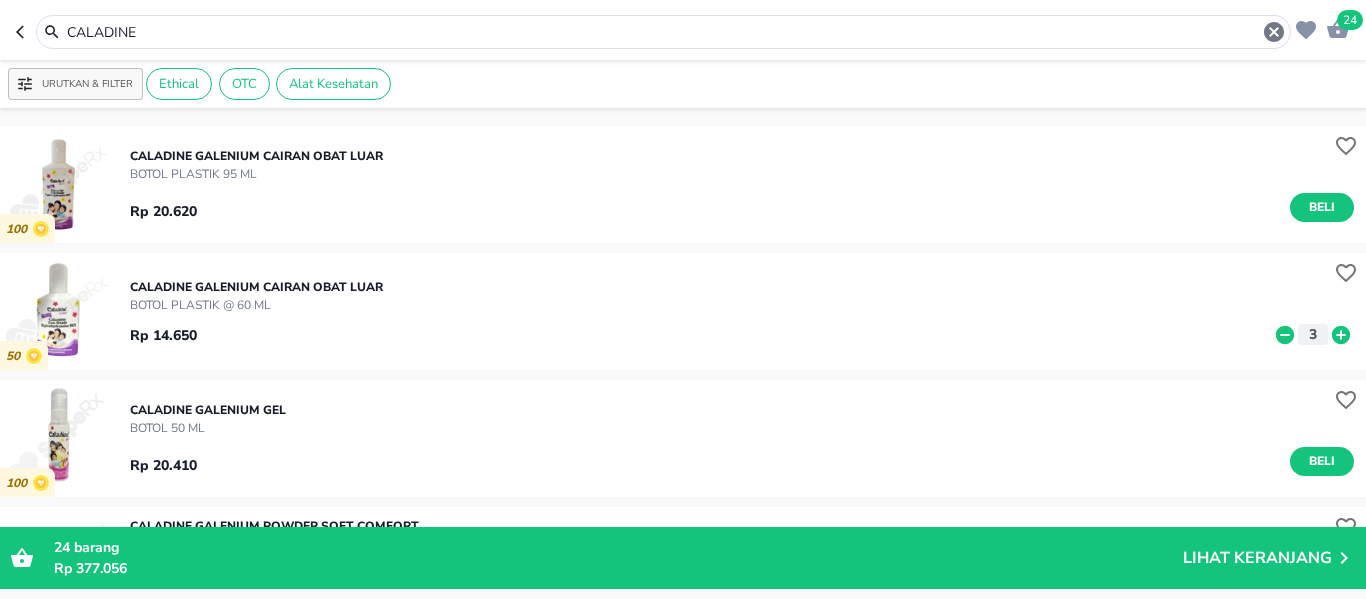 click on "CALADINE" at bounding box center [663, 32] 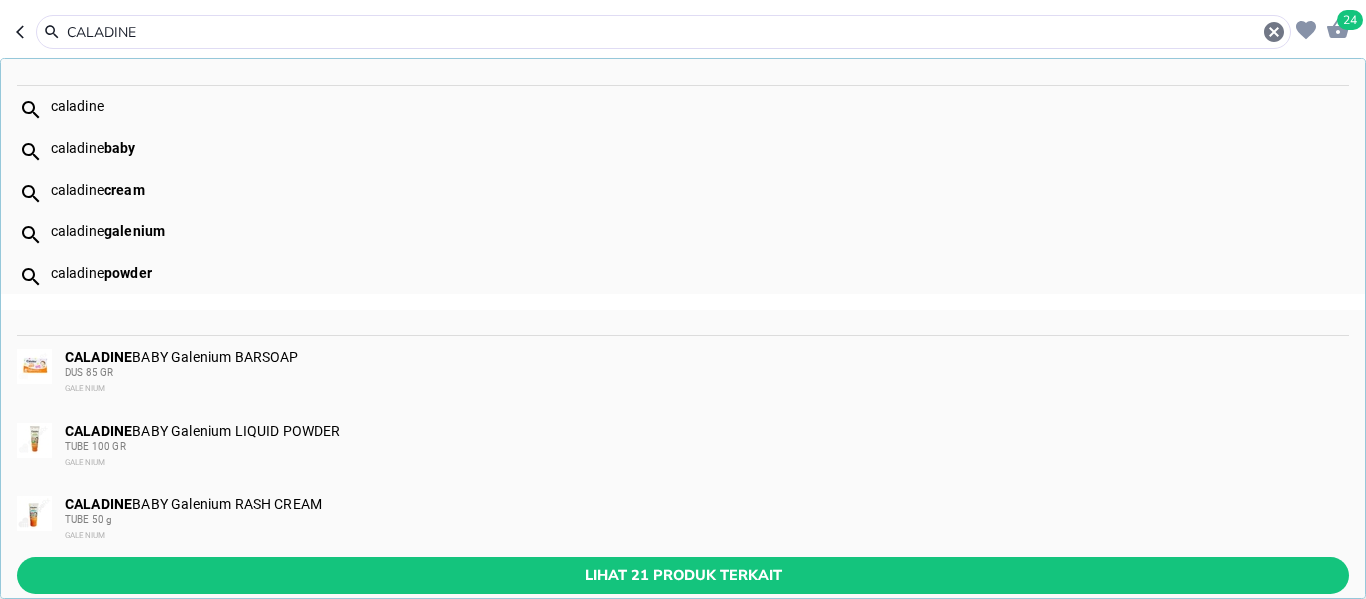 click on "CALADINE" at bounding box center (663, 32) 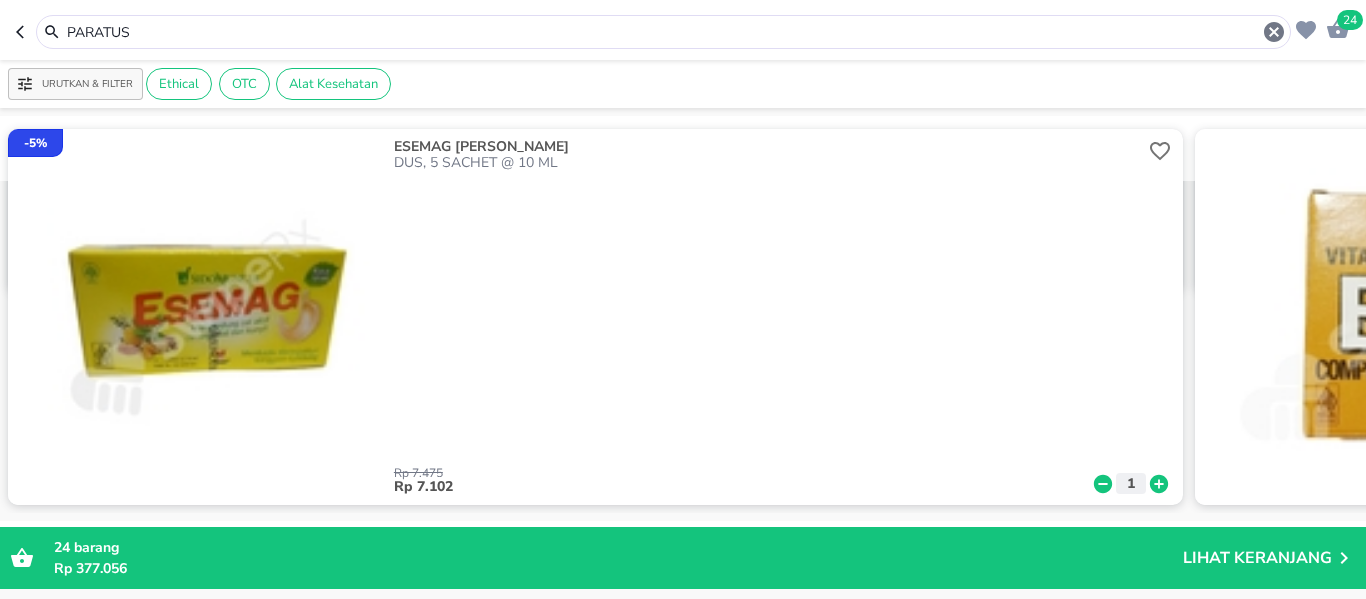 scroll, scrollTop: 0, scrollLeft: 0, axis: both 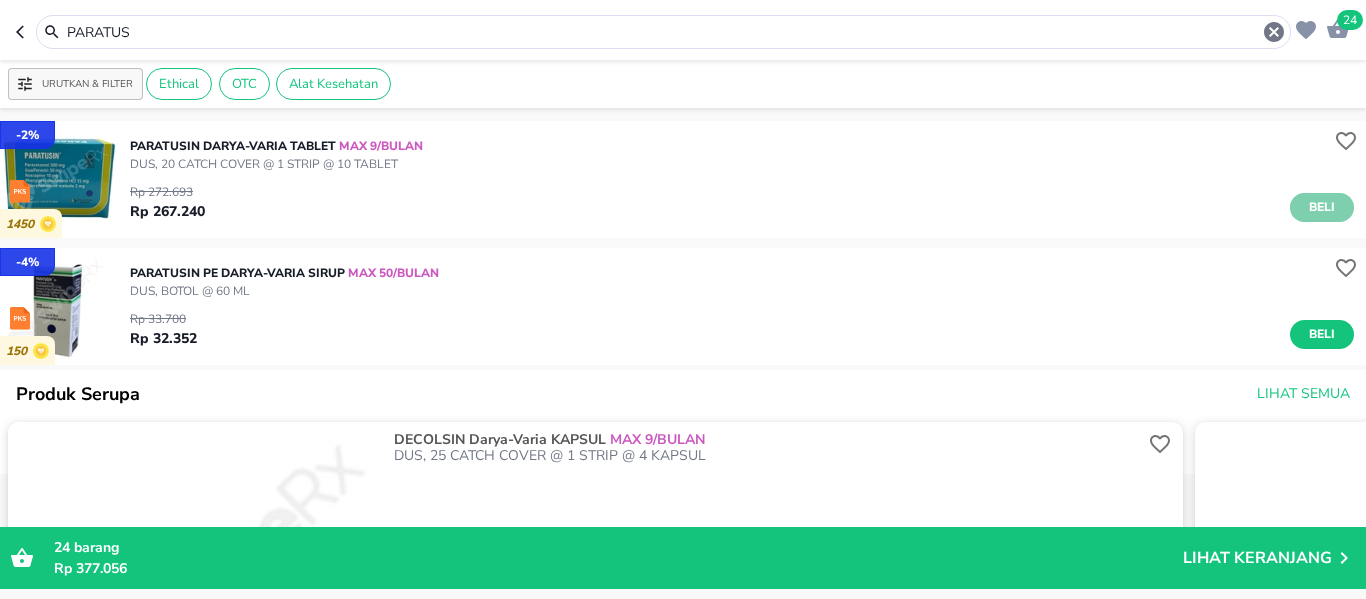 click on "Beli" at bounding box center (1322, 207) 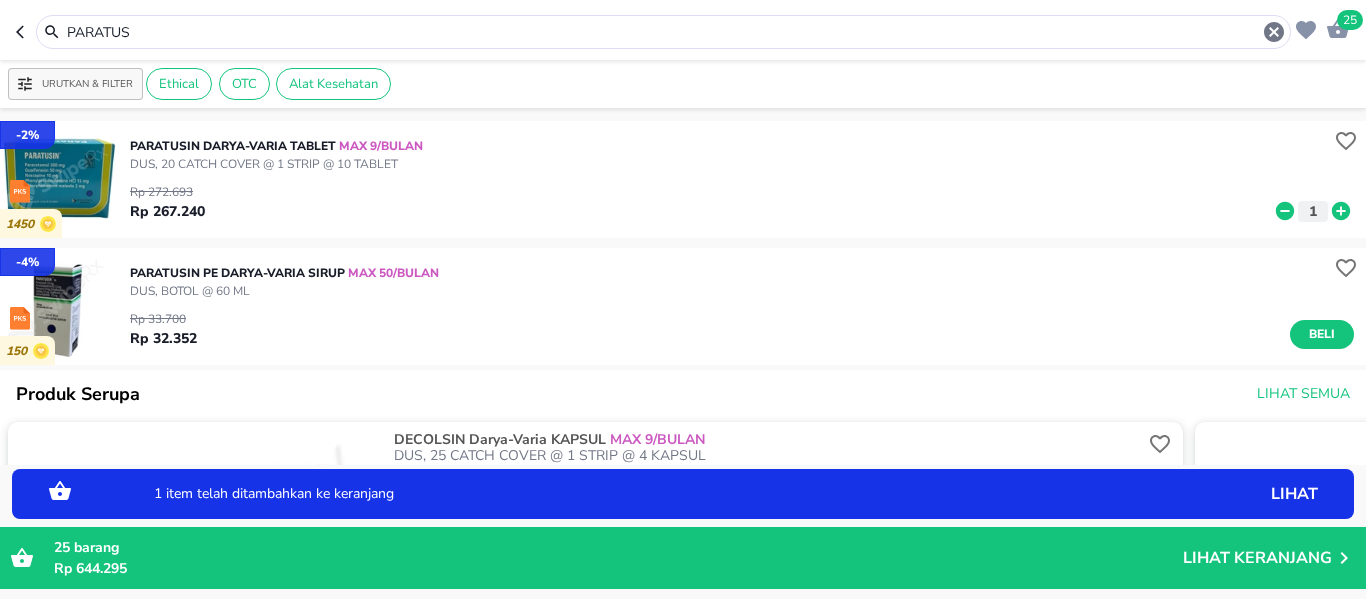 click on "PARATUS" at bounding box center (663, 32) 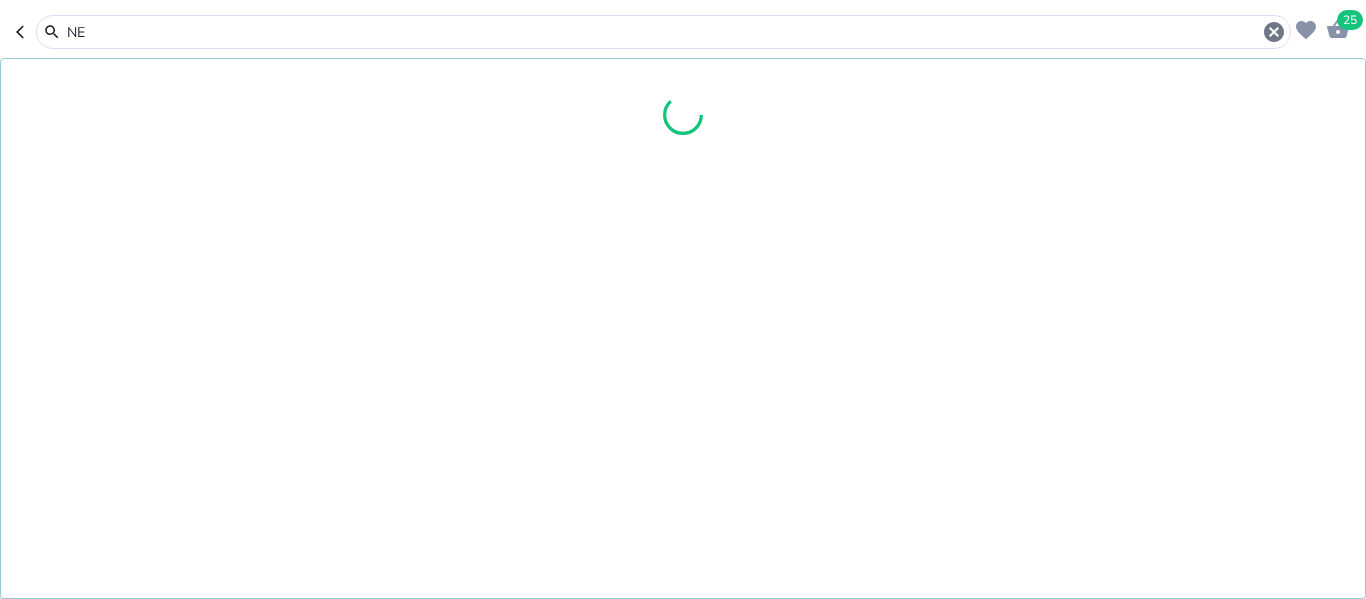 type on "N" 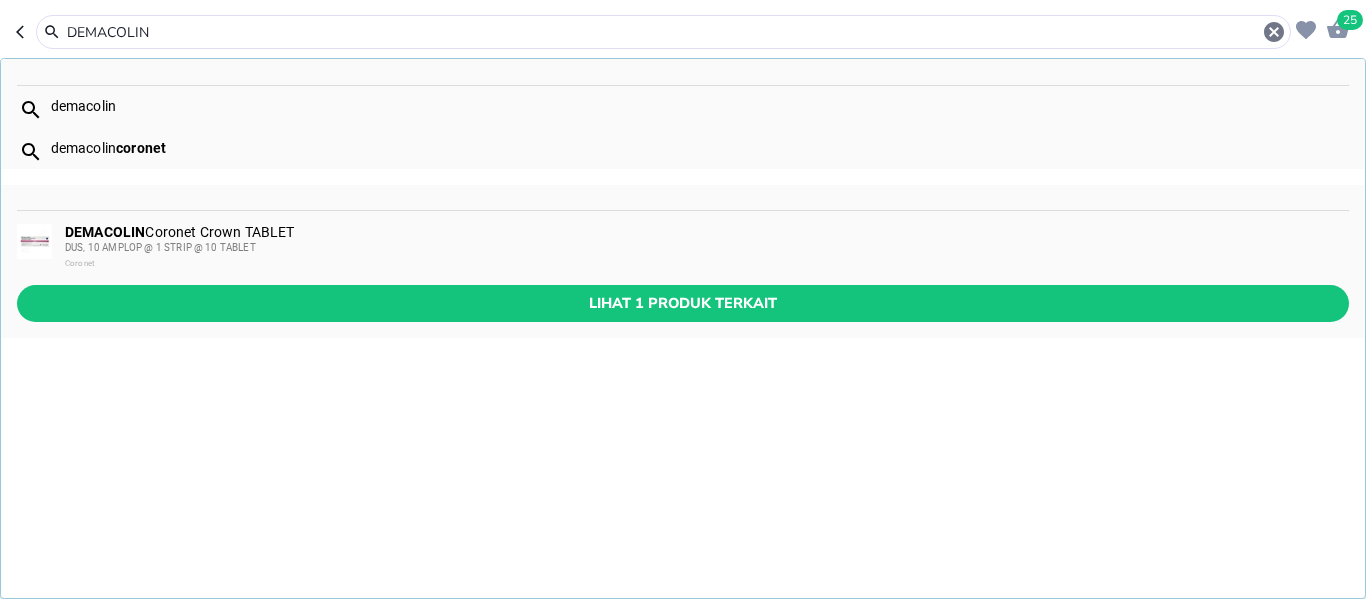 type on "DEMACOLIN" 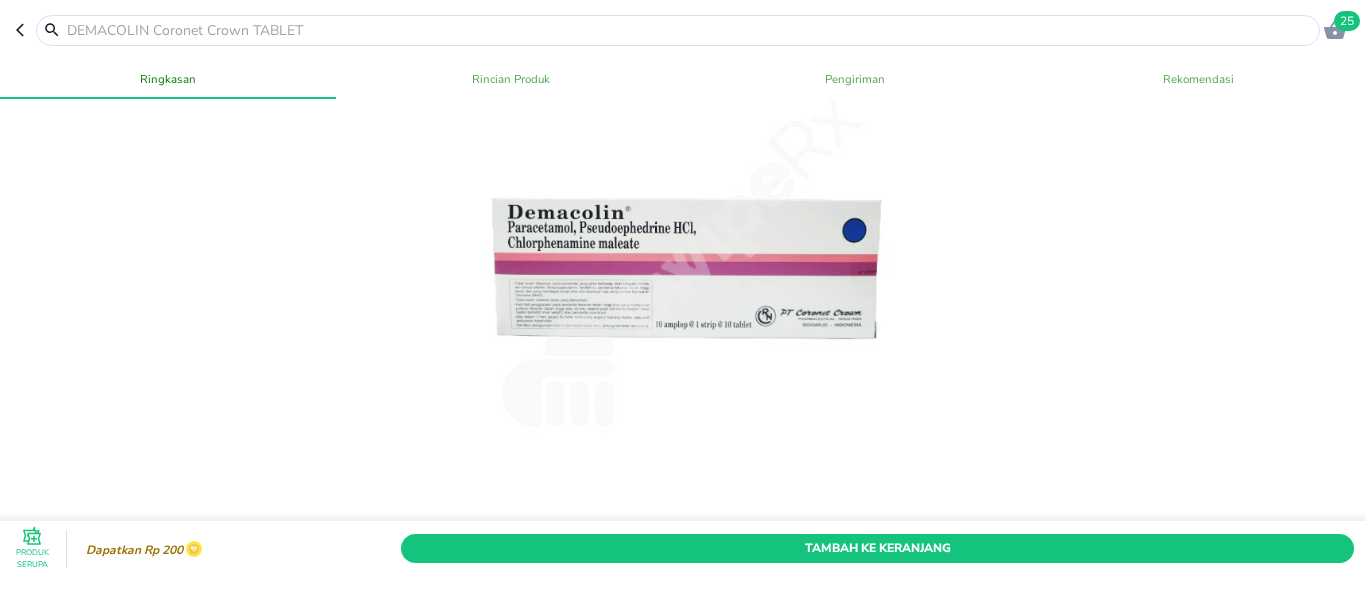 scroll, scrollTop: 106, scrollLeft: 0, axis: vertical 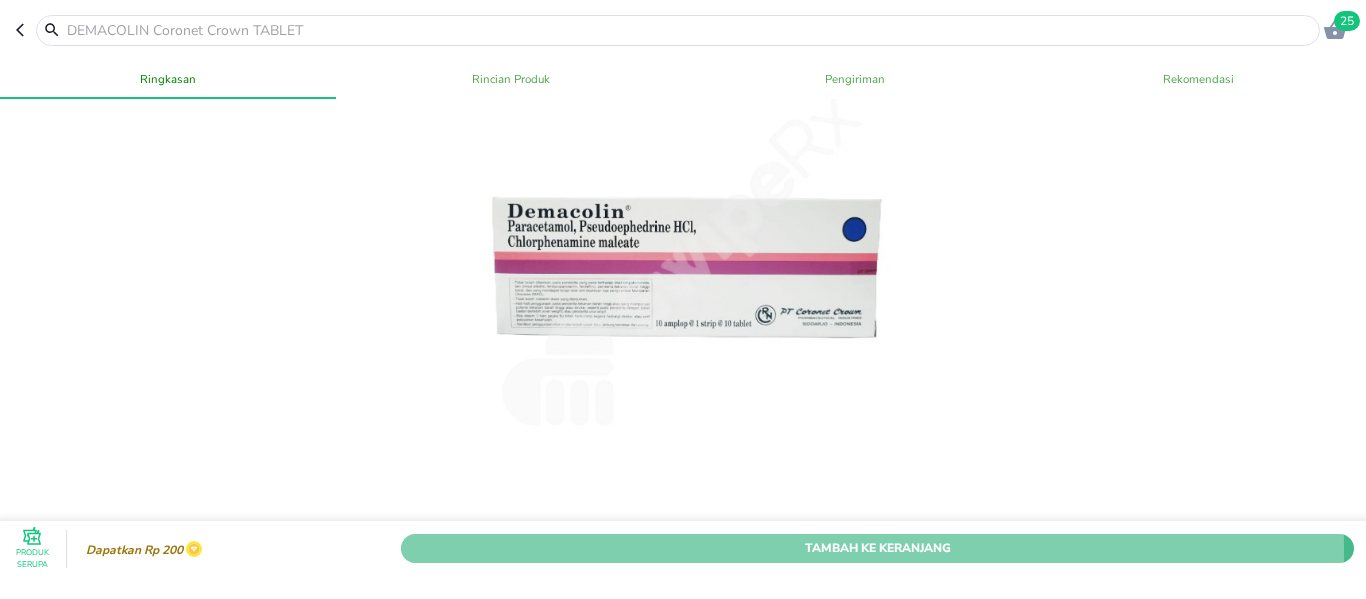 click on "Tambah Ke Keranjang" at bounding box center (877, 548) 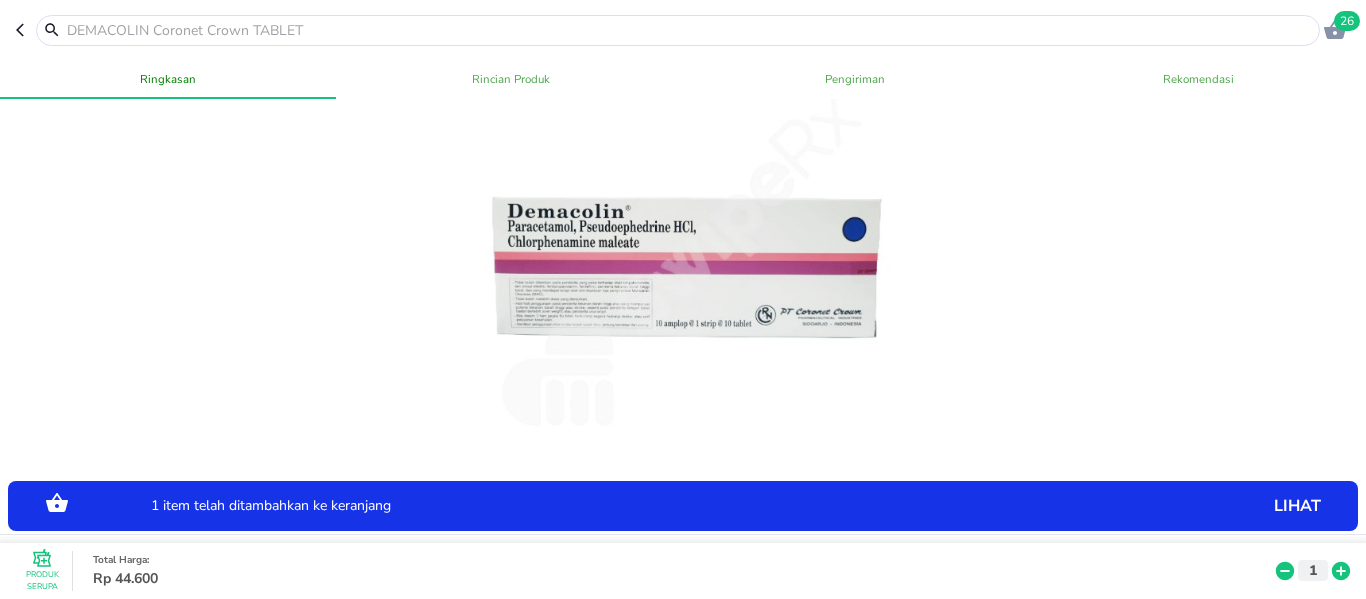 click at bounding box center (690, 30) 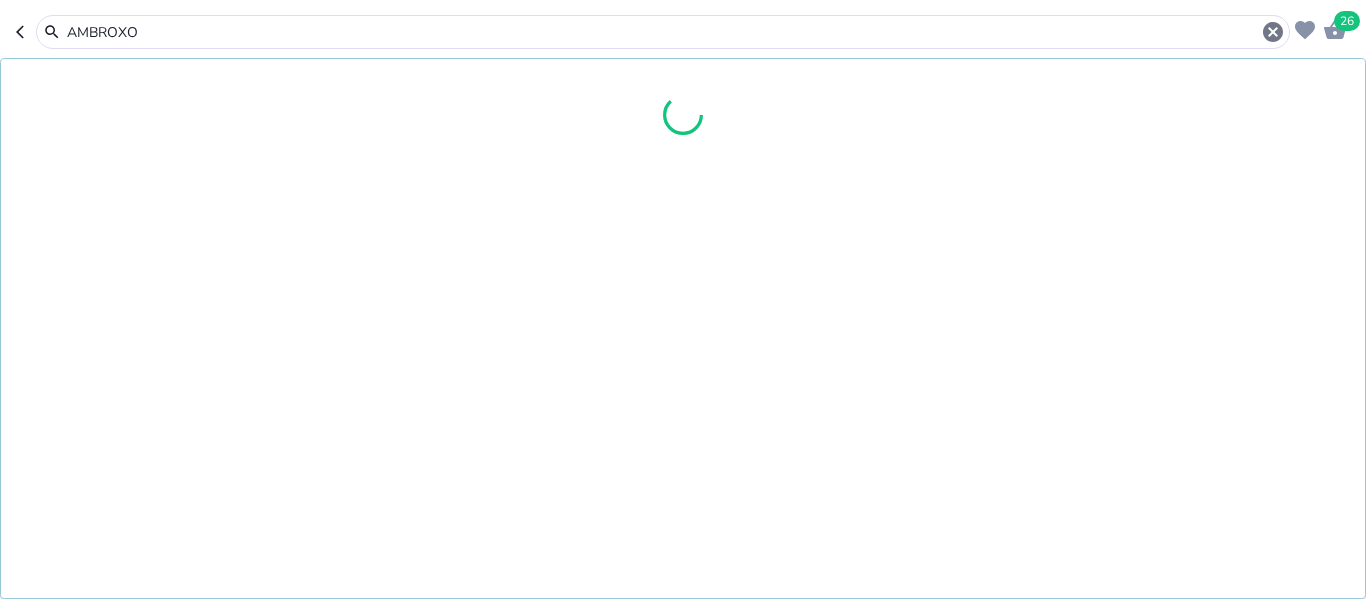 type on "[MEDICAL_DATA]" 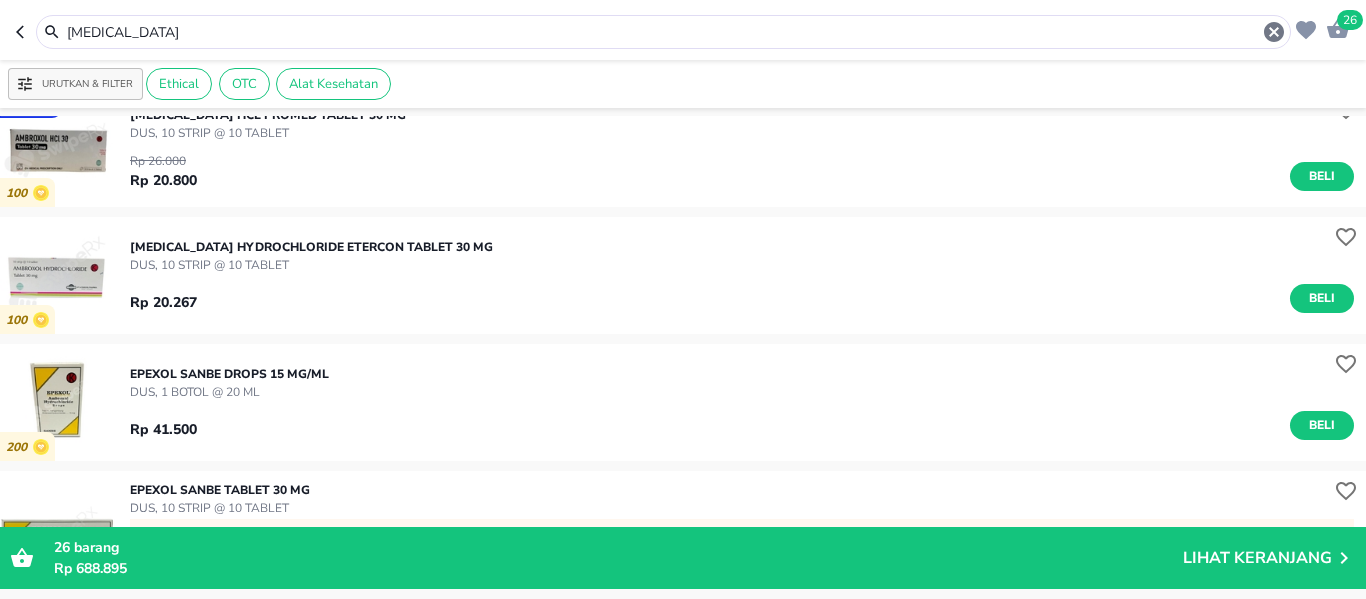 scroll, scrollTop: 161, scrollLeft: 0, axis: vertical 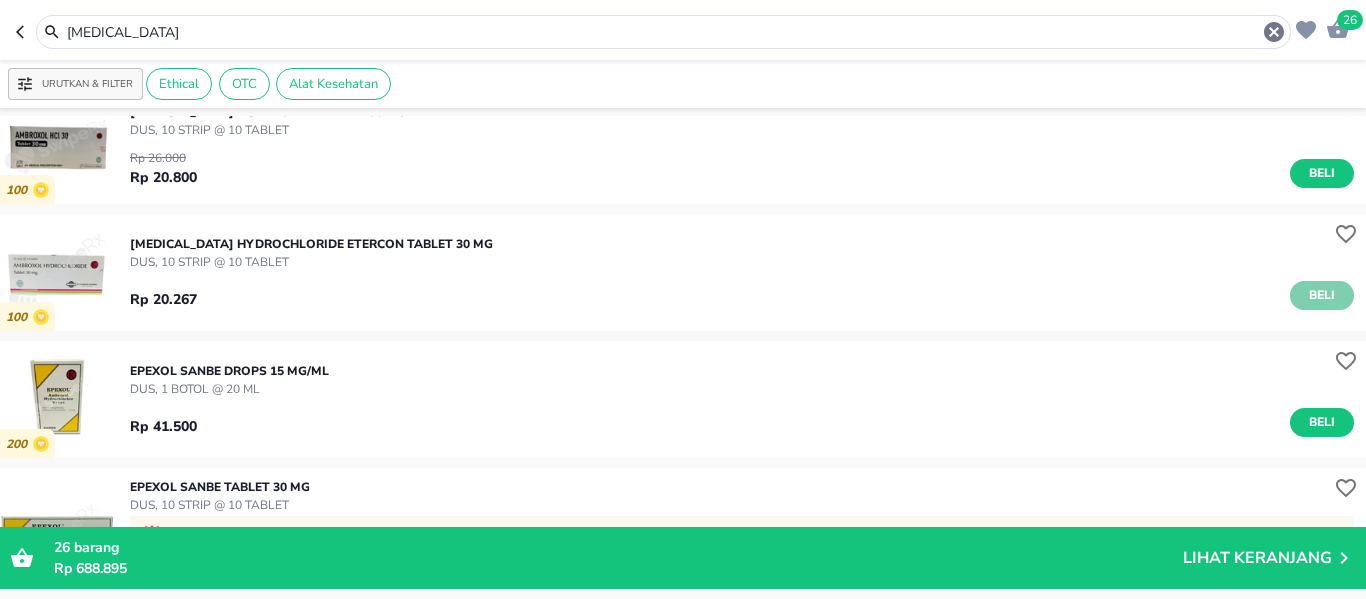 click on "Beli" at bounding box center (1322, 295) 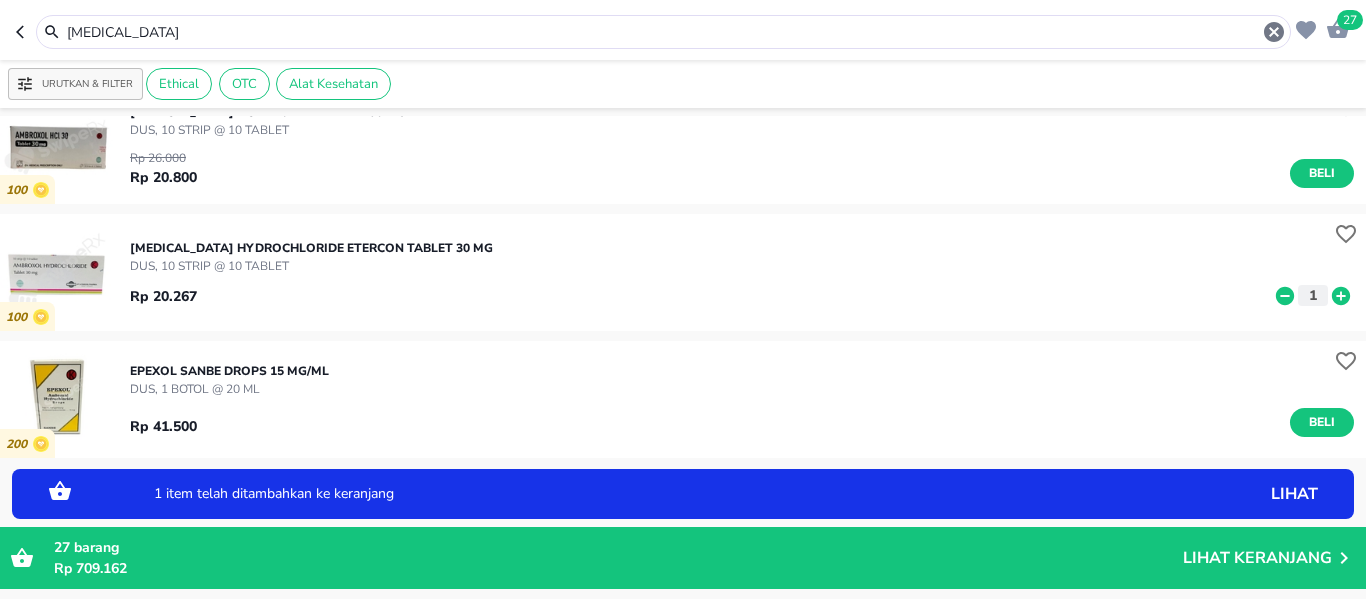 click on "[MEDICAL_DATA]" at bounding box center [663, 32] 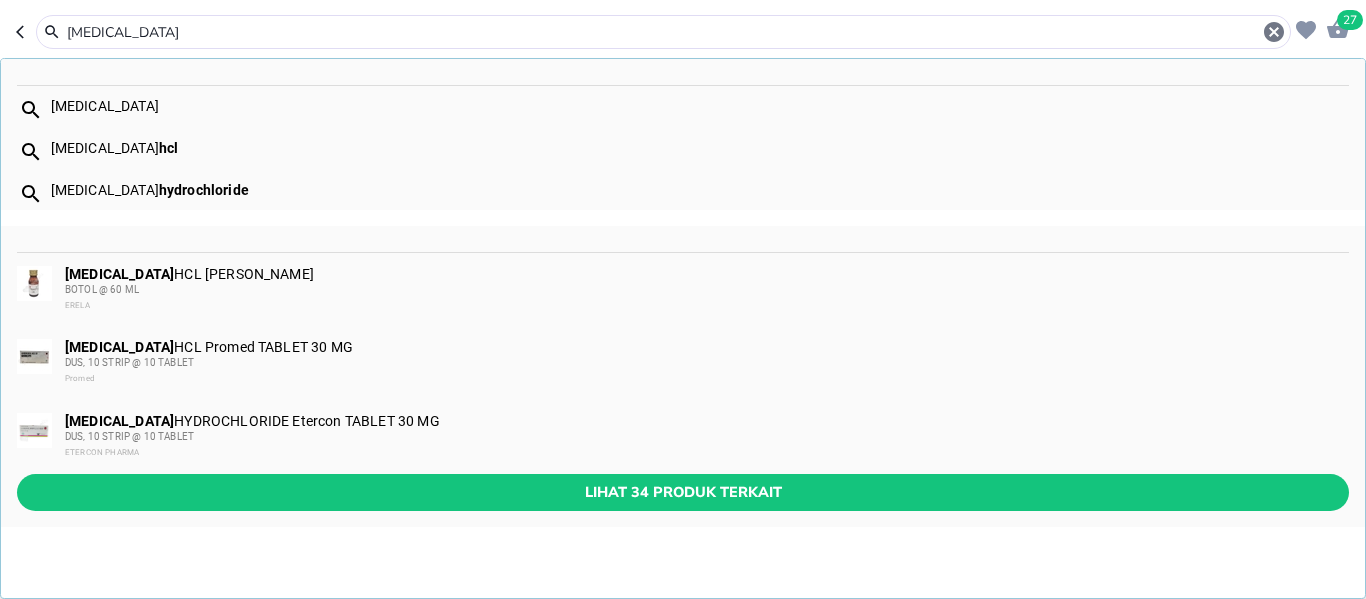 click on "[MEDICAL_DATA]" at bounding box center [663, 32] 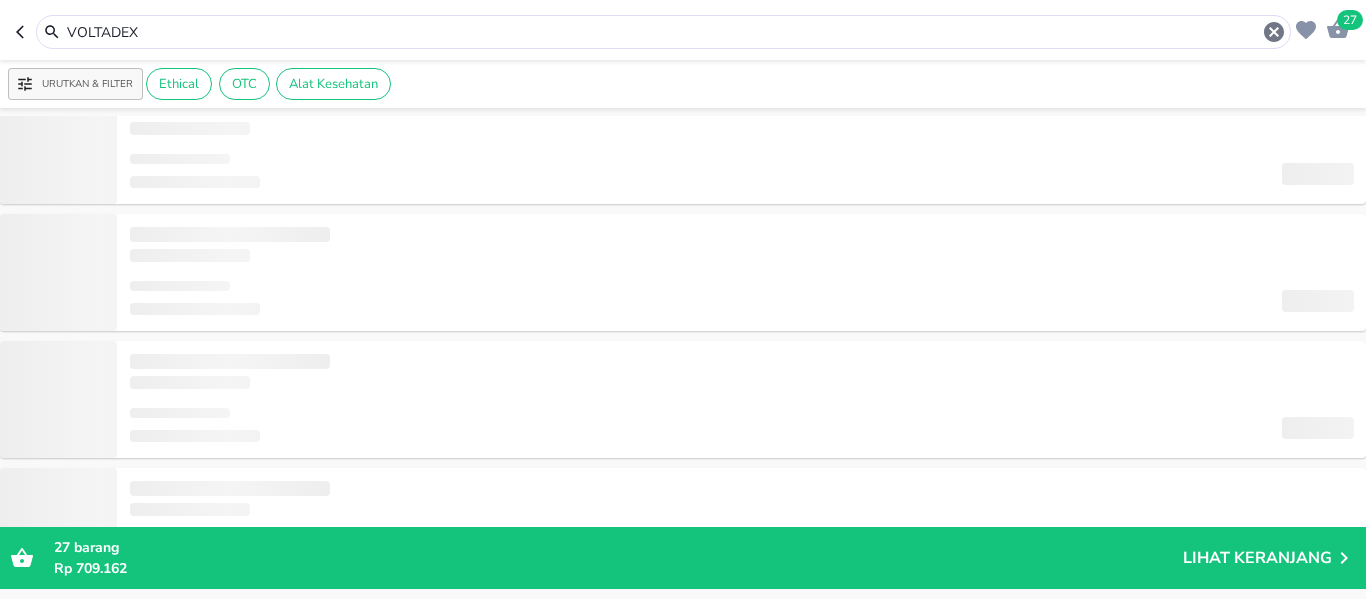 scroll, scrollTop: 0, scrollLeft: 0, axis: both 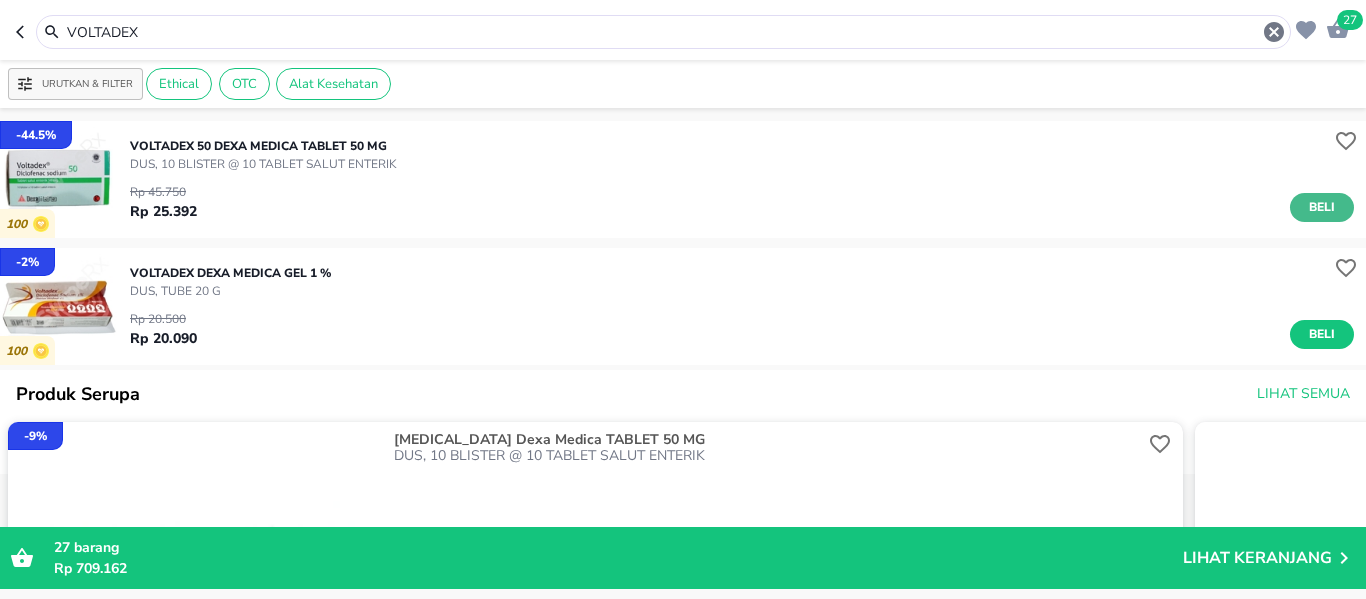 click on "Beli" at bounding box center (1322, 207) 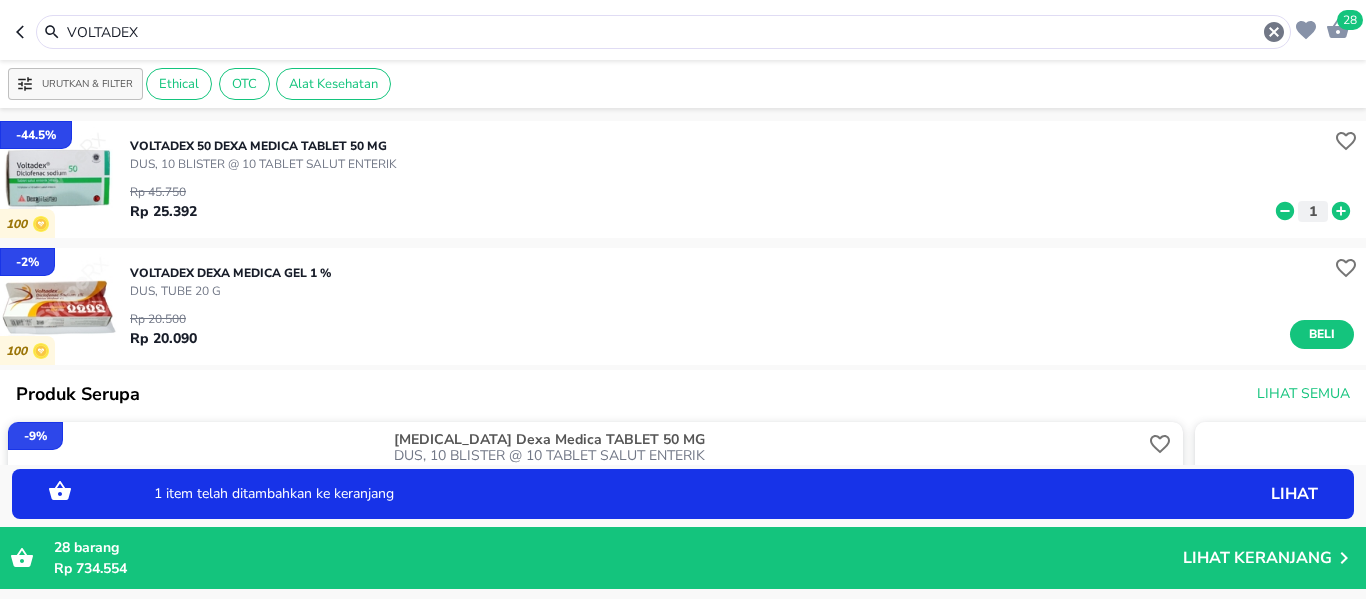 click on "VOLTADEX" at bounding box center [663, 32] 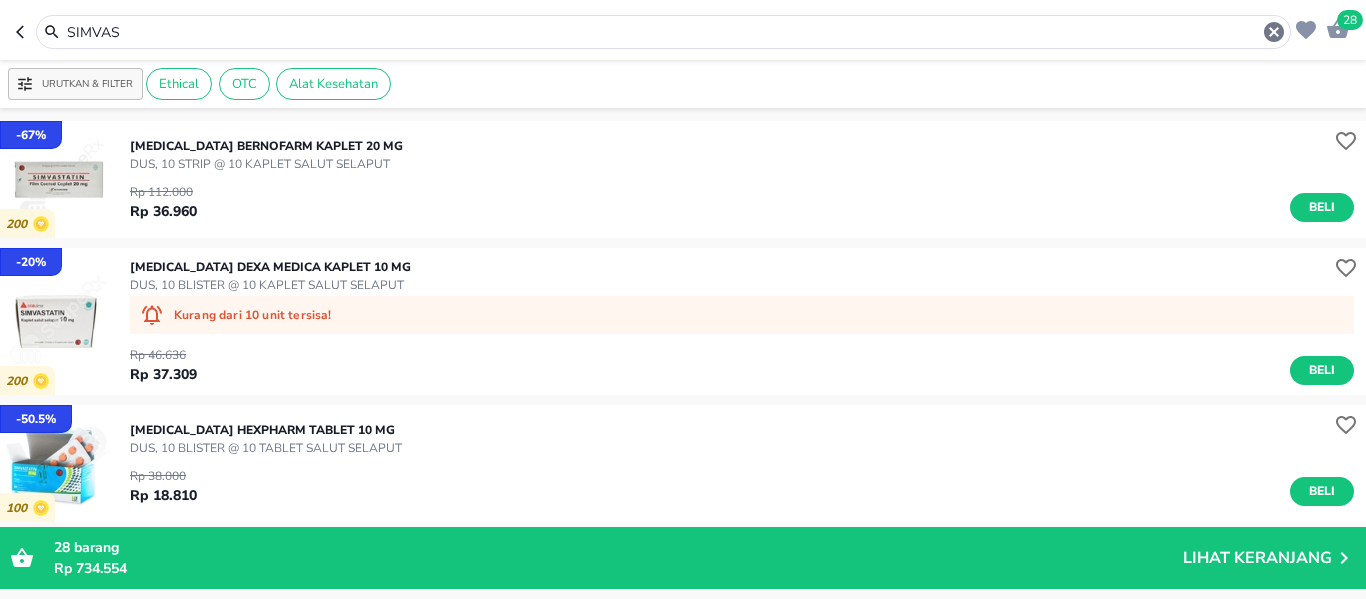 click on "DUS, 10 BLISTER @ 10 KAPLET SALUT SELAPUT" at bounding box center [270, 285] 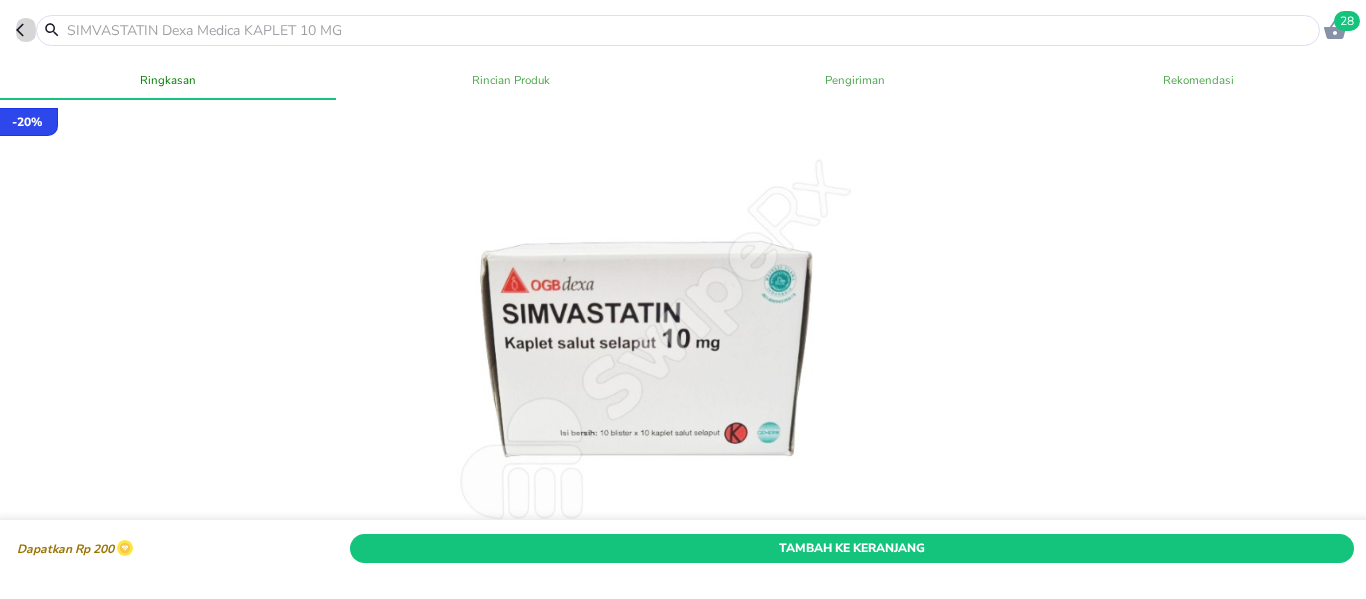 click at bounding box center (26, 30) 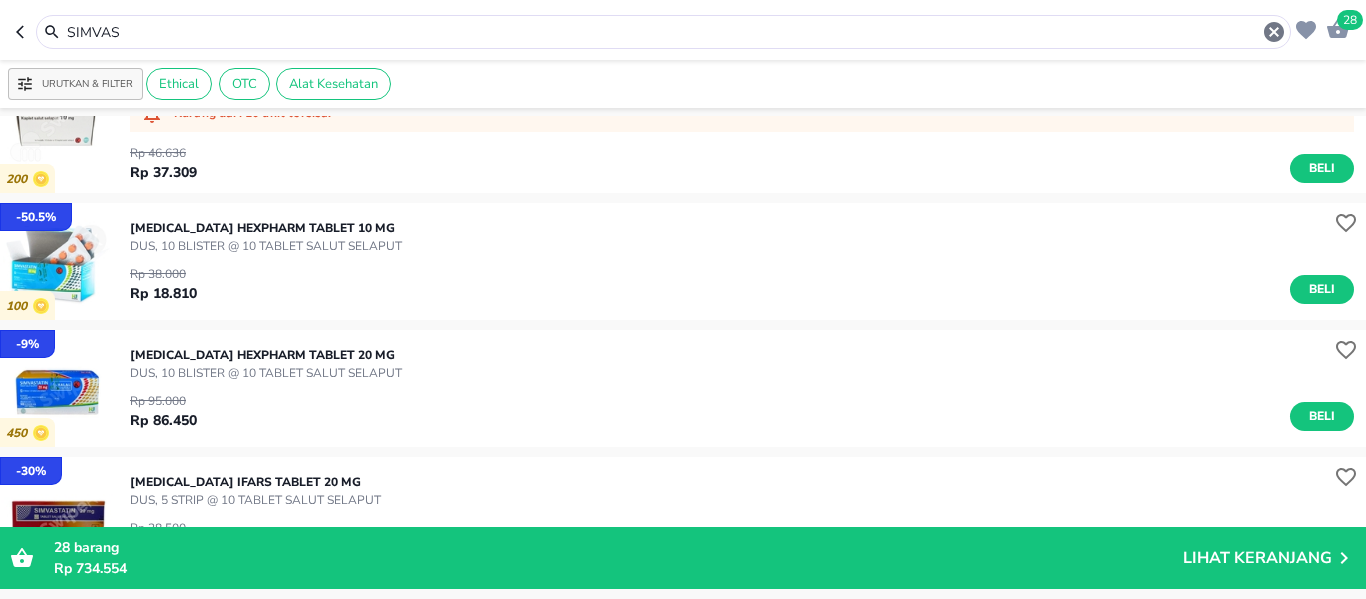 scroll, scrollTop: 203, scrollLeft: 0, axis: vertical 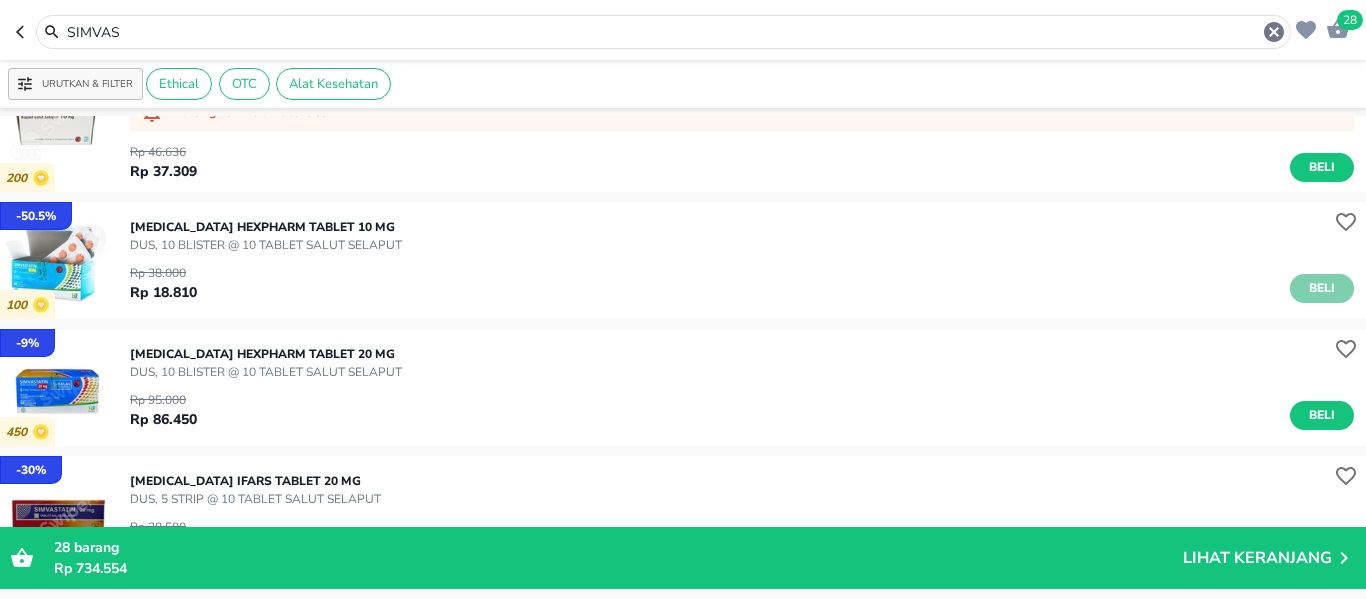click on "Beli" at bounding box center (1322, 288) 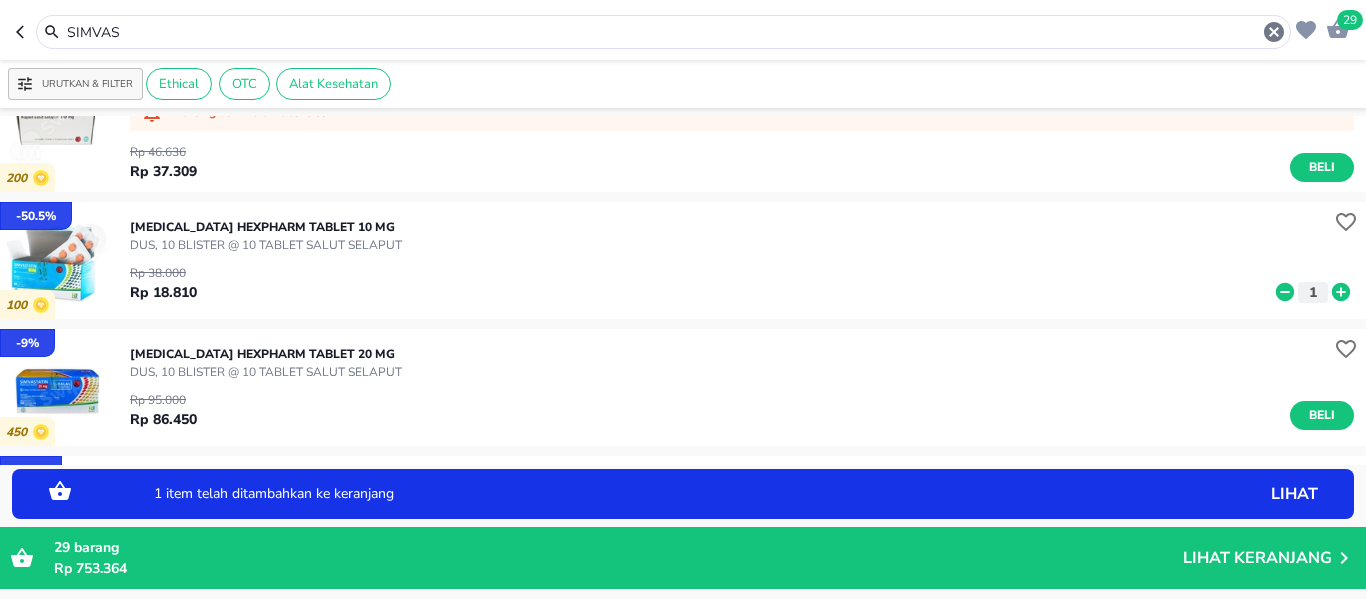 click on "SIMVAS" at bounding box center (663, 32) 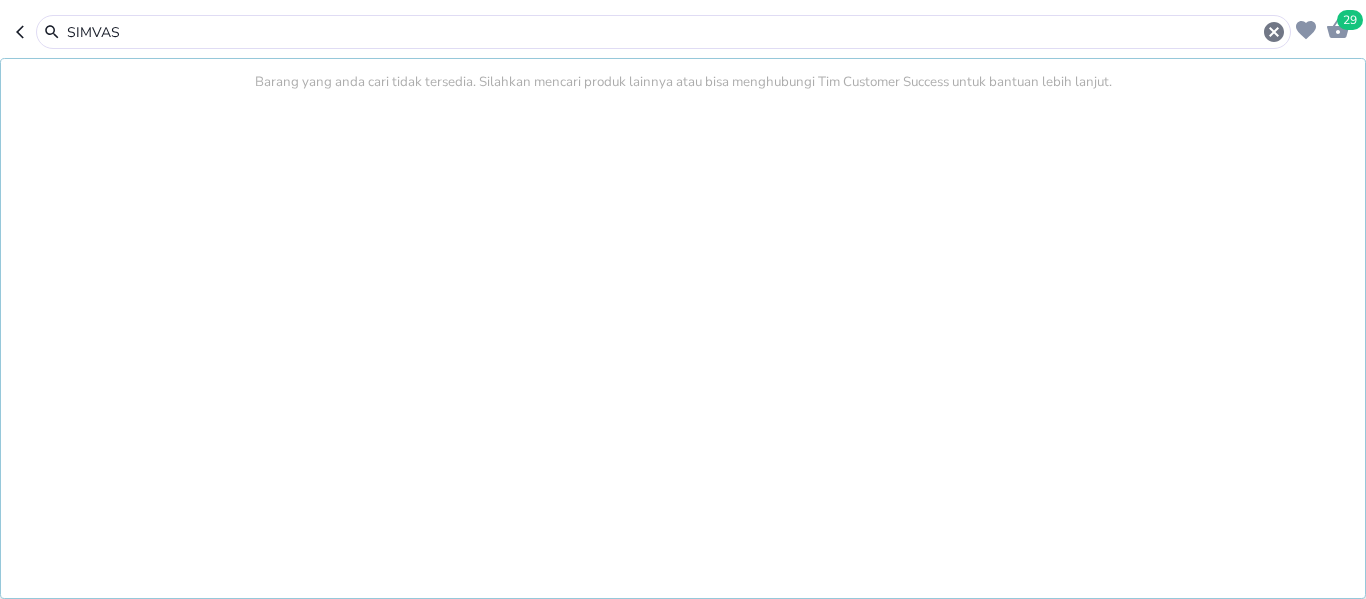click on "SIMVAS" at bounding box center (663, 32) 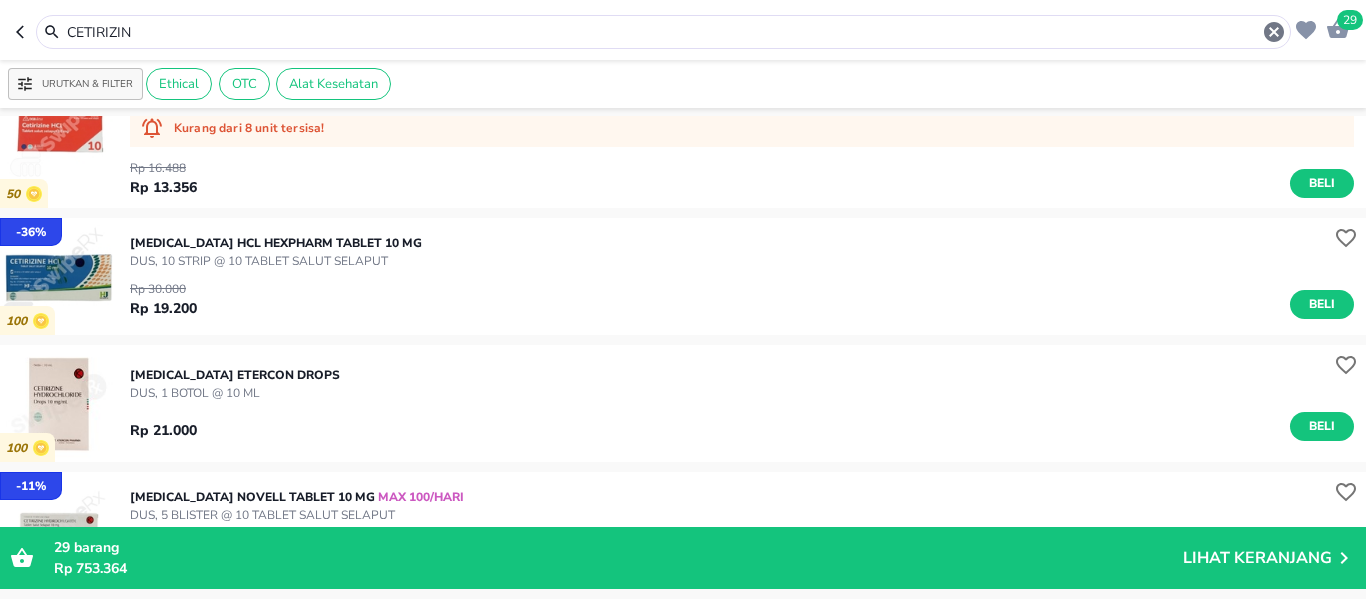 scroll, scrollTop: 61, scrollLeft: 0, axis: vertical 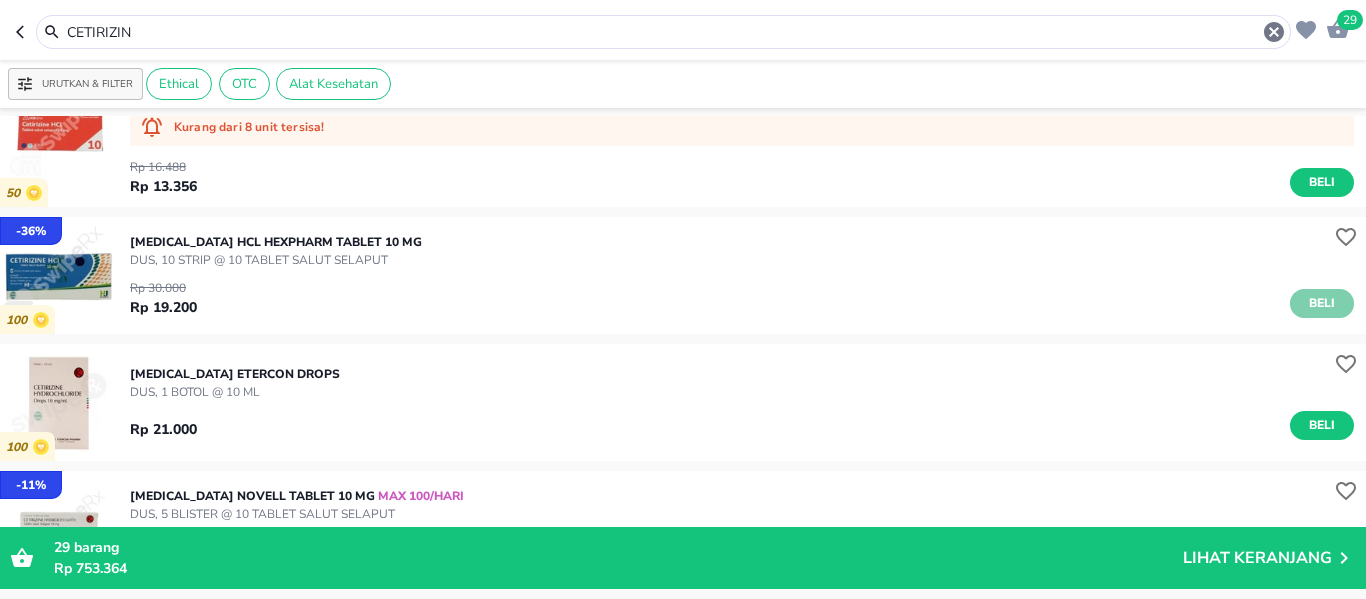 click on "Beli" at bounding box center (1322, 303) 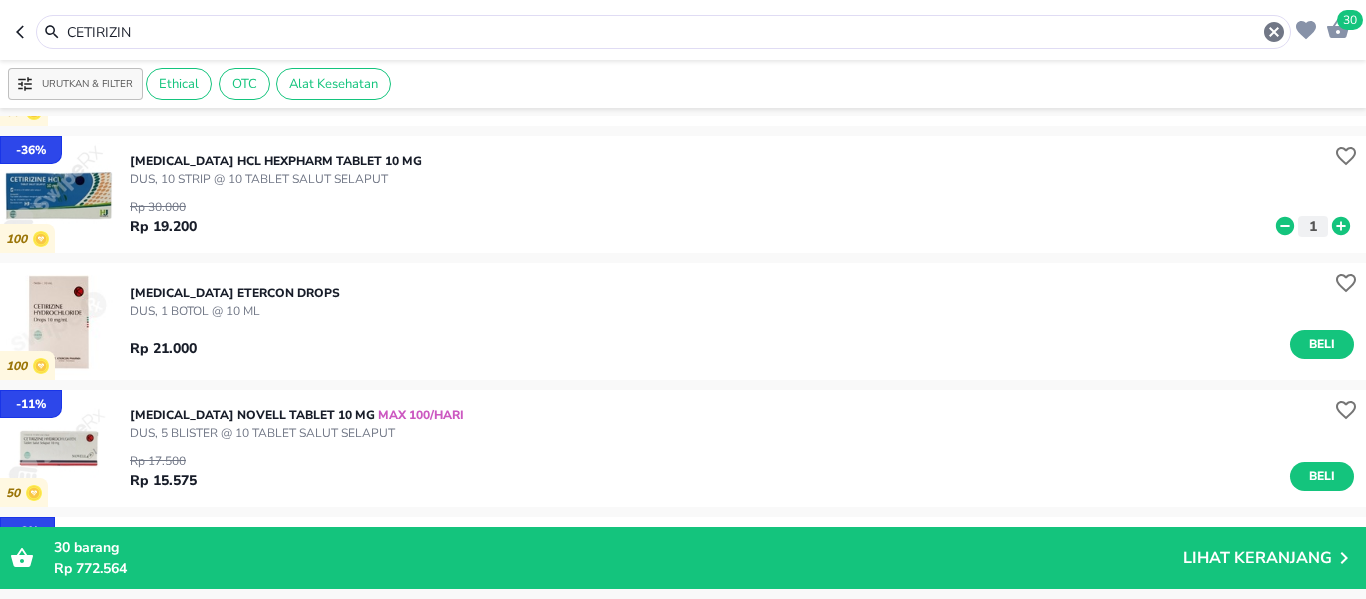 scroll, scrollTop: 0, scrollLeft: 0, axis: both 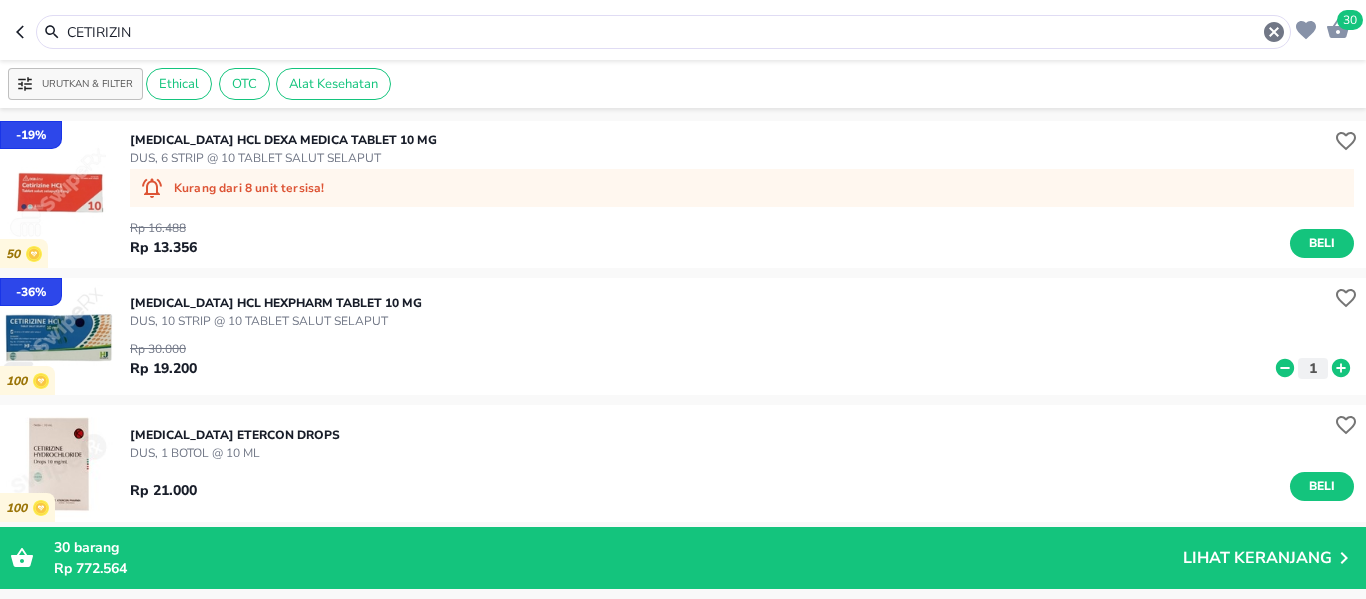 click on "CETIRIZIN" at bounding box center [663, 32] 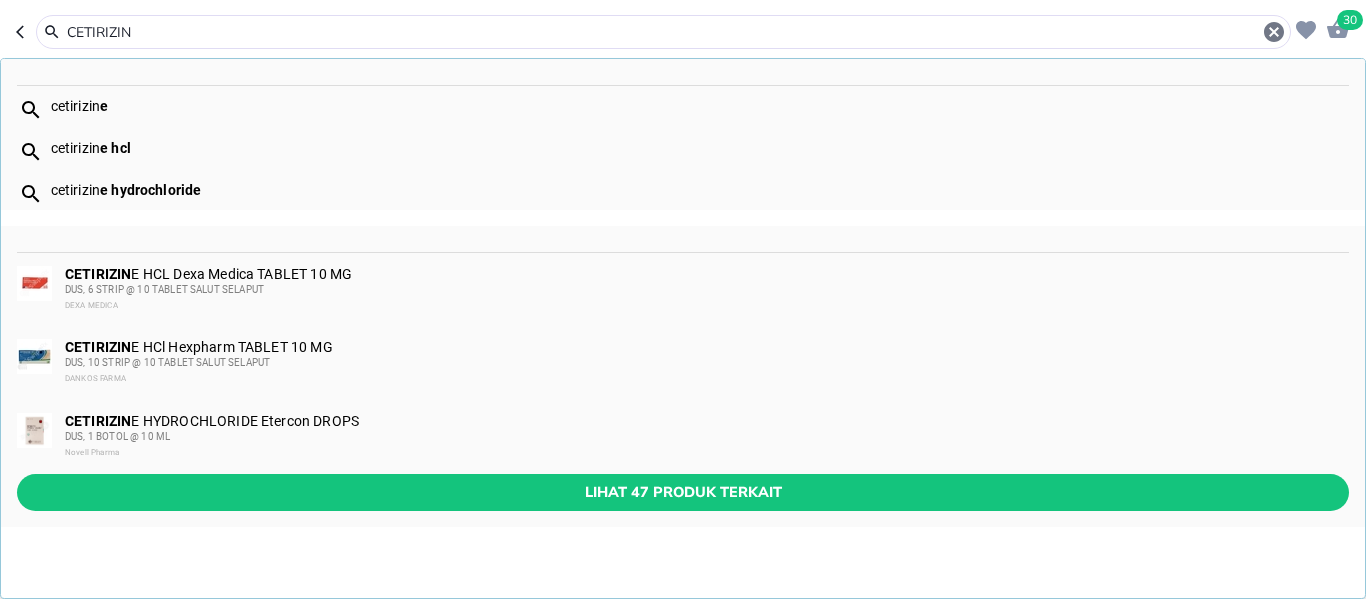 click on "CETIRIZIN" at bounding box center [663, 32] 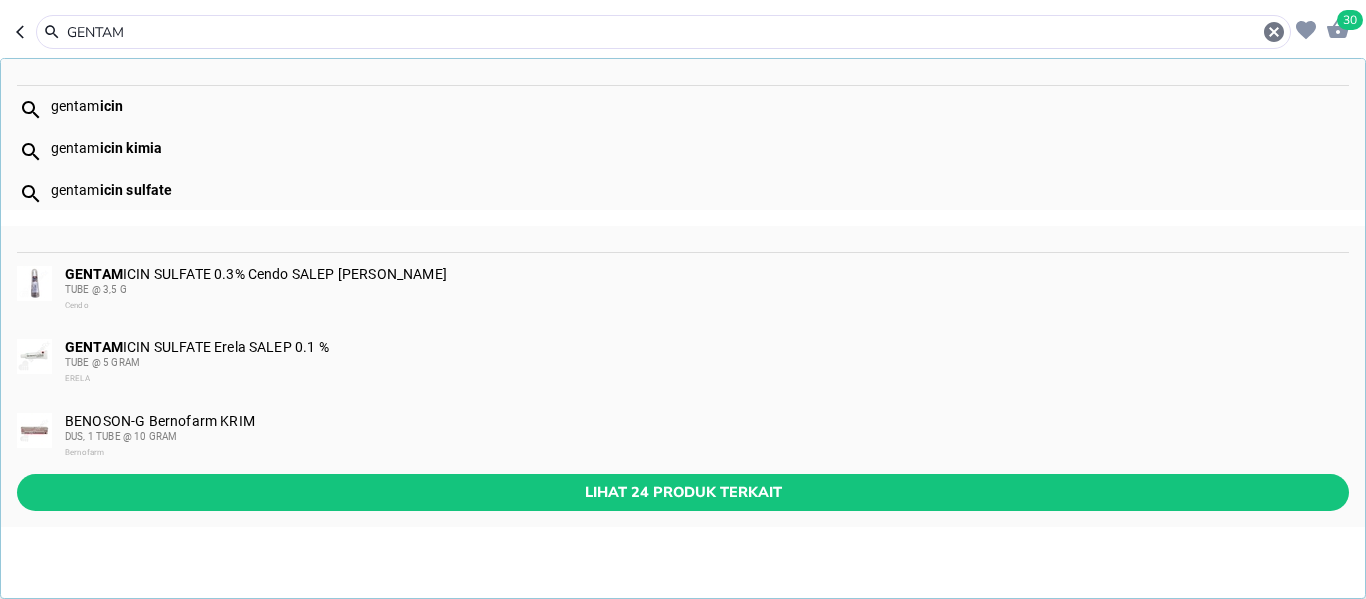 click on "icin" at bounding box center [112, 106] 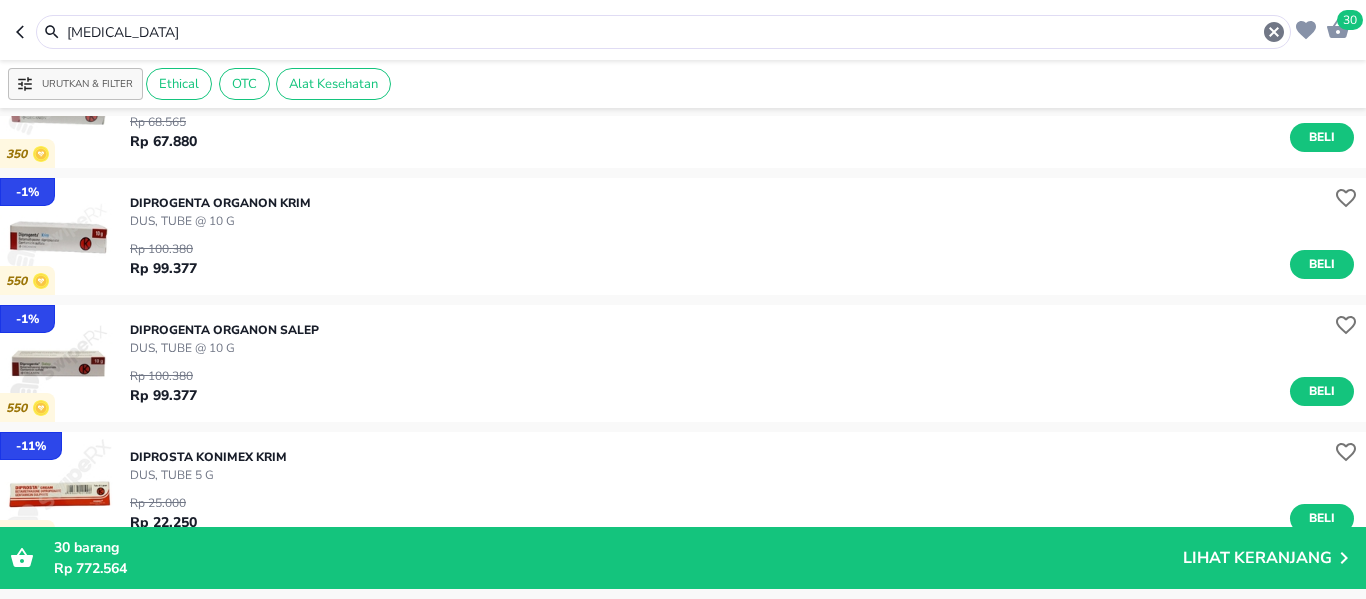 scroll, scrollTop: 579, scrollLeft: 0, axis: vertical 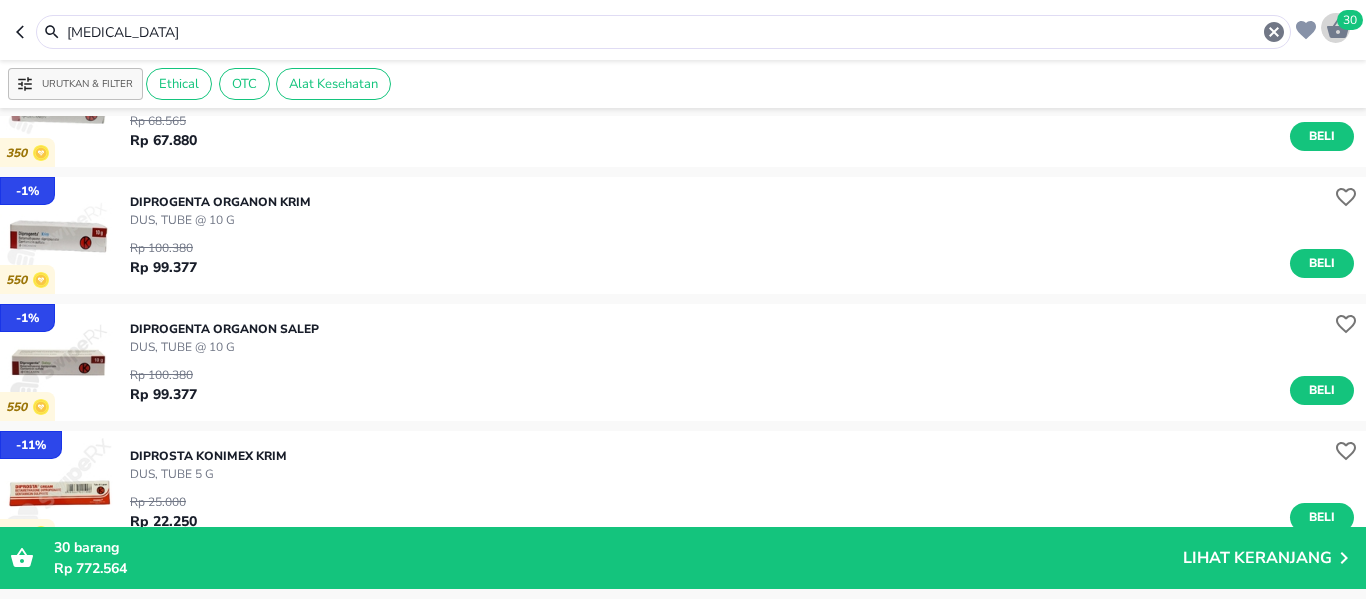click 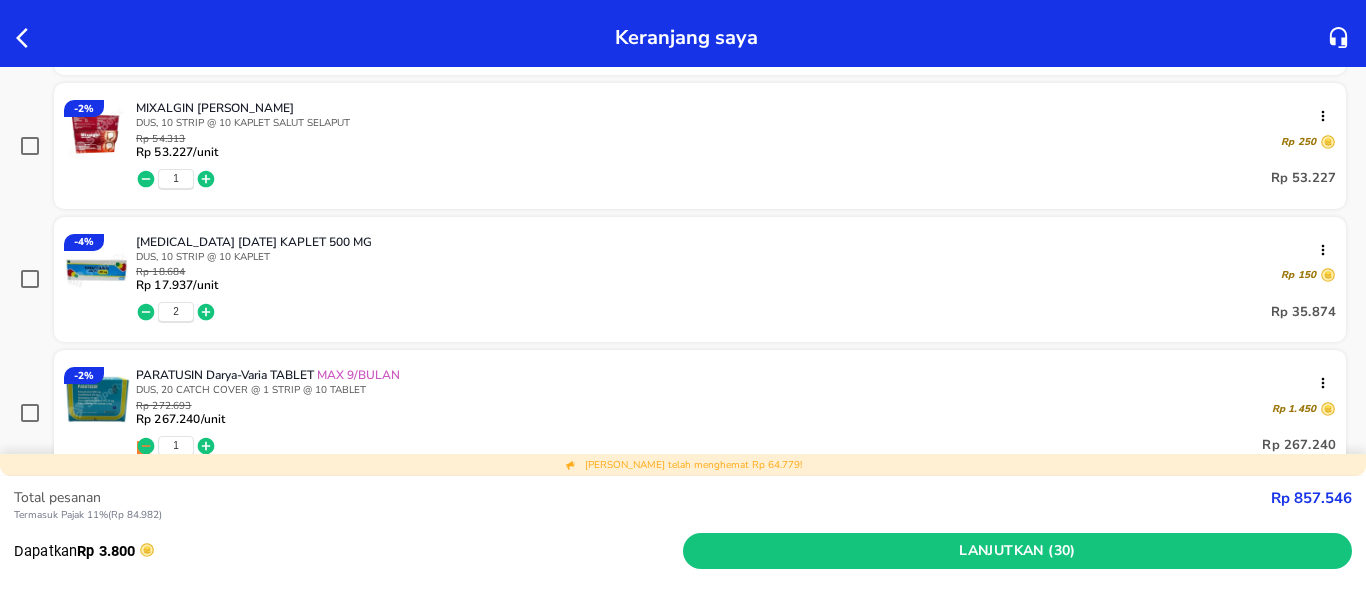 scroll, scrollTop: 1279, scrollLeft: 0, axis: vertical 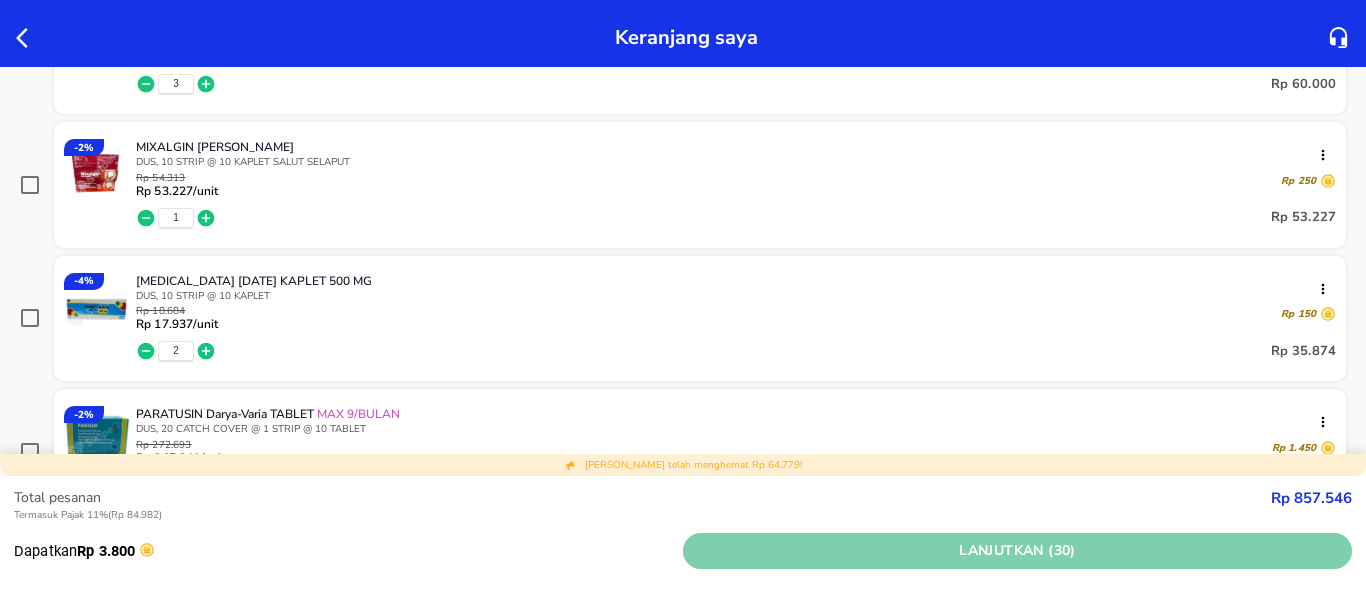 click on "Lanjutkan (30)" at bounding box center (1017, 551) 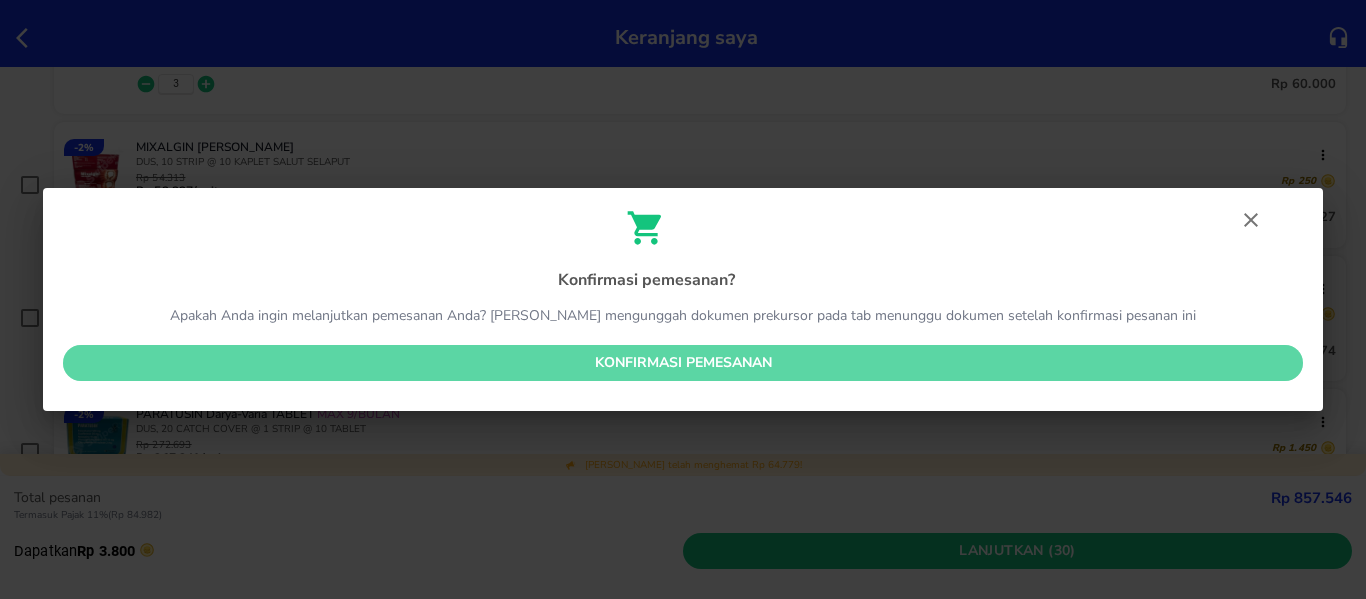 click on "Konfirmasi pemesanan" at bounding box center (683, 363) 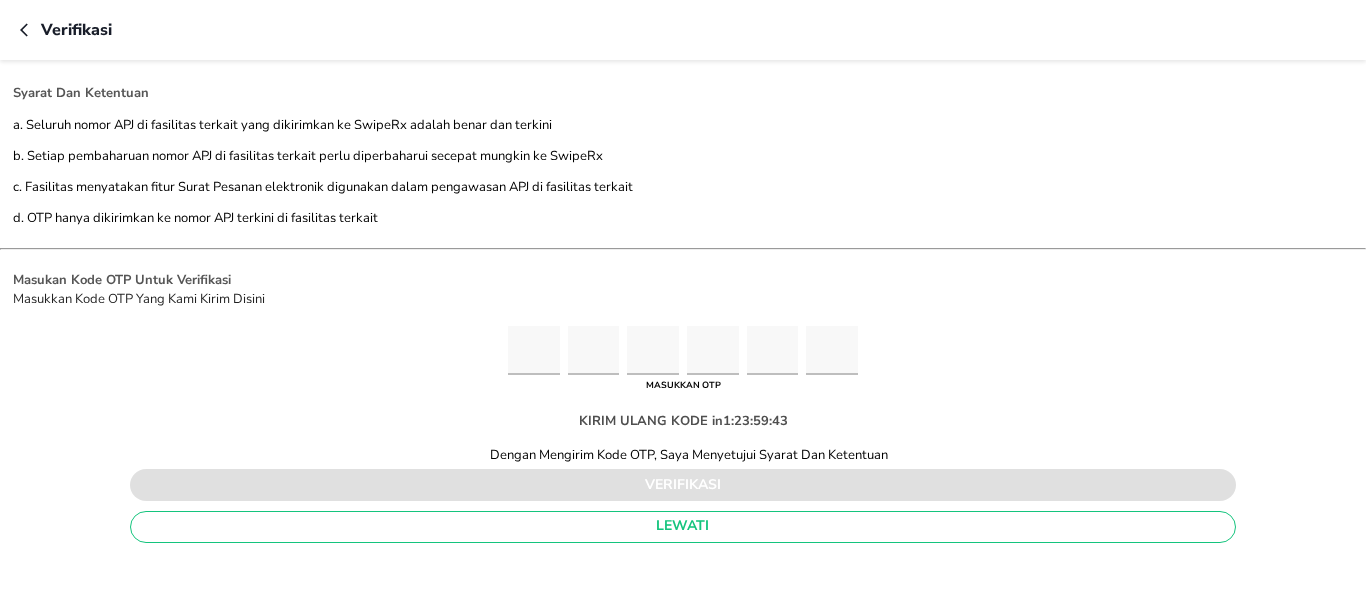 click at bounding box center [534, 350] 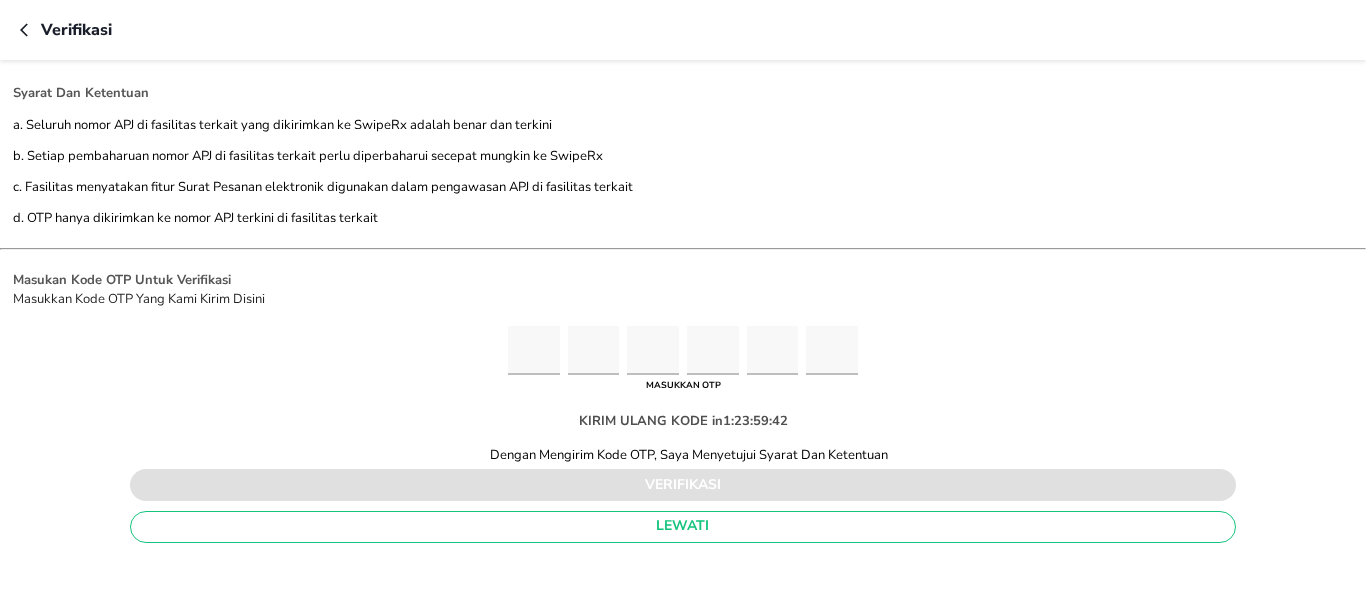 type on "2" 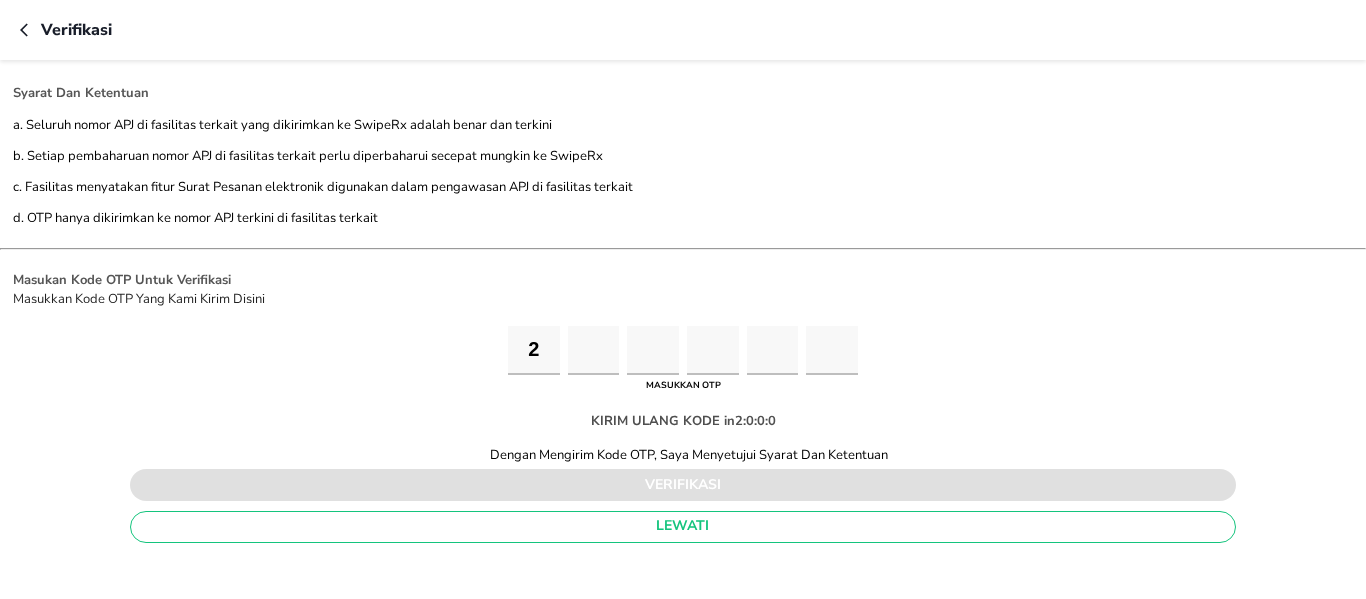 type on "7" 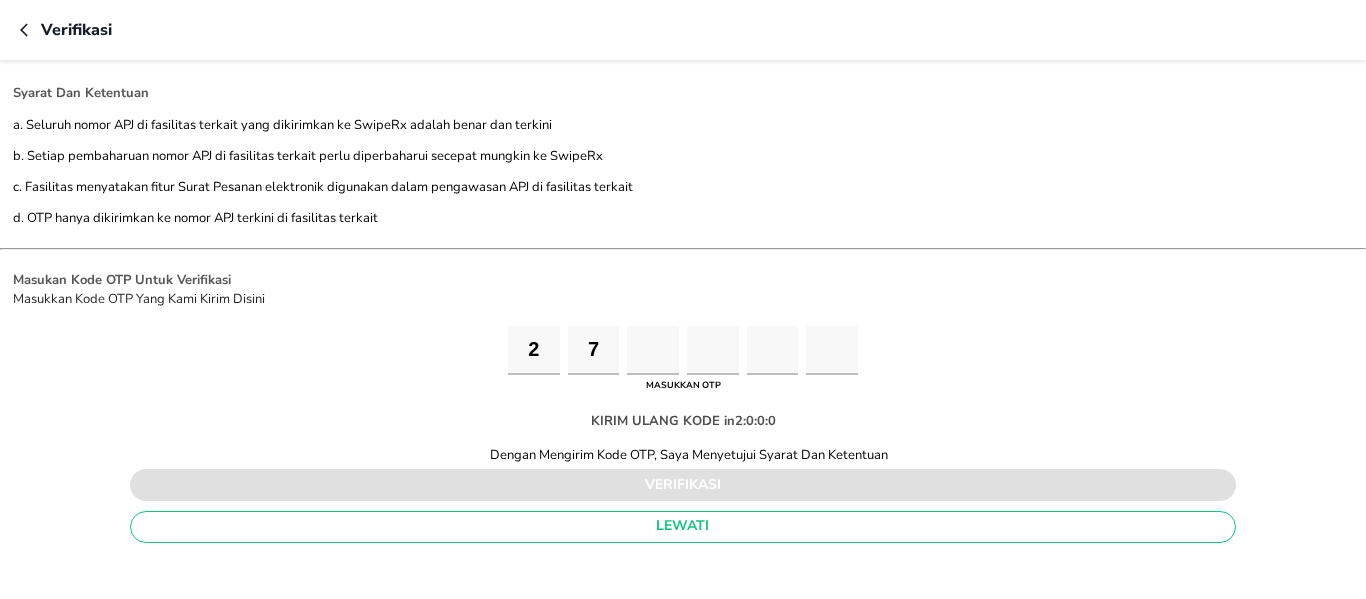 type on "8" 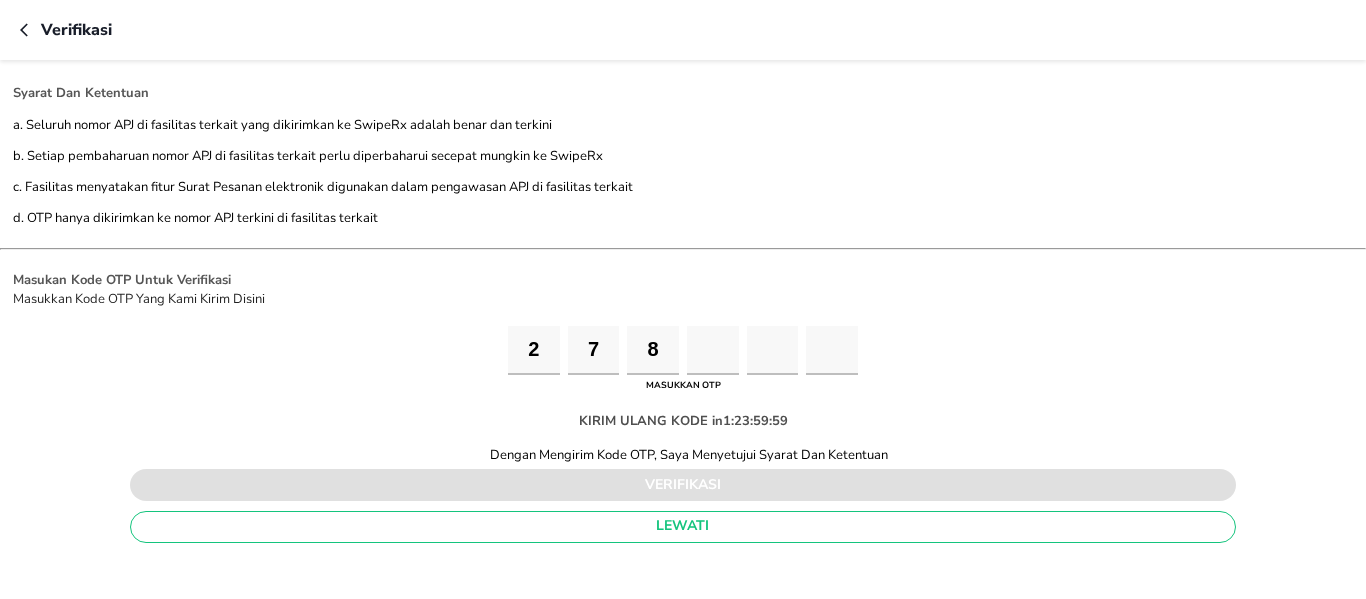 type on "9" 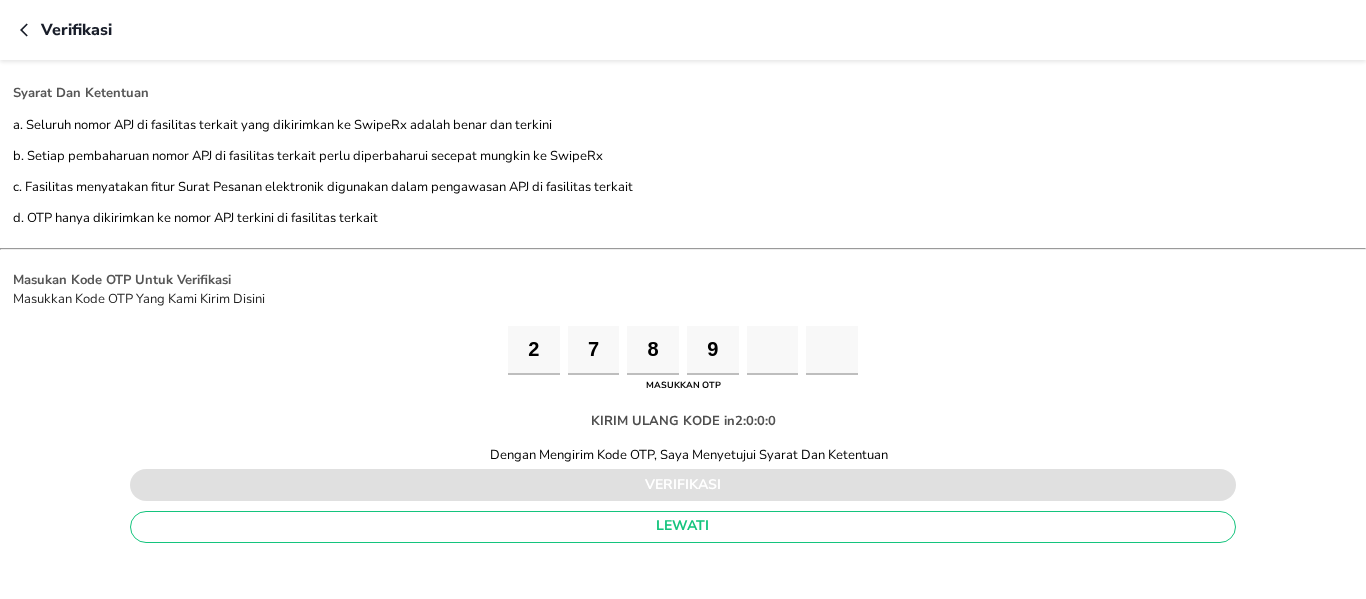 type on "6" 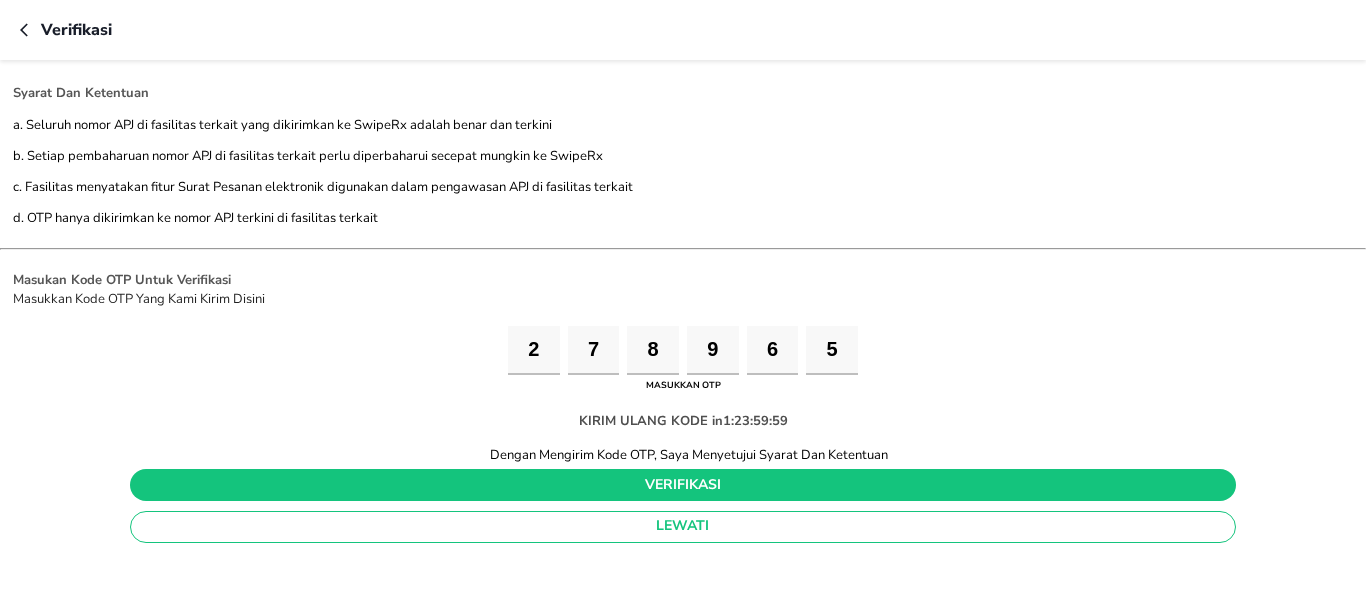 type on "5" 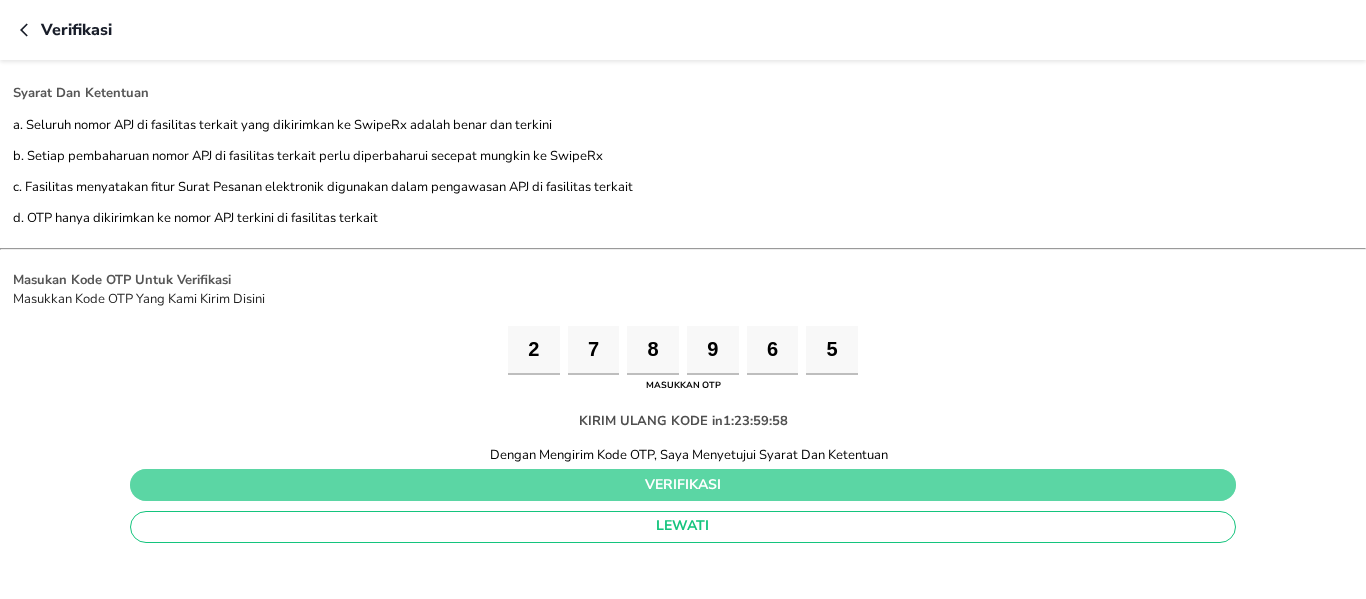click on "verifikasi" at bounding box center (683, 485) 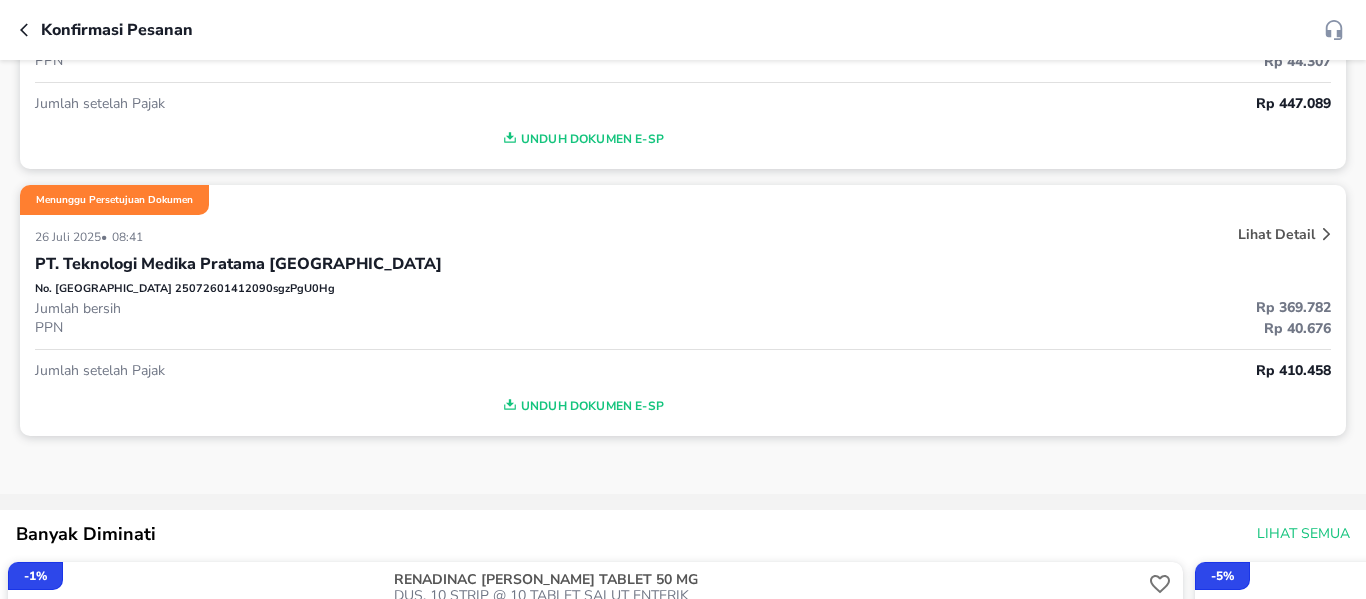 scroll, scrollTop: 0, scrollLeft: 0, axis: both 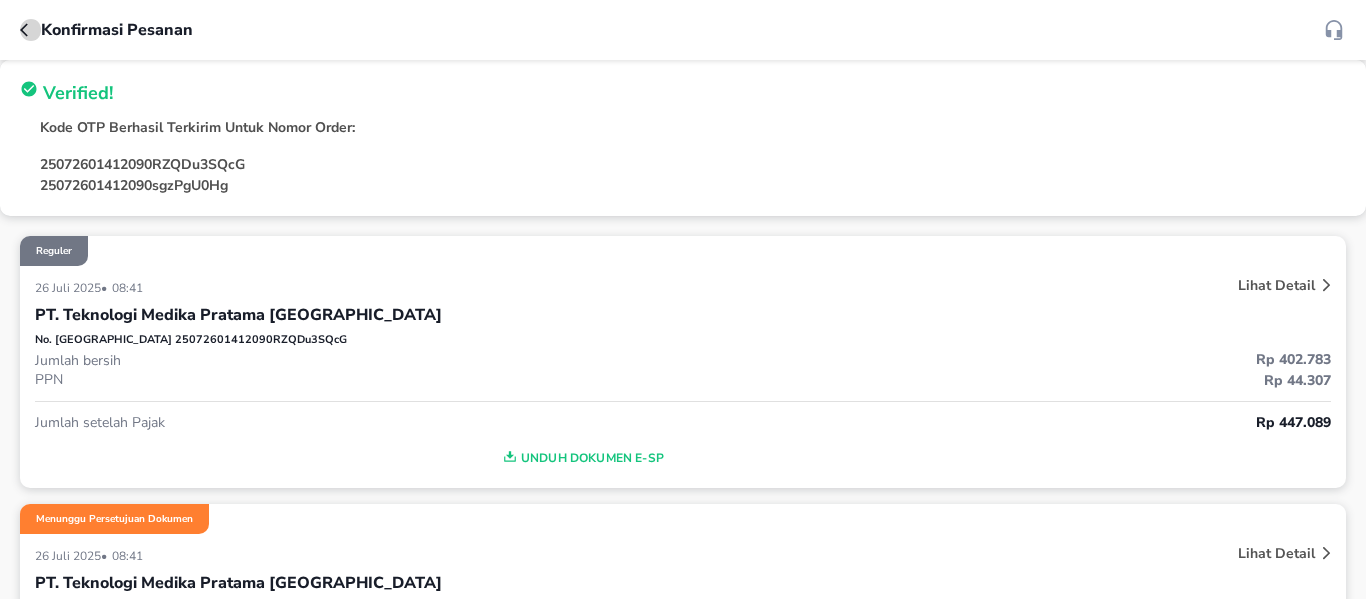 click 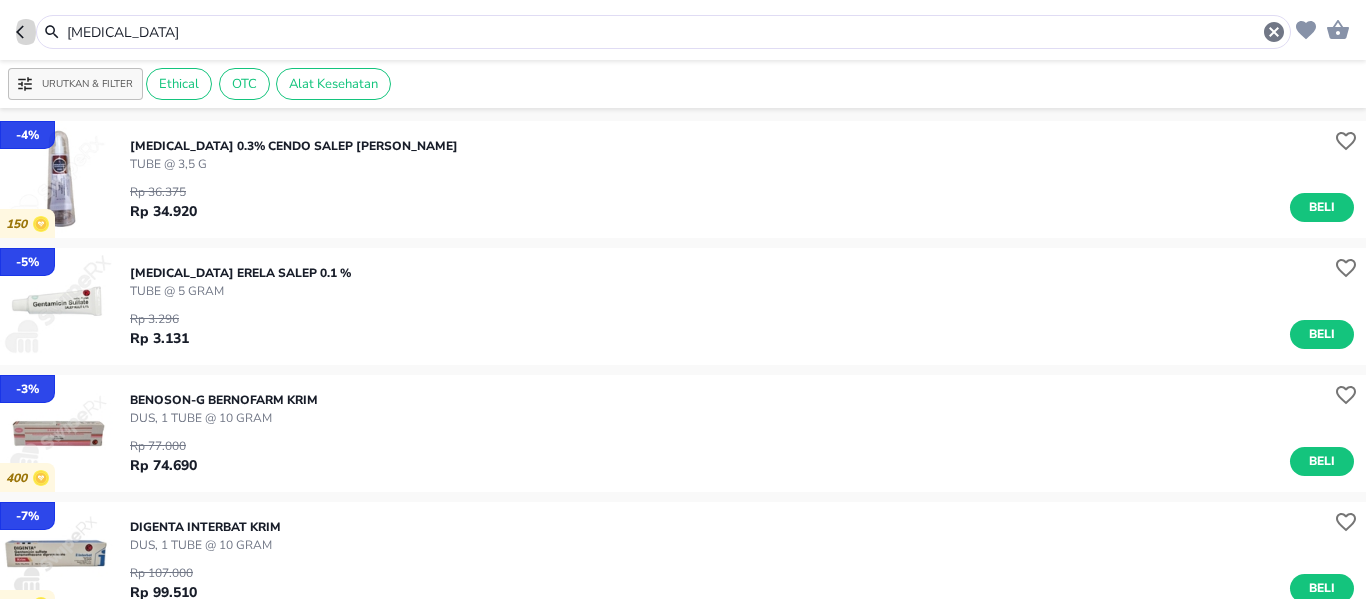 click 